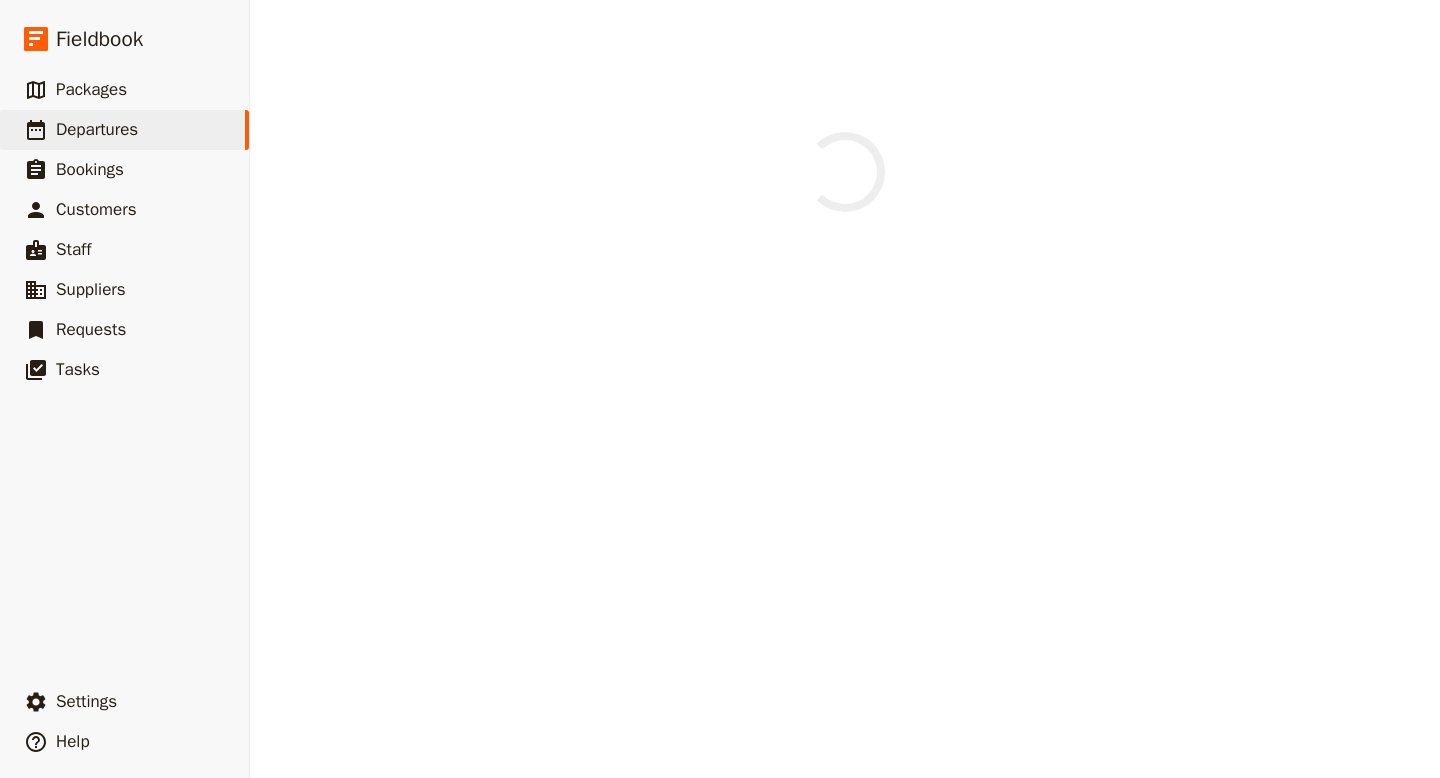 scroll, scrollTop: 0, scrollLeft: 0, axis: both 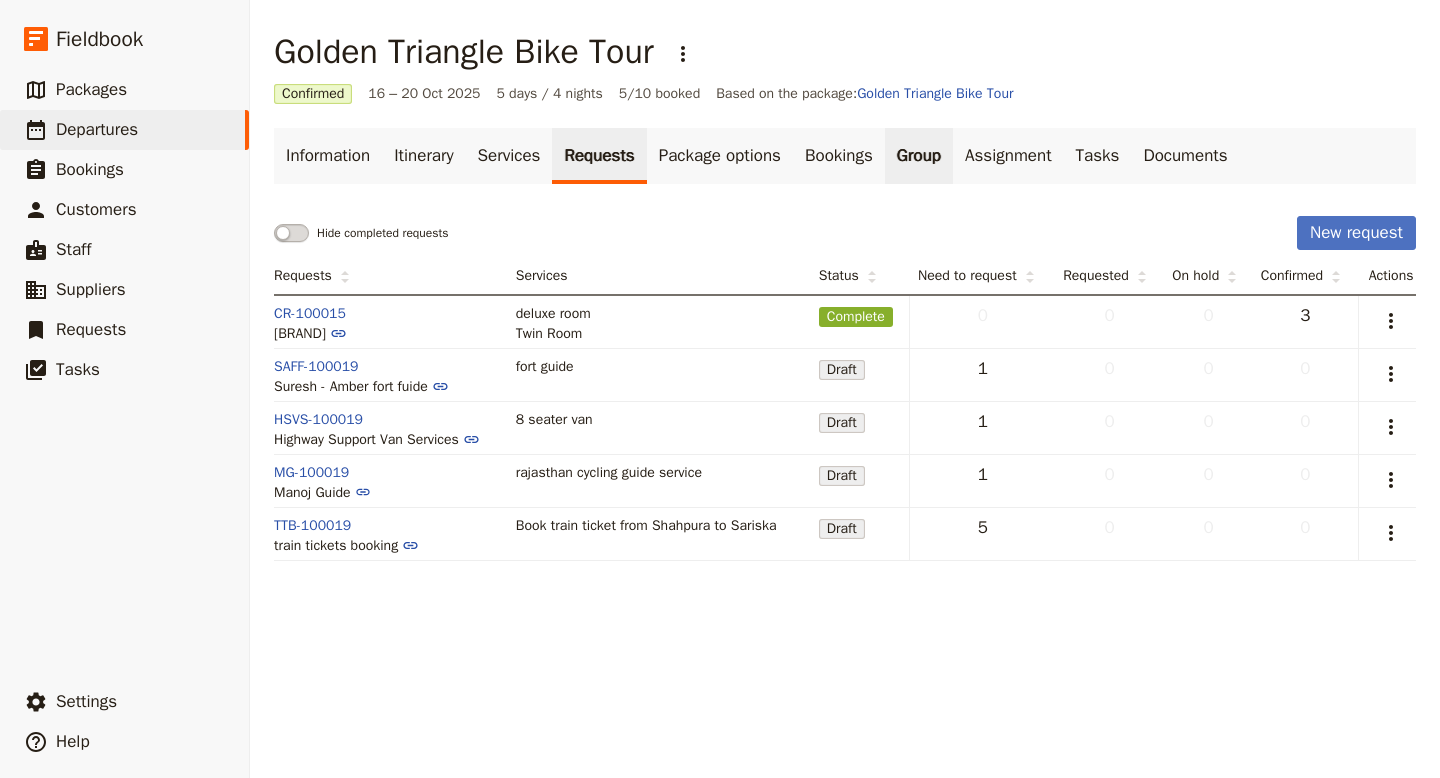 click on "Group" at bounding box center (919, 156) 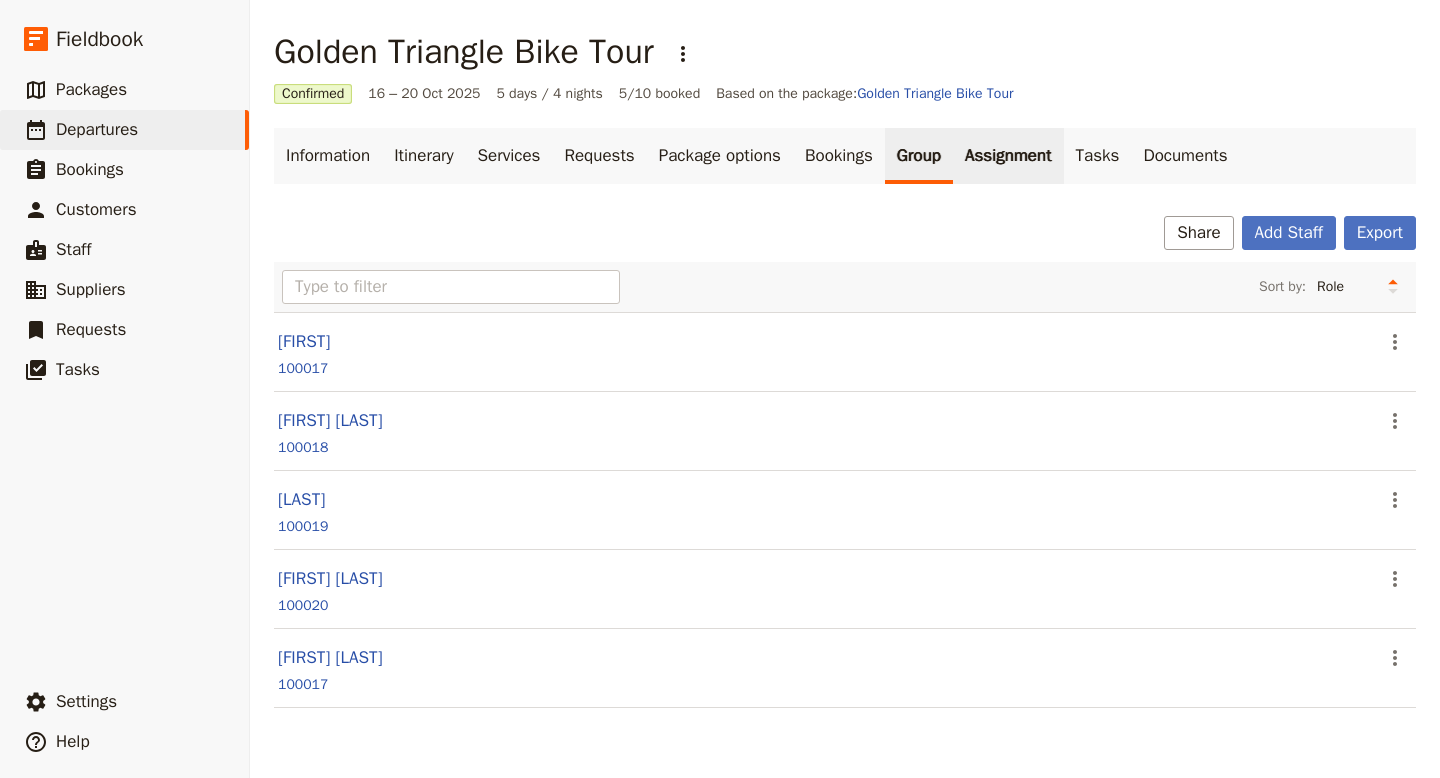 click on "Assignment" at bounding box center [1008, 156] 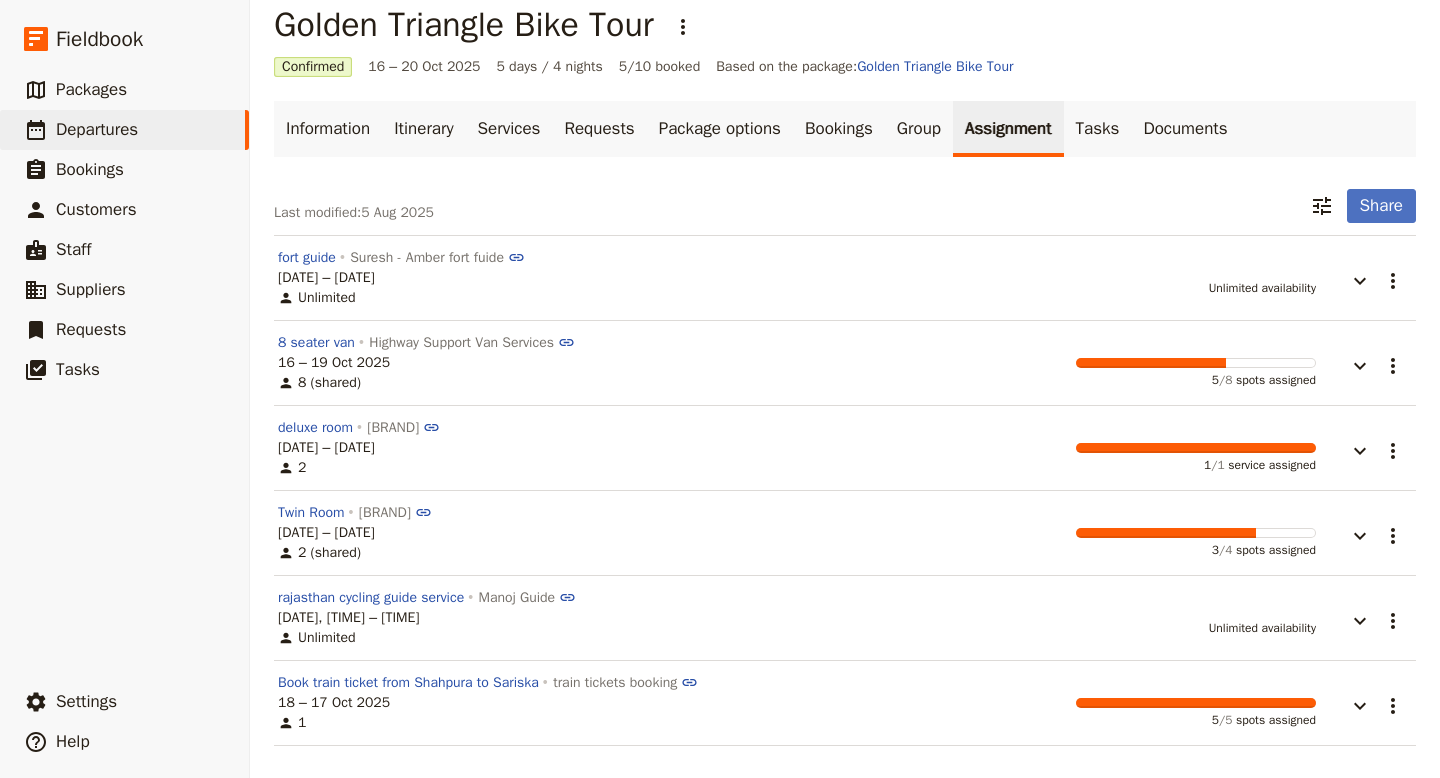 scroll, scrollTop: 0, scrollLeft: 0, axis: both 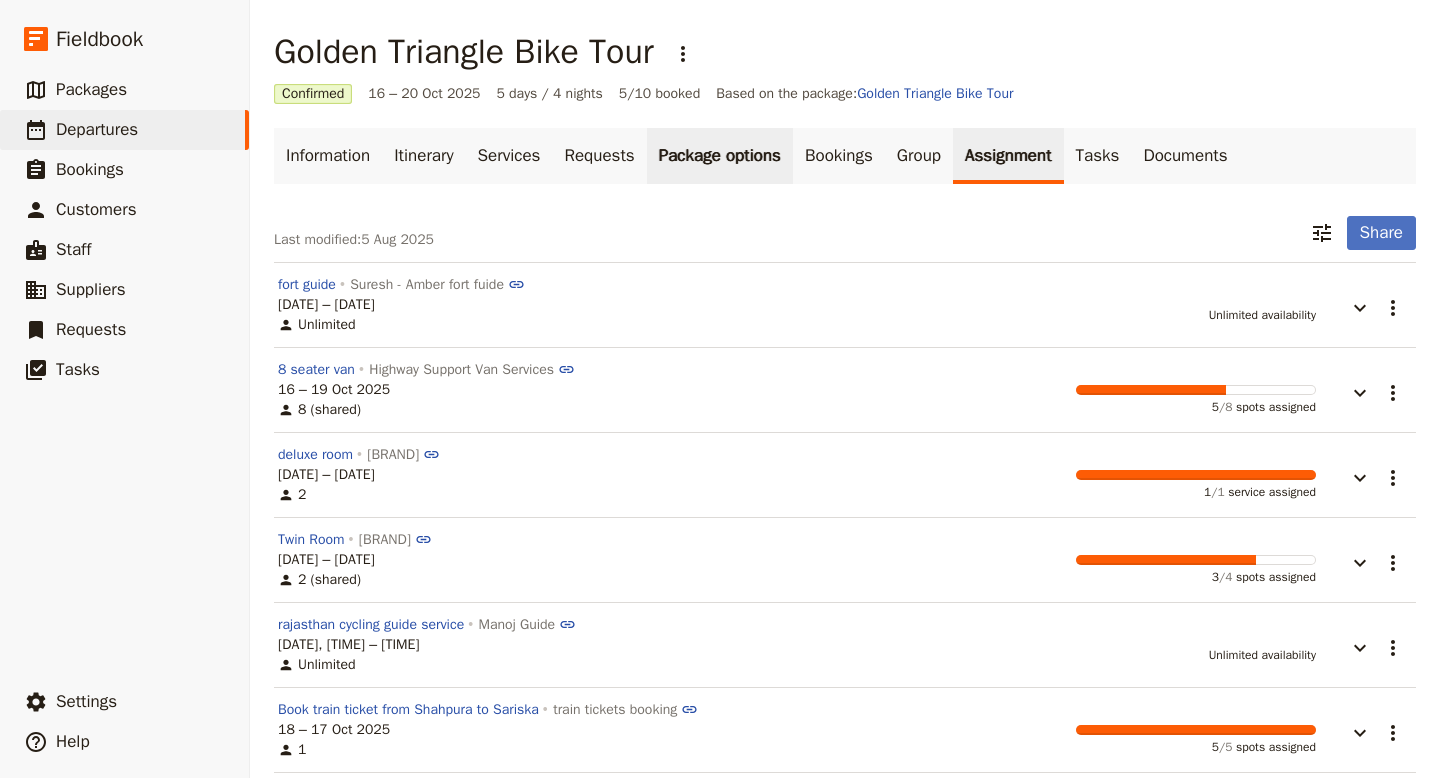 click on "Package options" at bounding box center [720, 156] 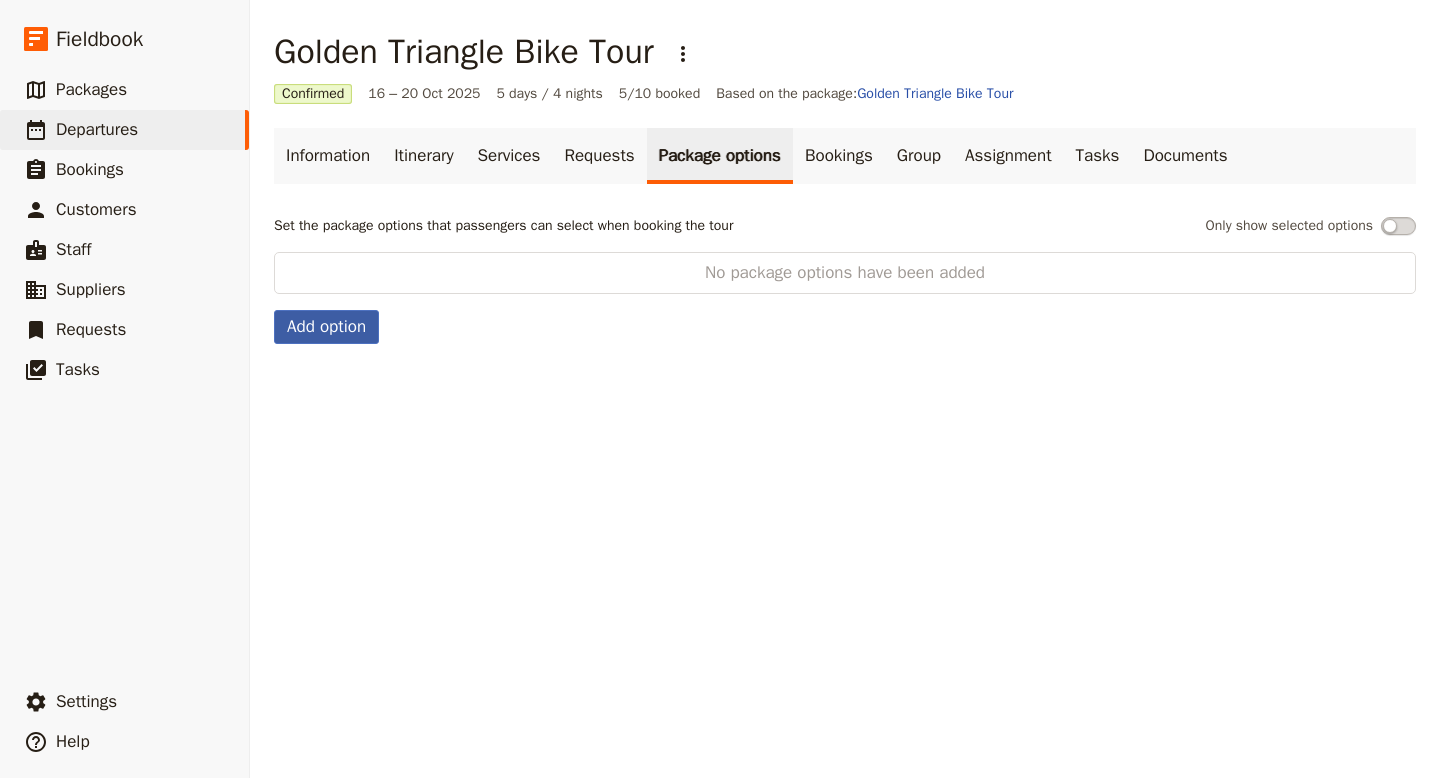 click on "Add option" at bounding box center (326, 327) 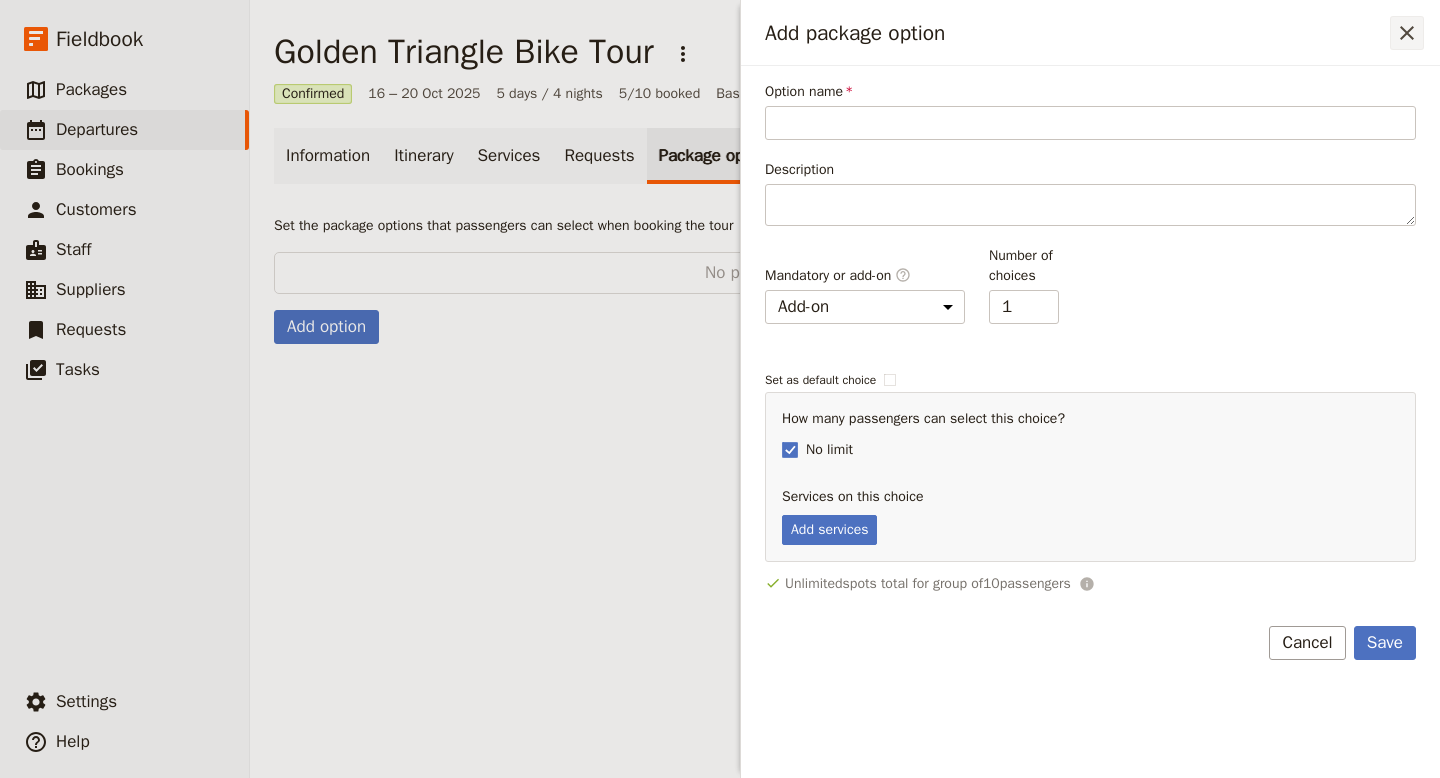 click 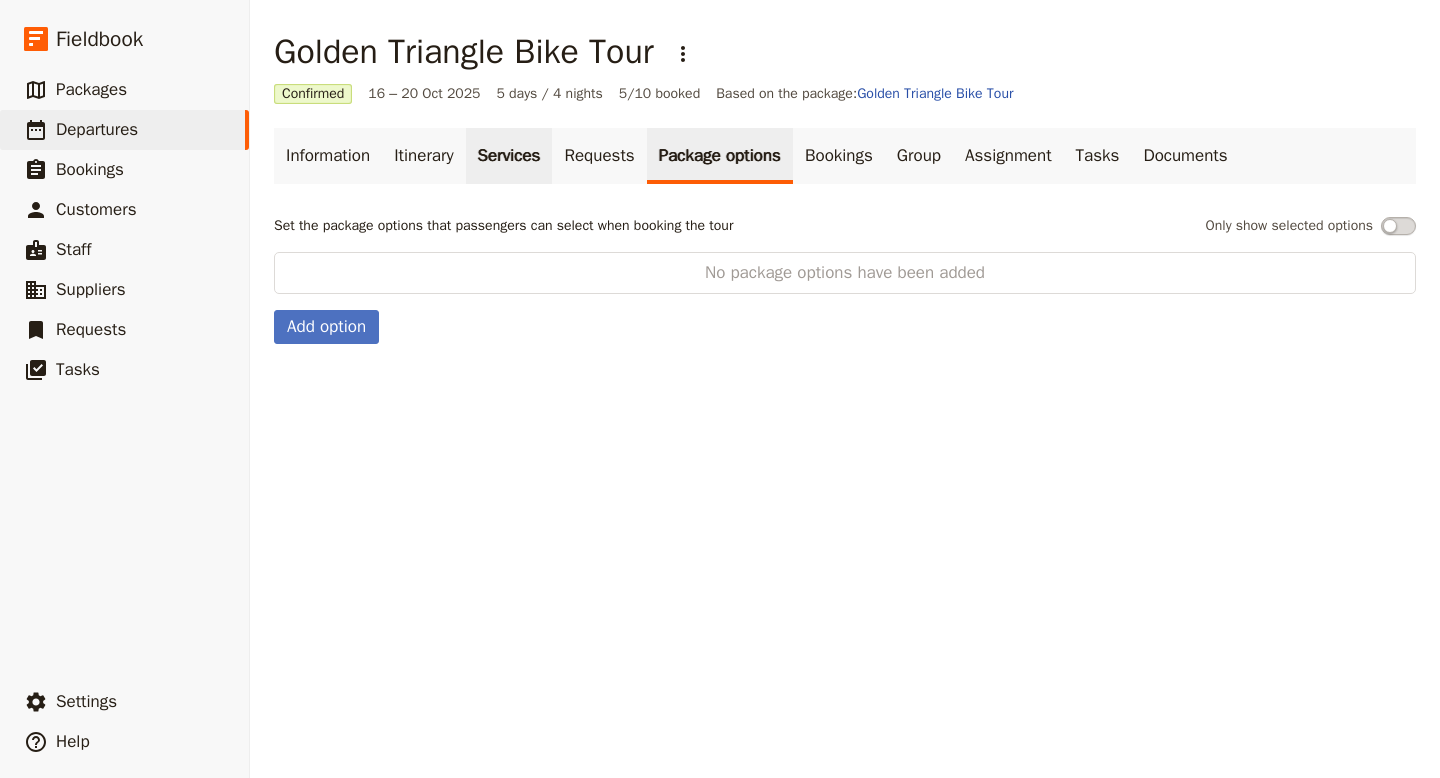 click on "Services" at bounding box center (509, 156) 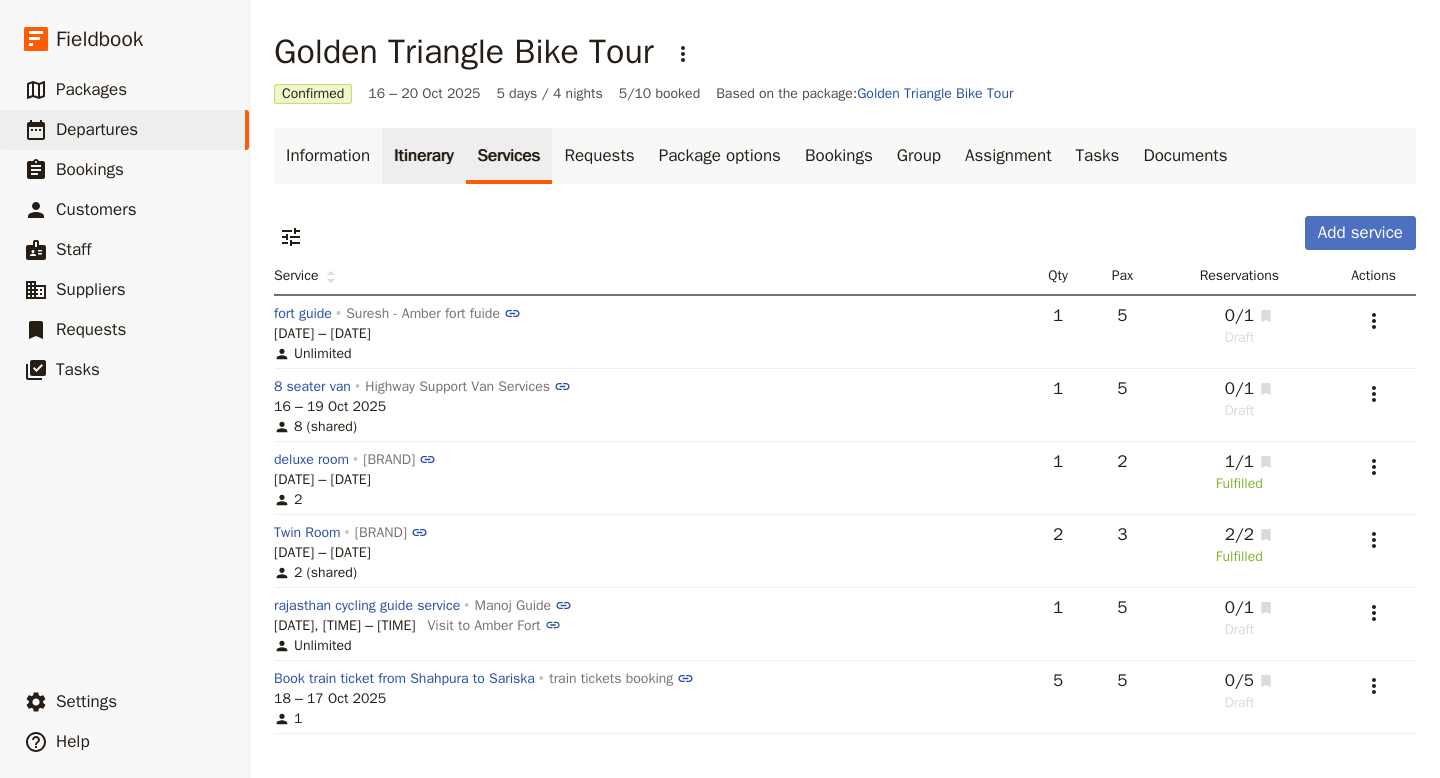 click on "Itinerary" at bounding box center (423, 156) 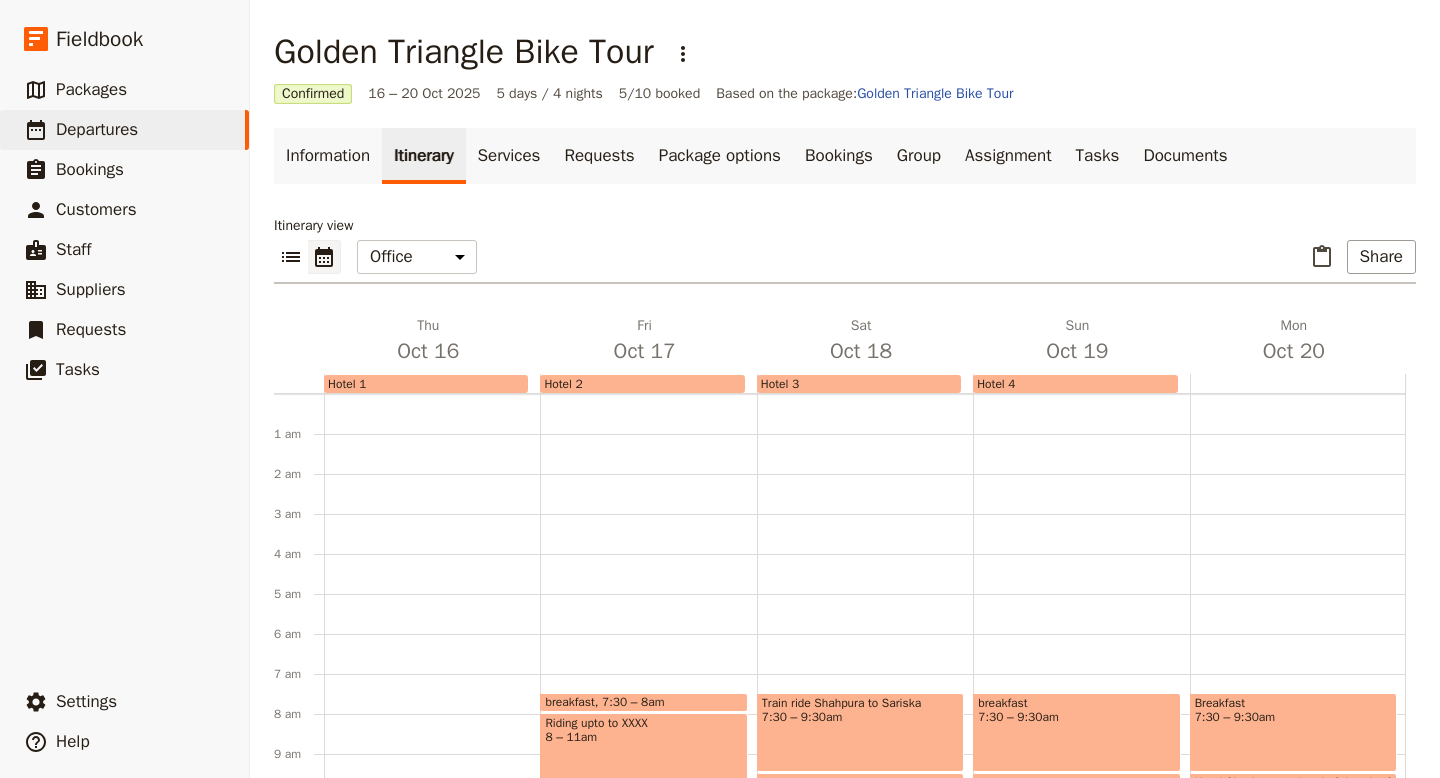 scroll, scrollTop: 260, scrollLeft: 0, axis: vertical 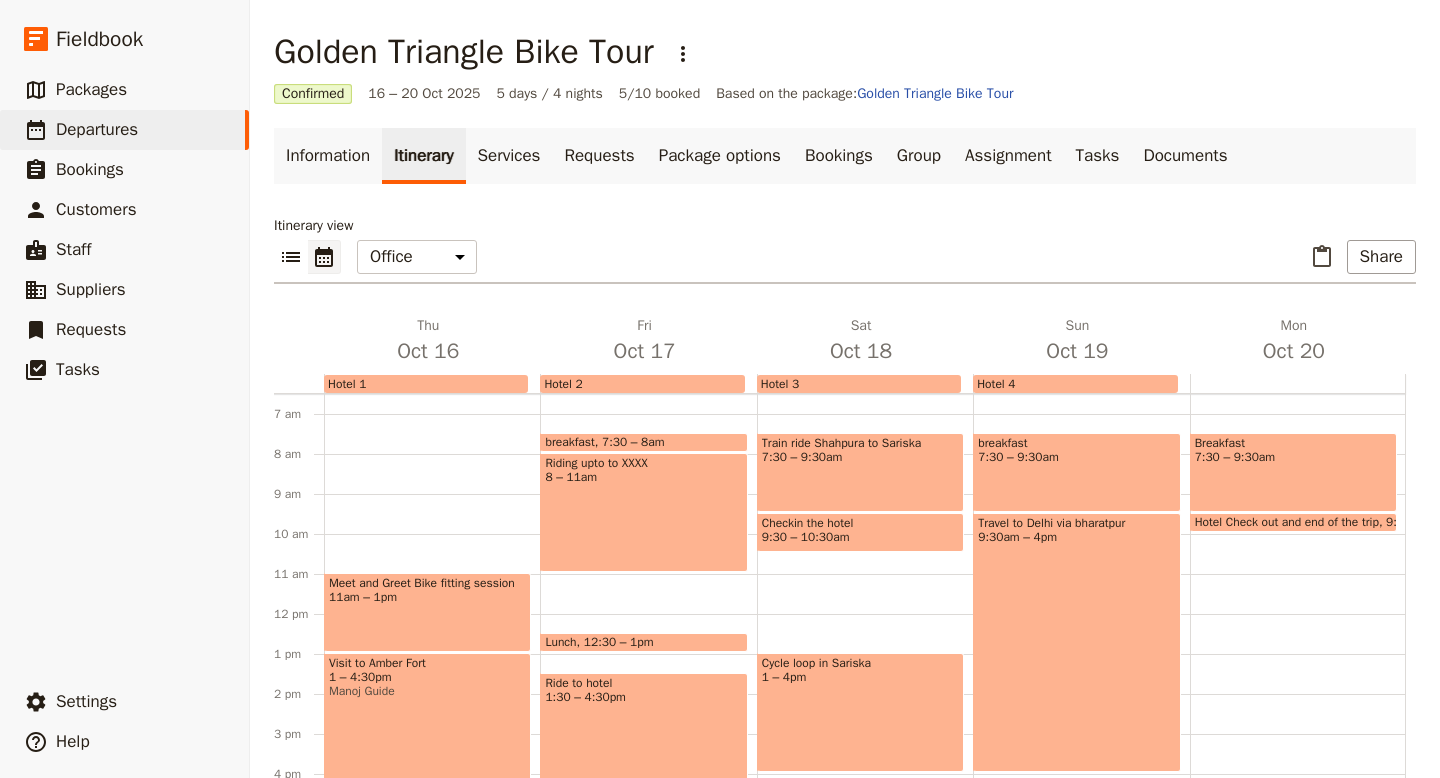click on "8 – 11am" at bounding box center [643, 477] 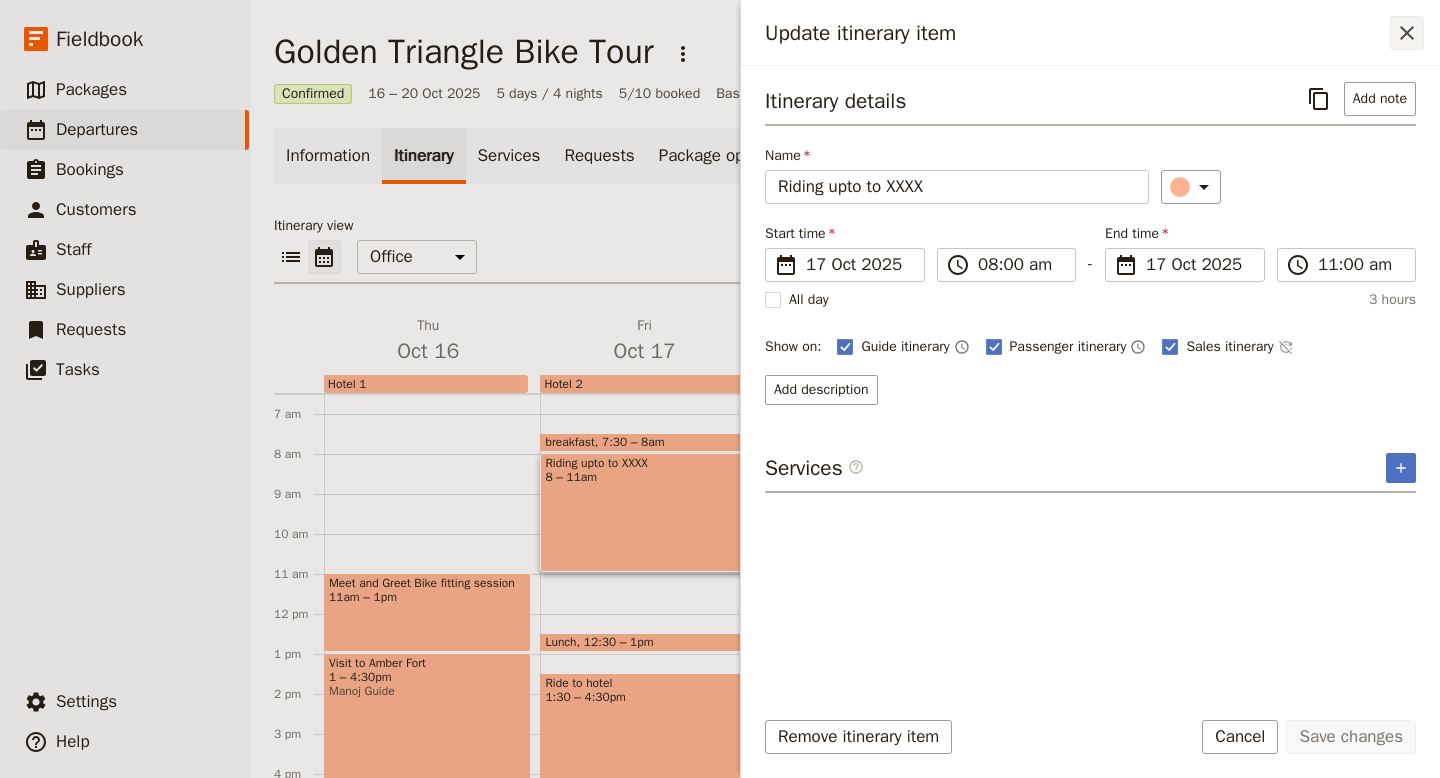 click 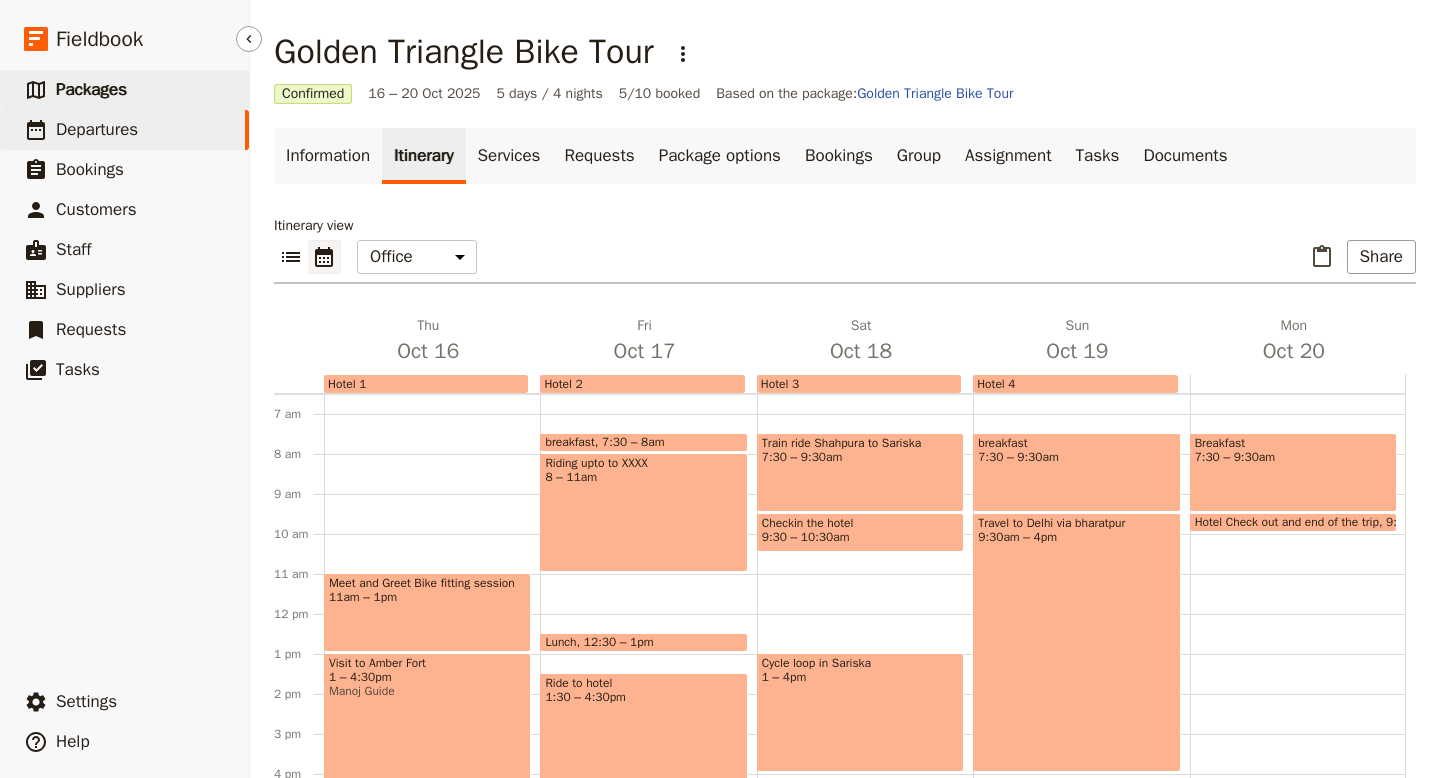 click on "Packages" at bounding box center (91, 89) 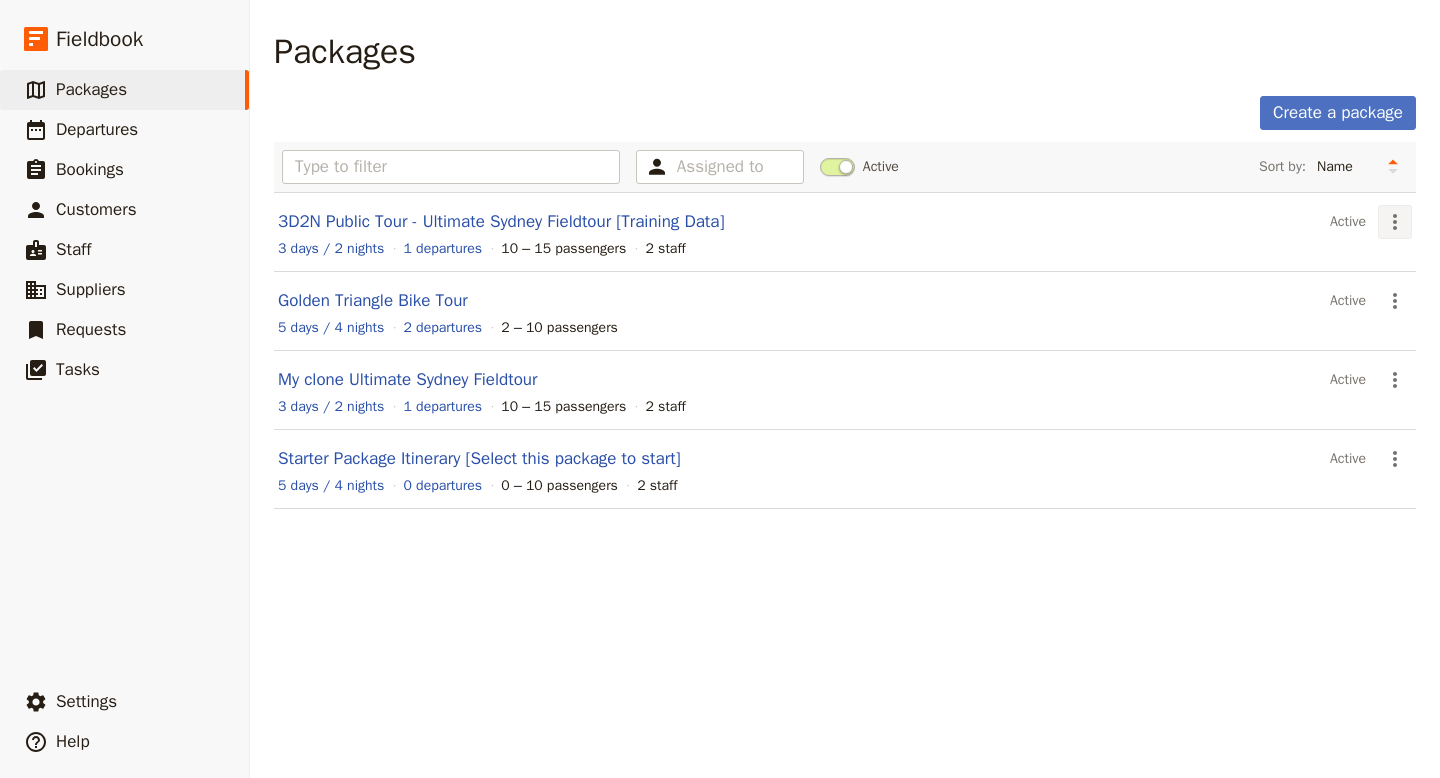 click 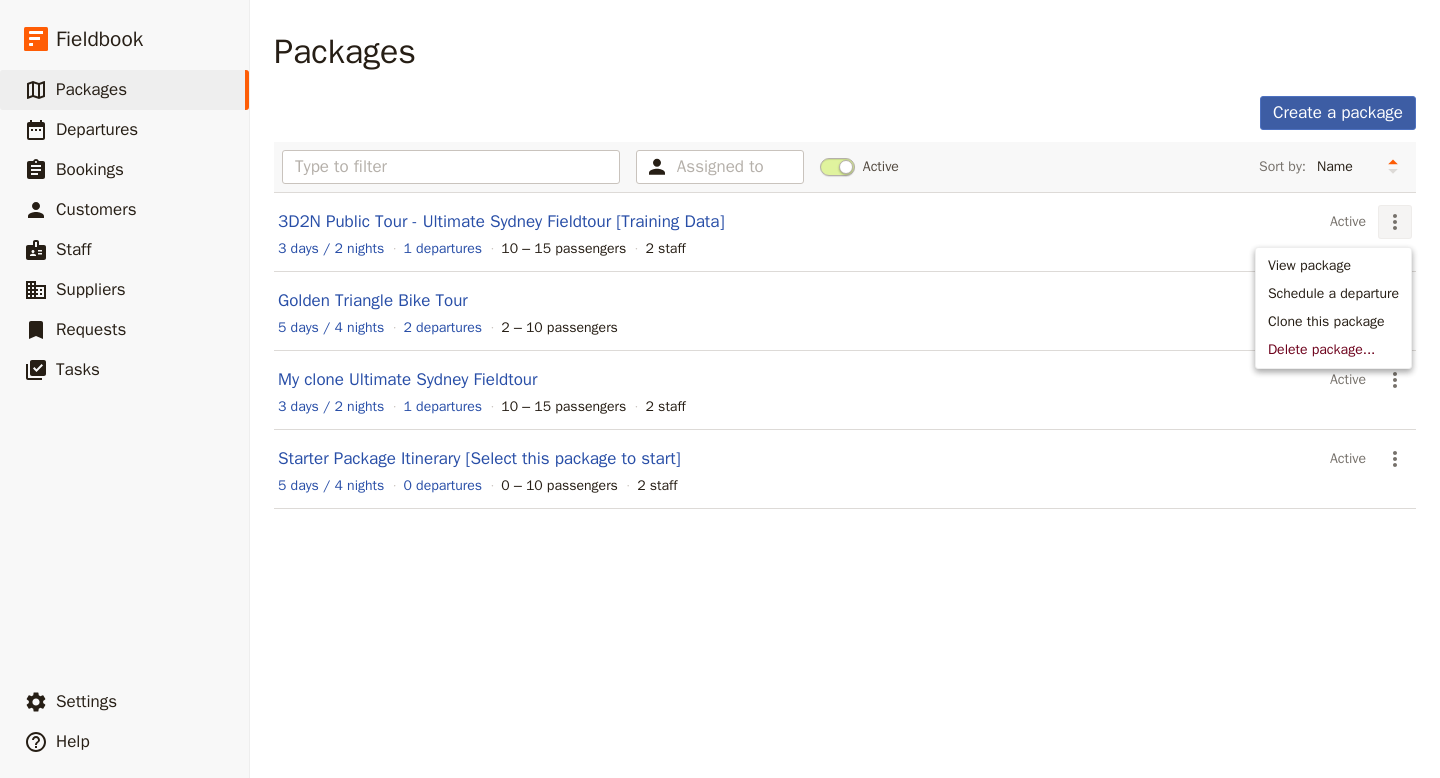 click on "Create a package" at bounding box center (1338, 113) 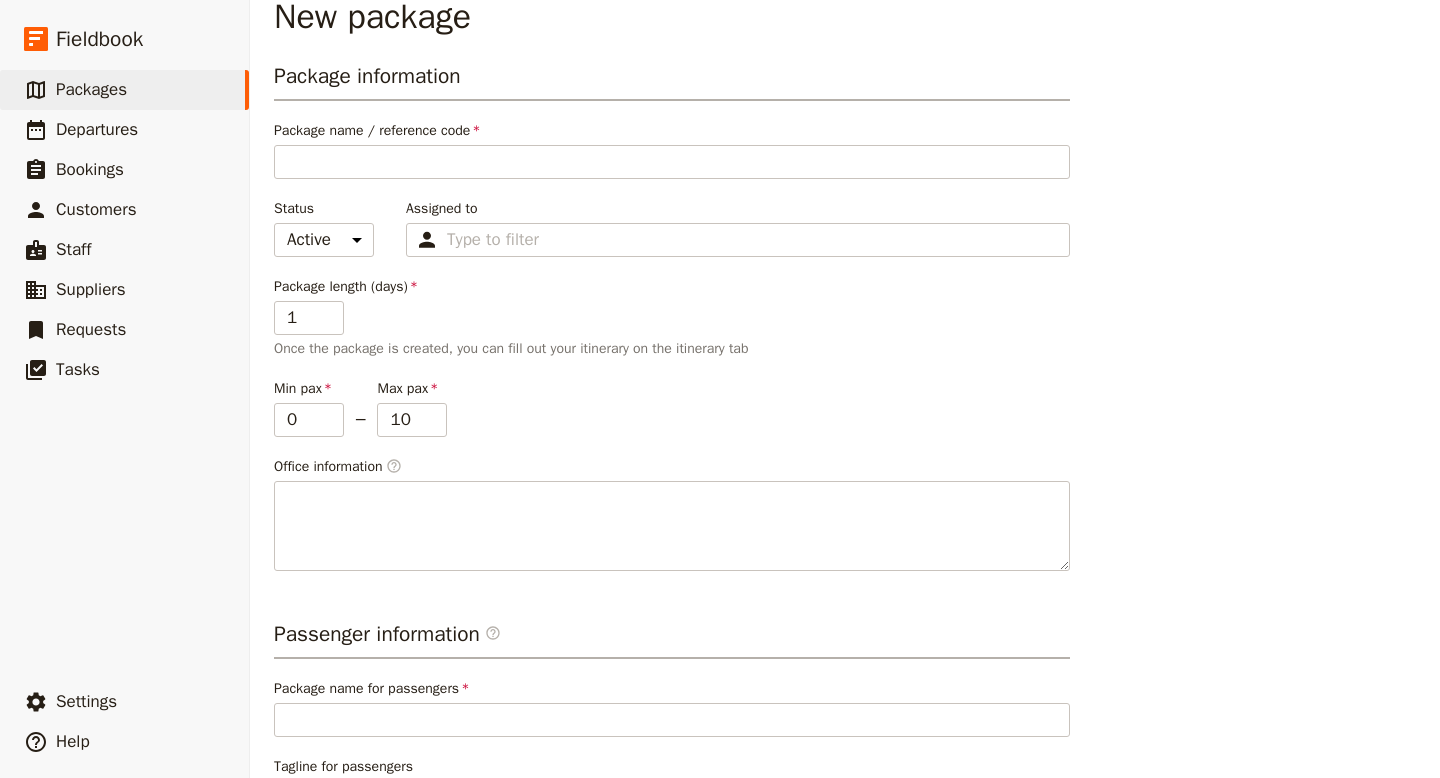 scroll, scrollTop: 0, scrollLeft: 0, axis: both 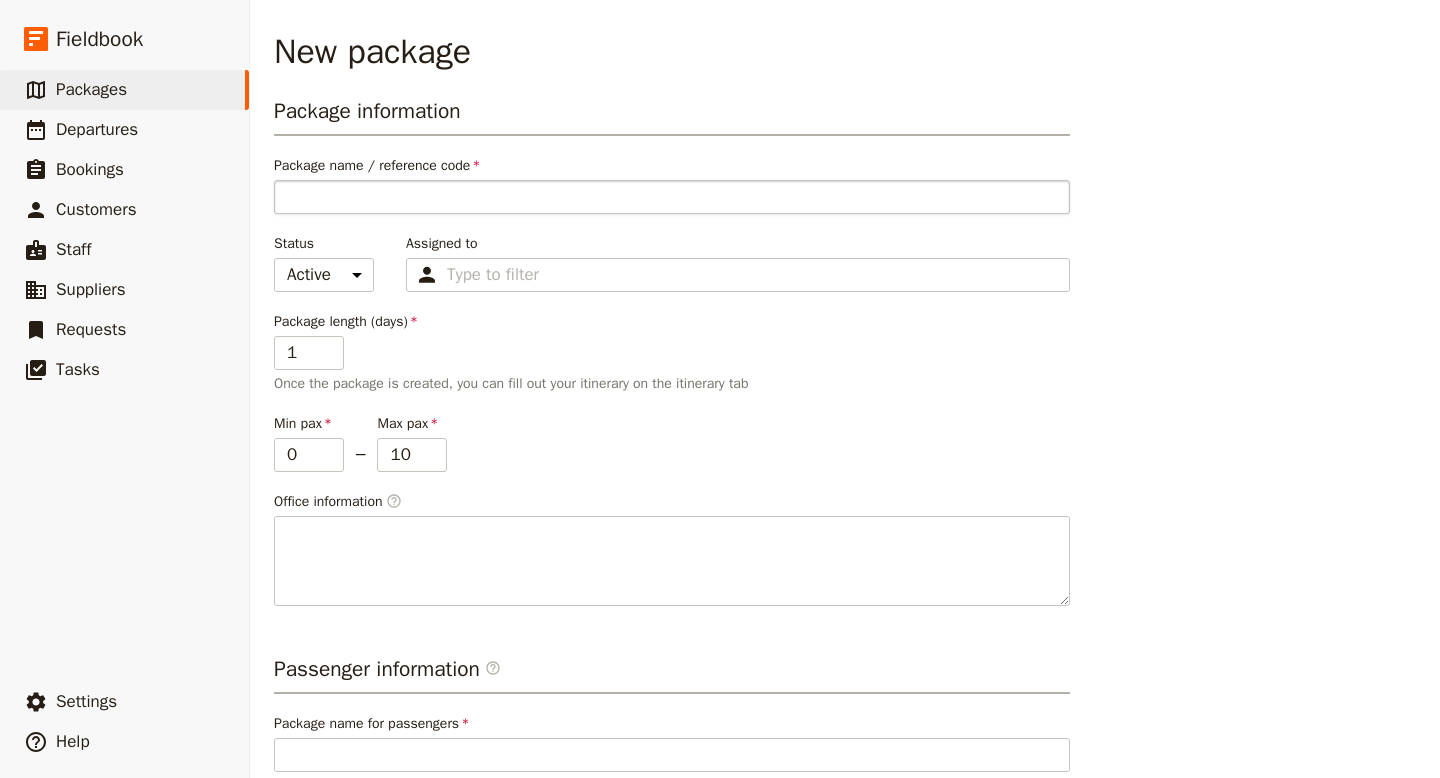 type on "M" 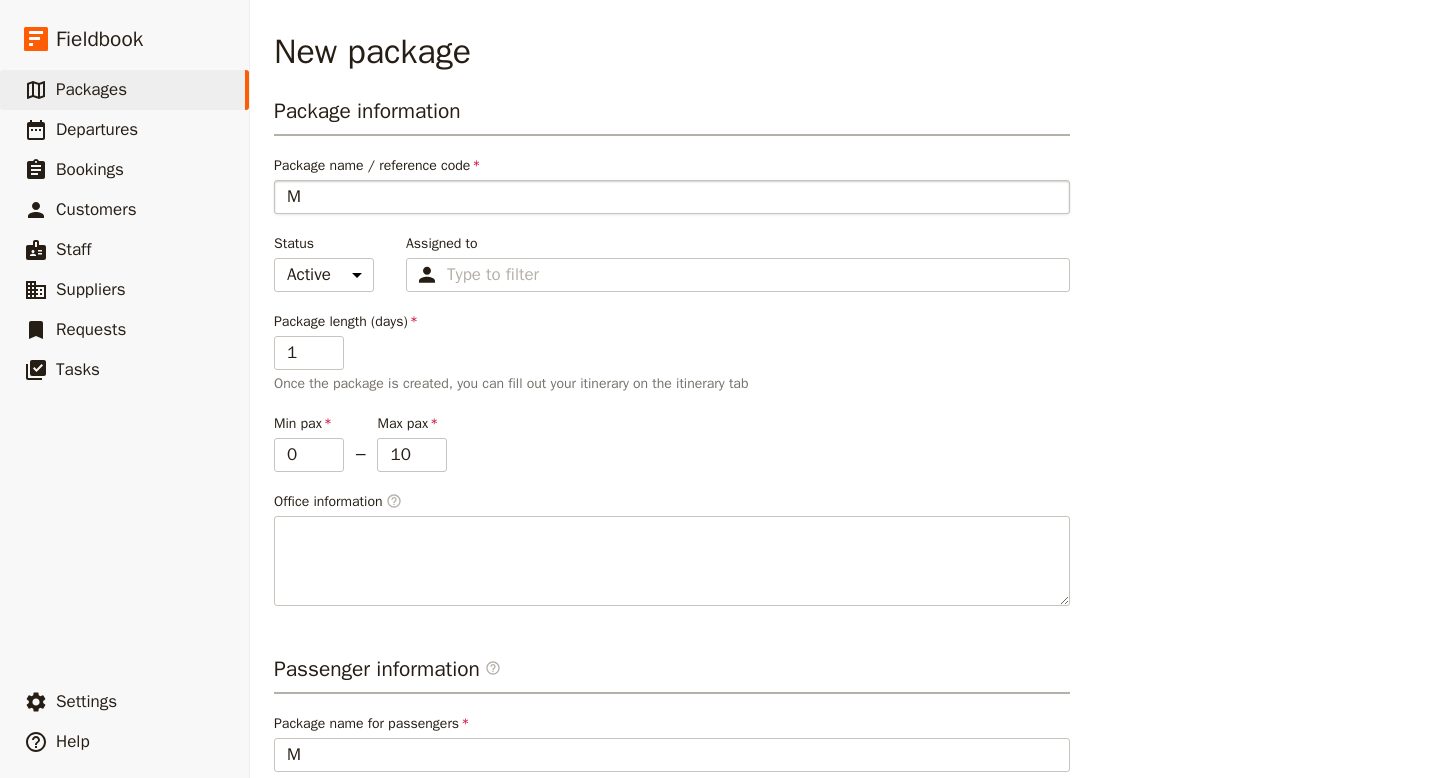 type on "My" 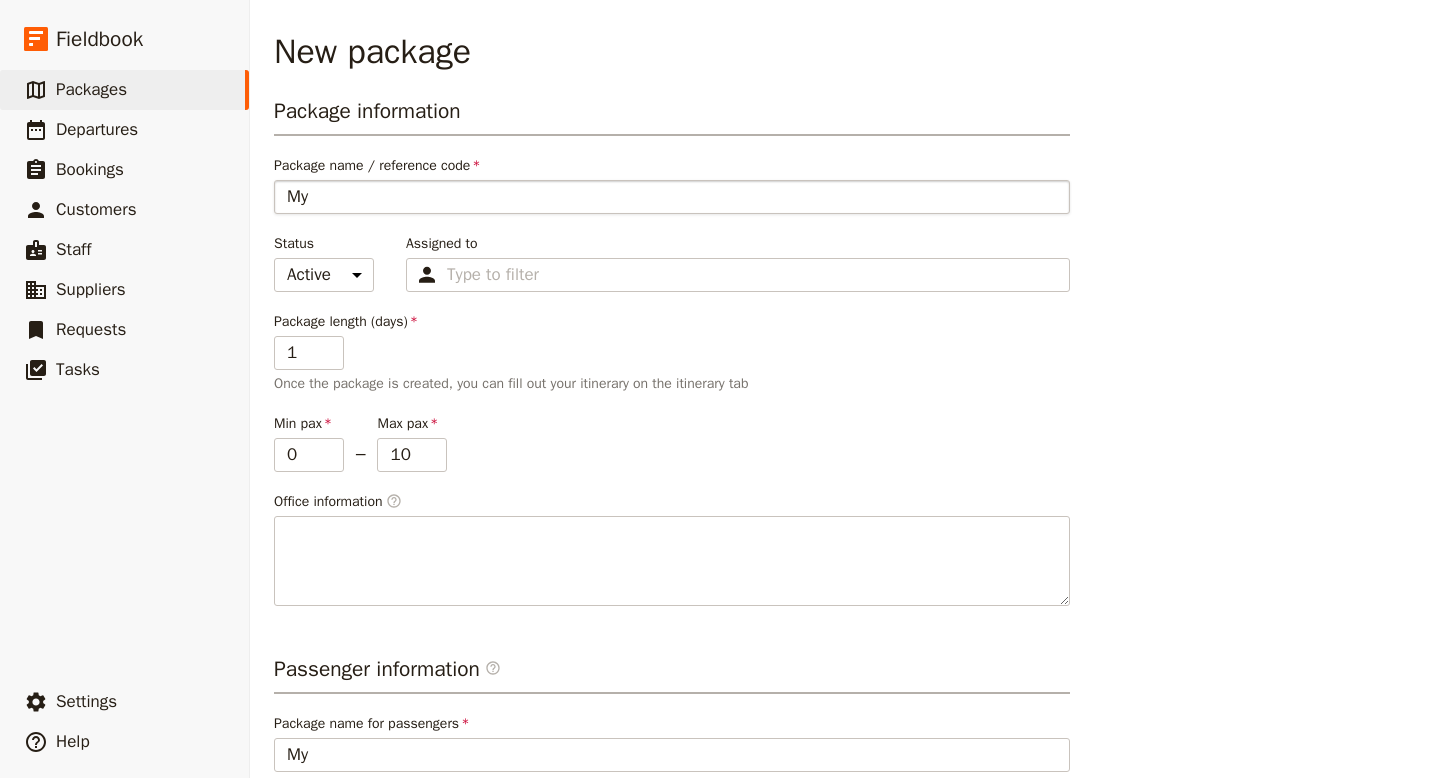type on "My" 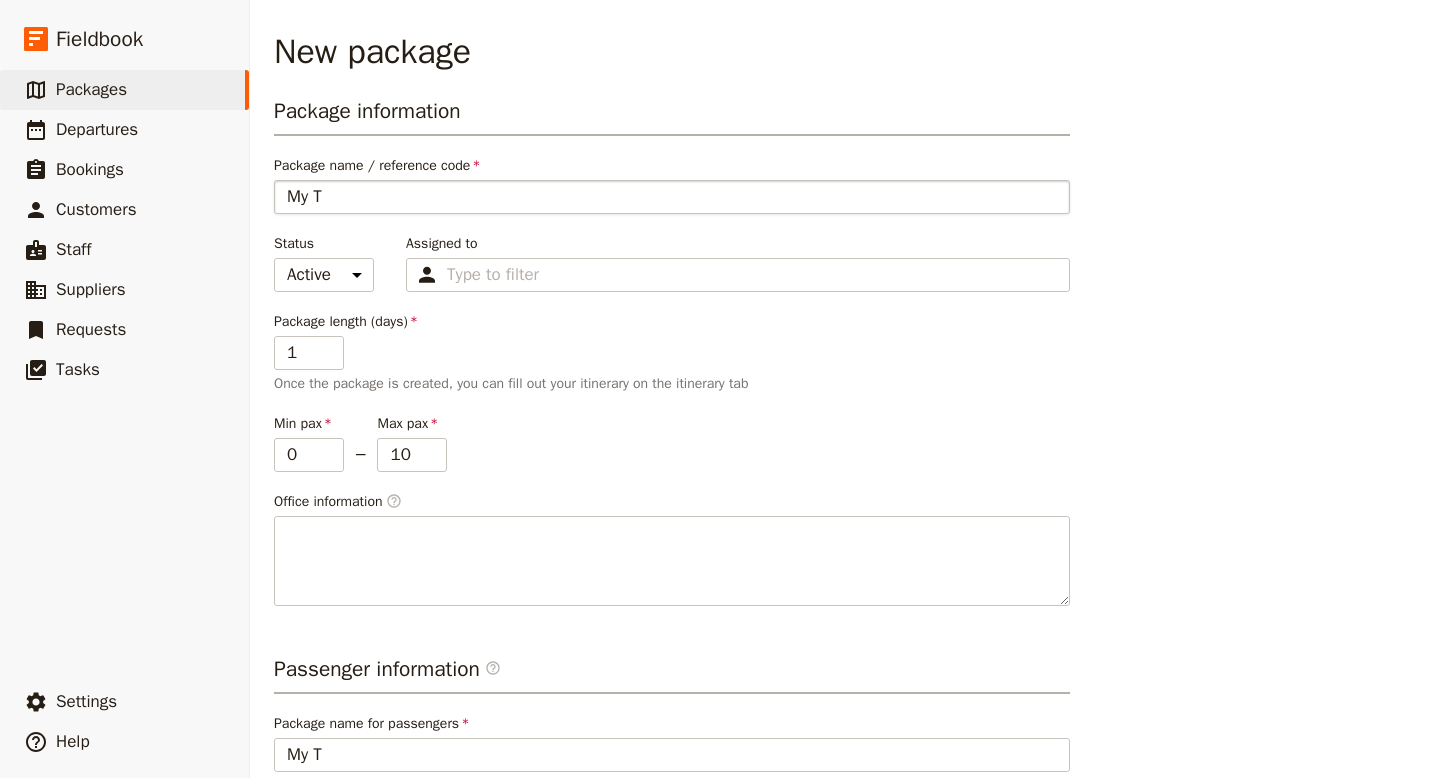 type on "My Te" 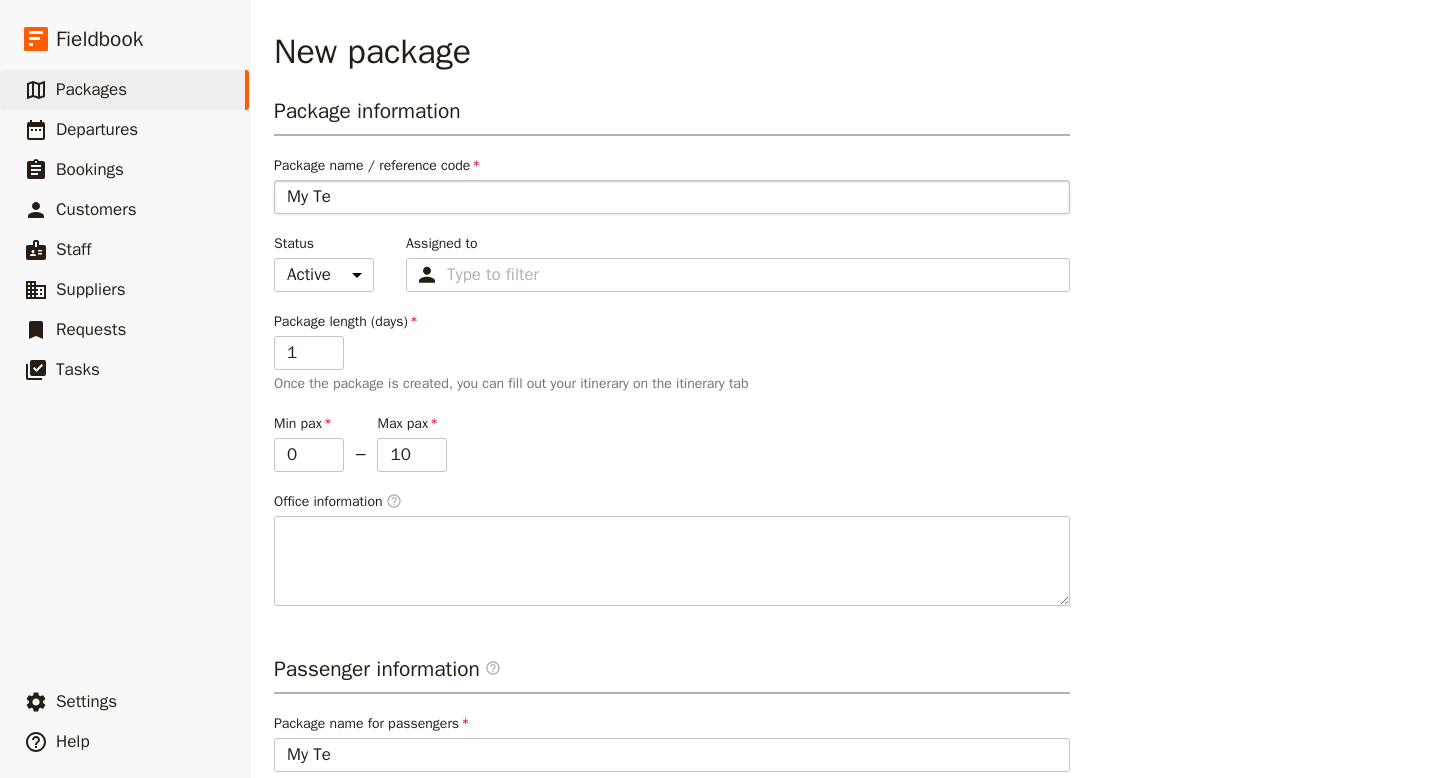 type on "My Tes" 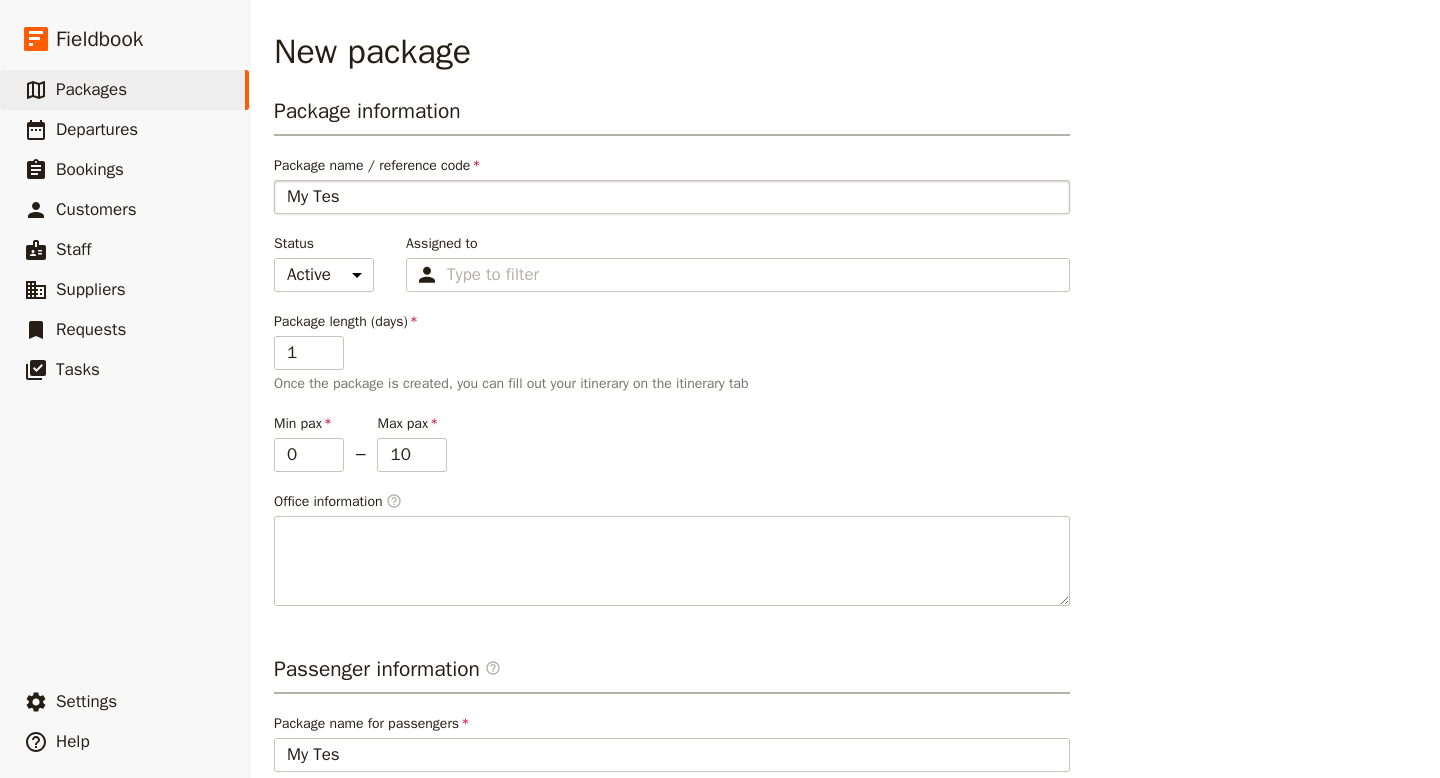 type on "My Test" 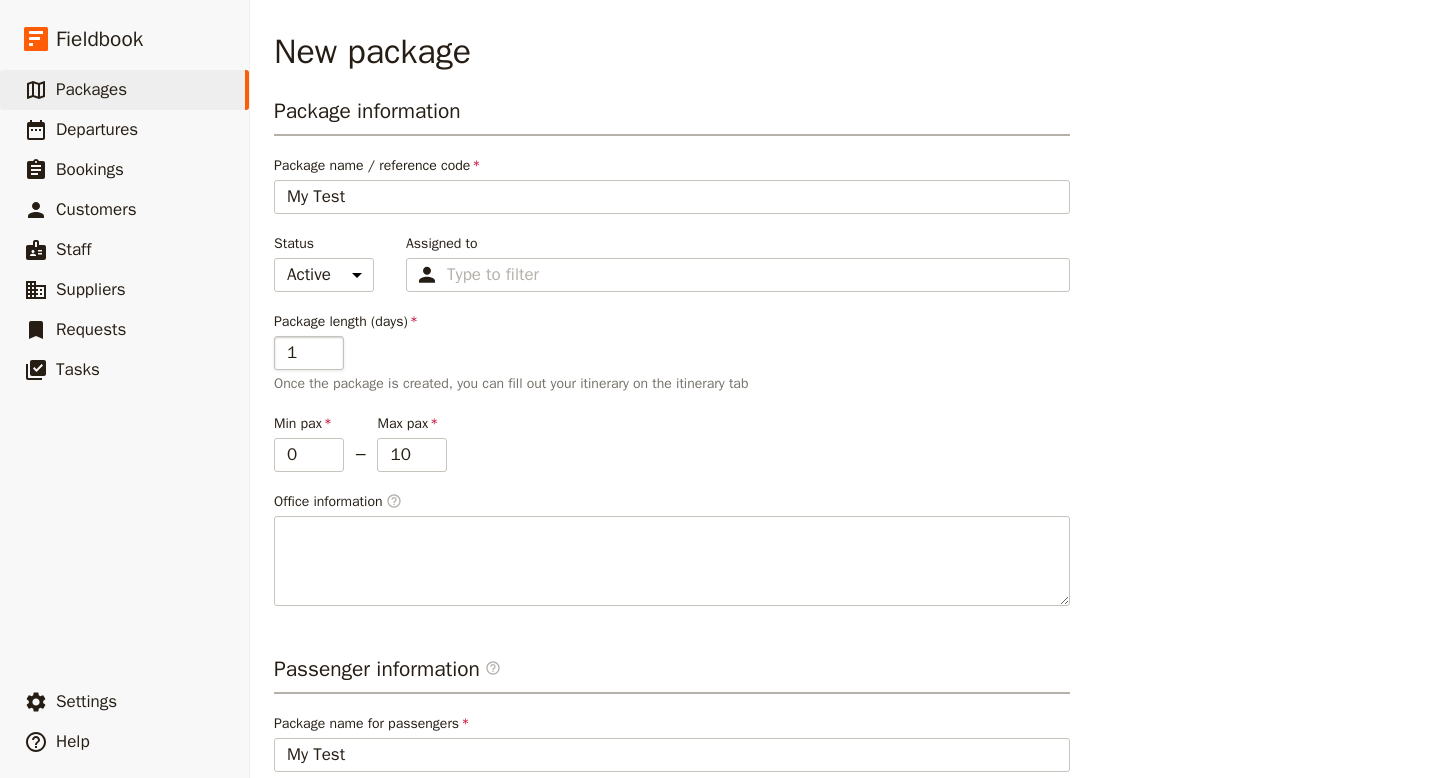 type on "My Test" 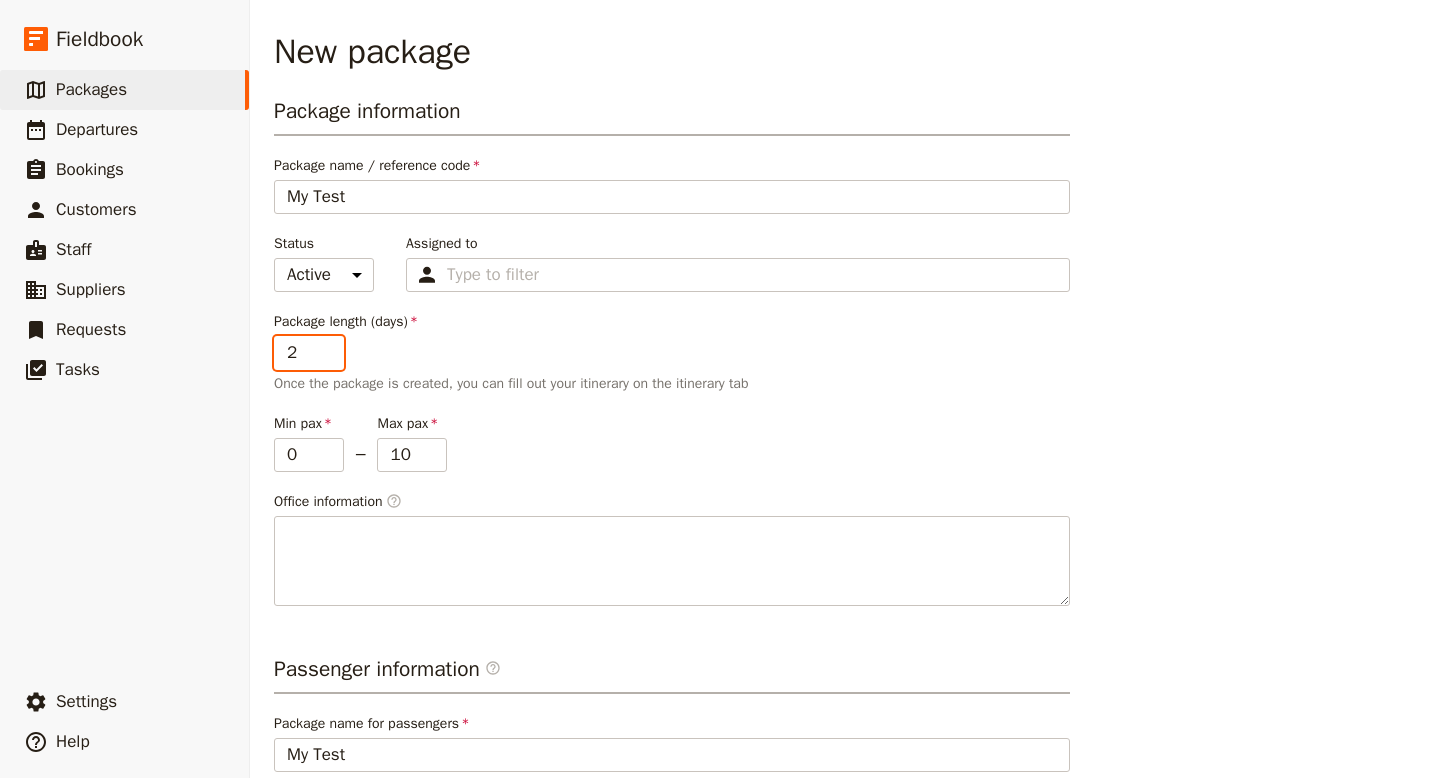 click on "2" at bounding box center [309, 353] 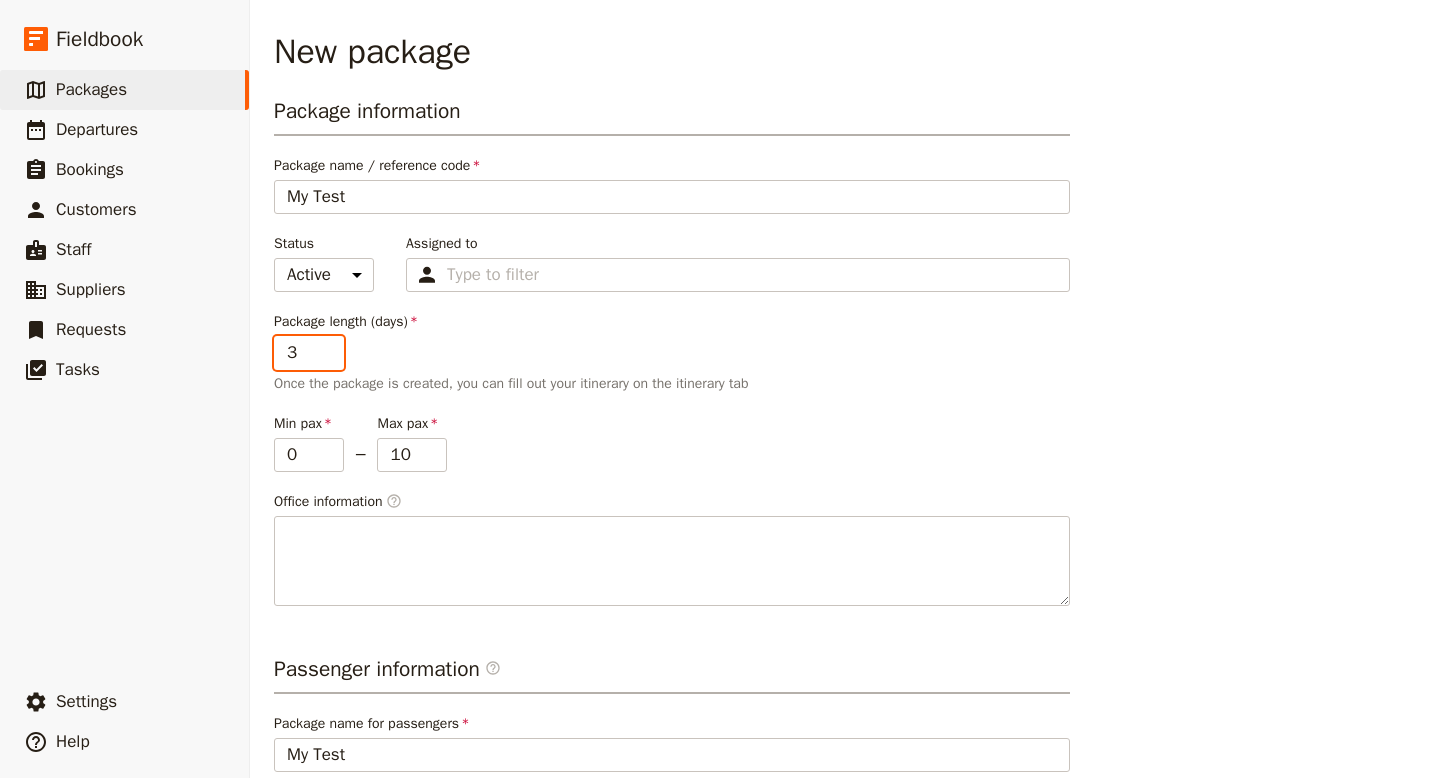 type on "3" 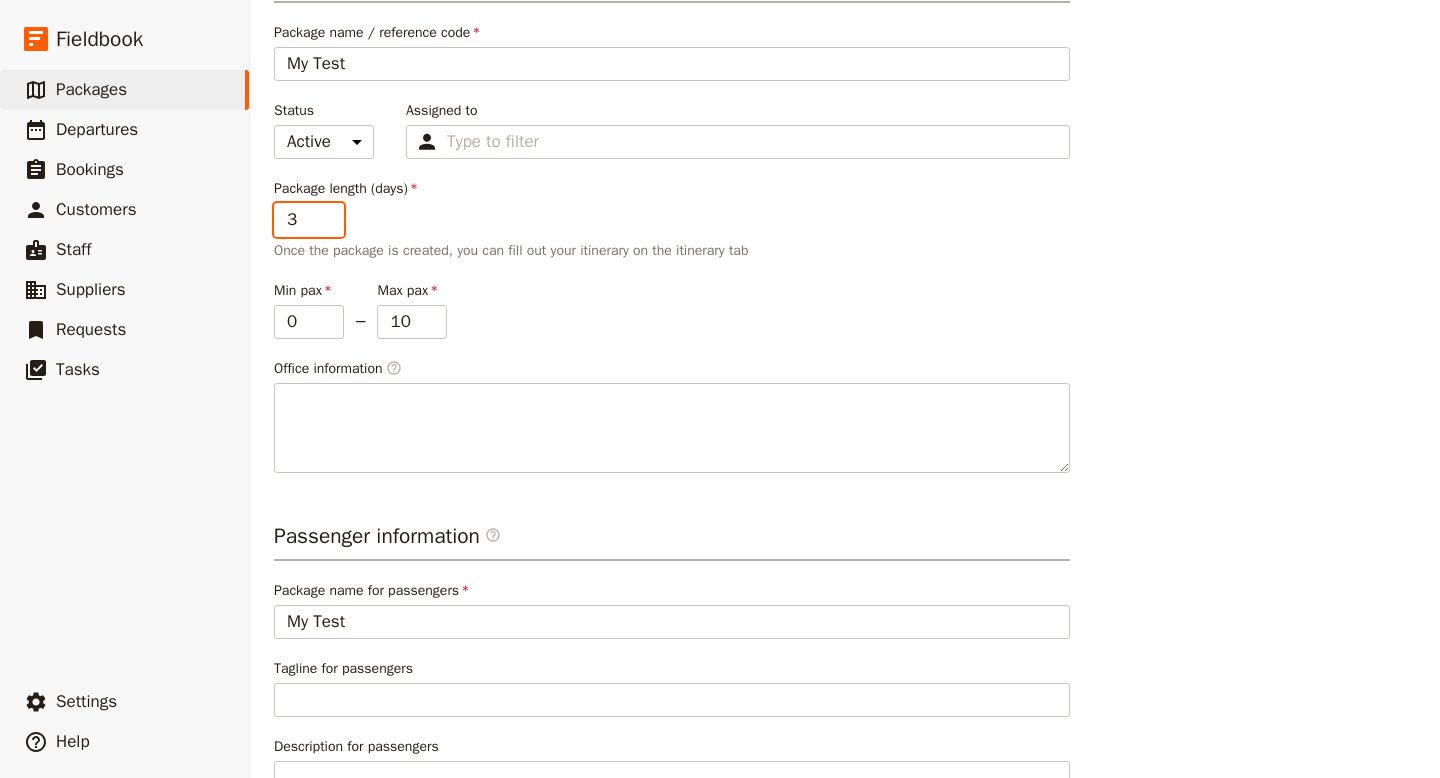 scroll, scrollTop: 213, scrollLeft: 0, axis: vertical 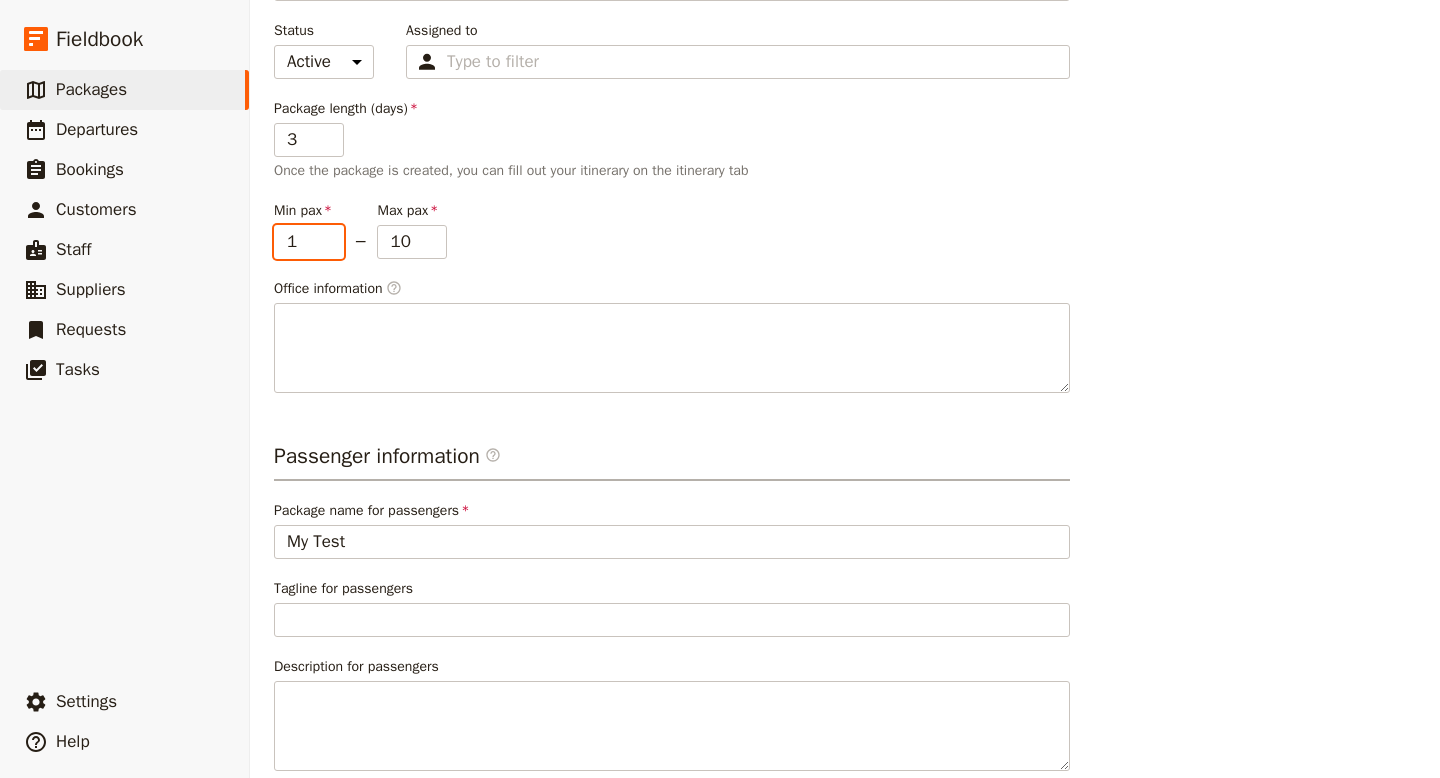 click on "1" at bounding box center (309, 242) 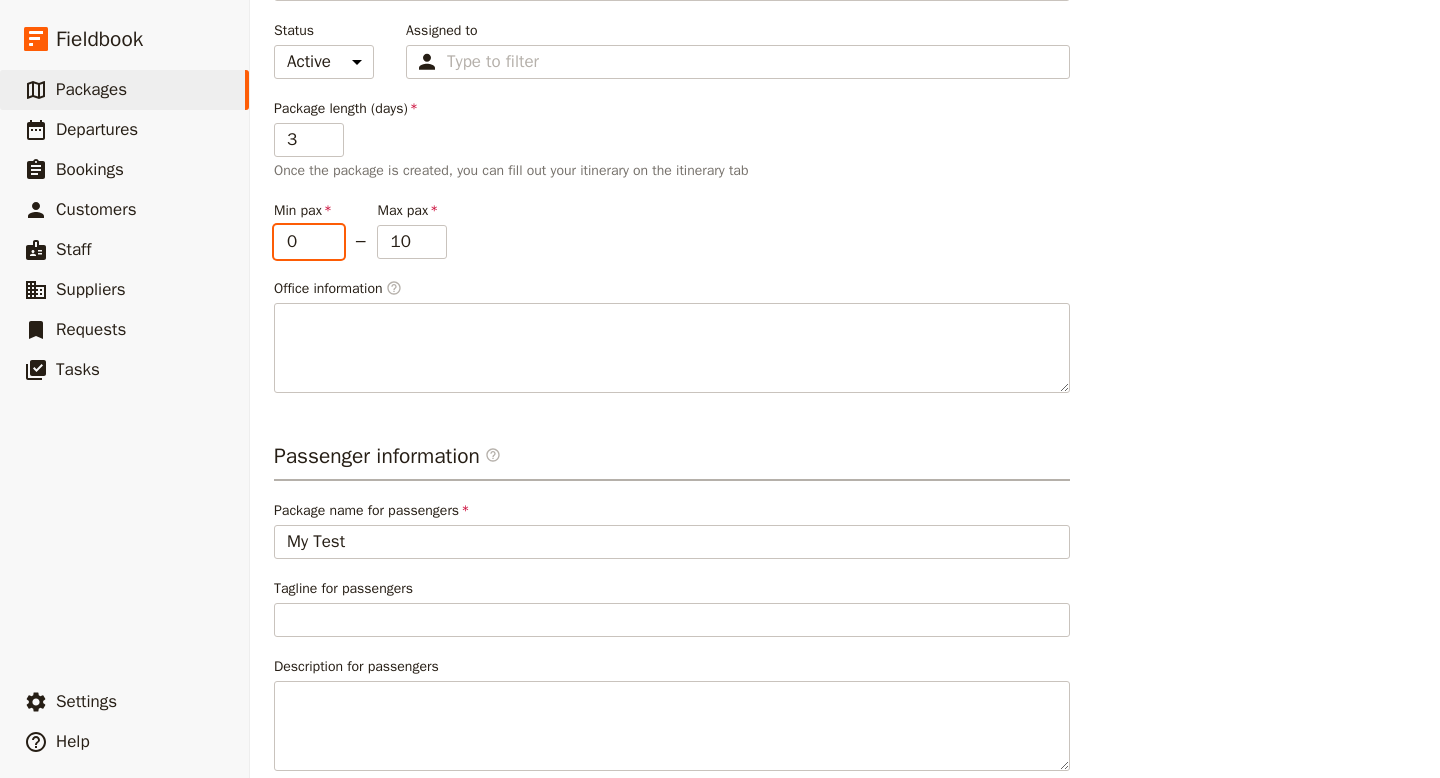 click on "0" at bounding box center [309, 242] 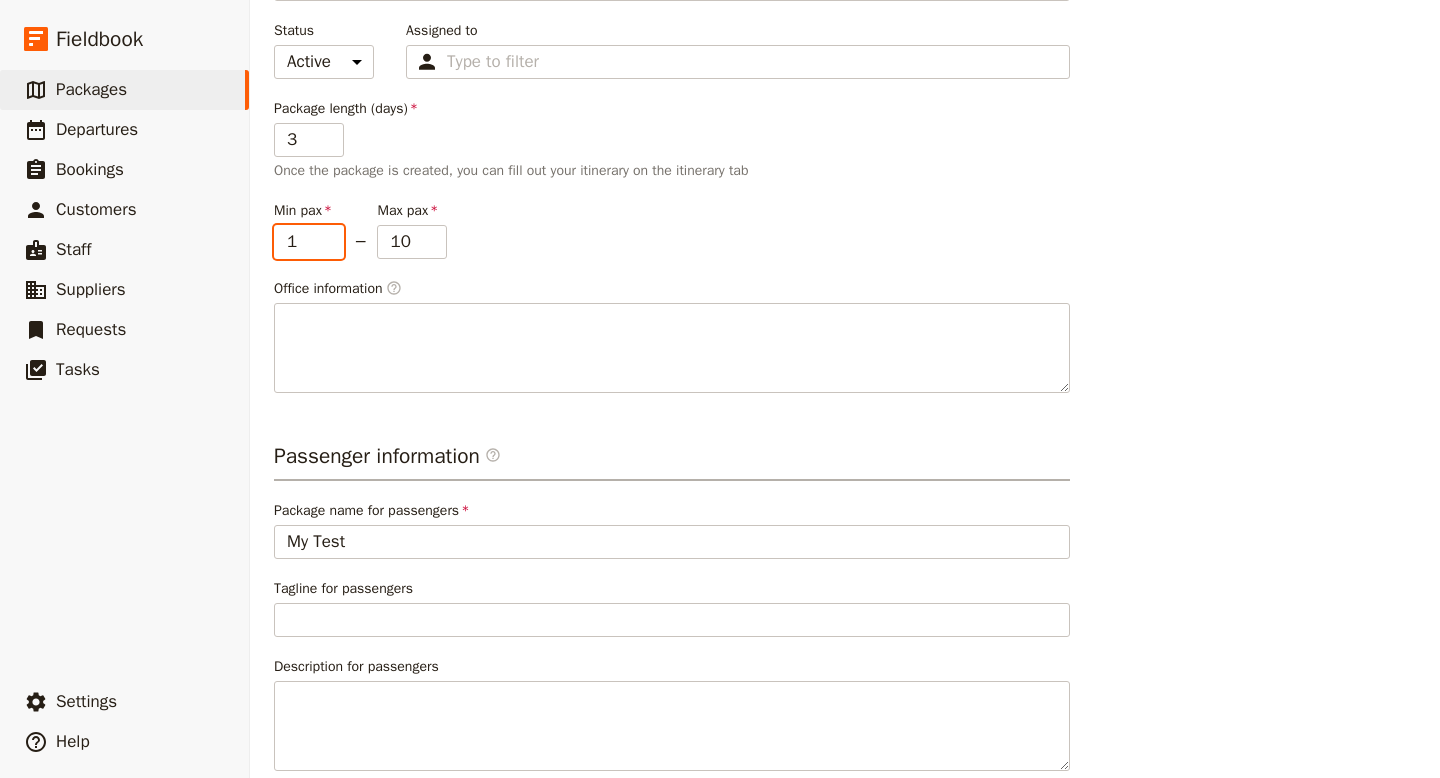 click on "1" at bounding box center [309, 242] 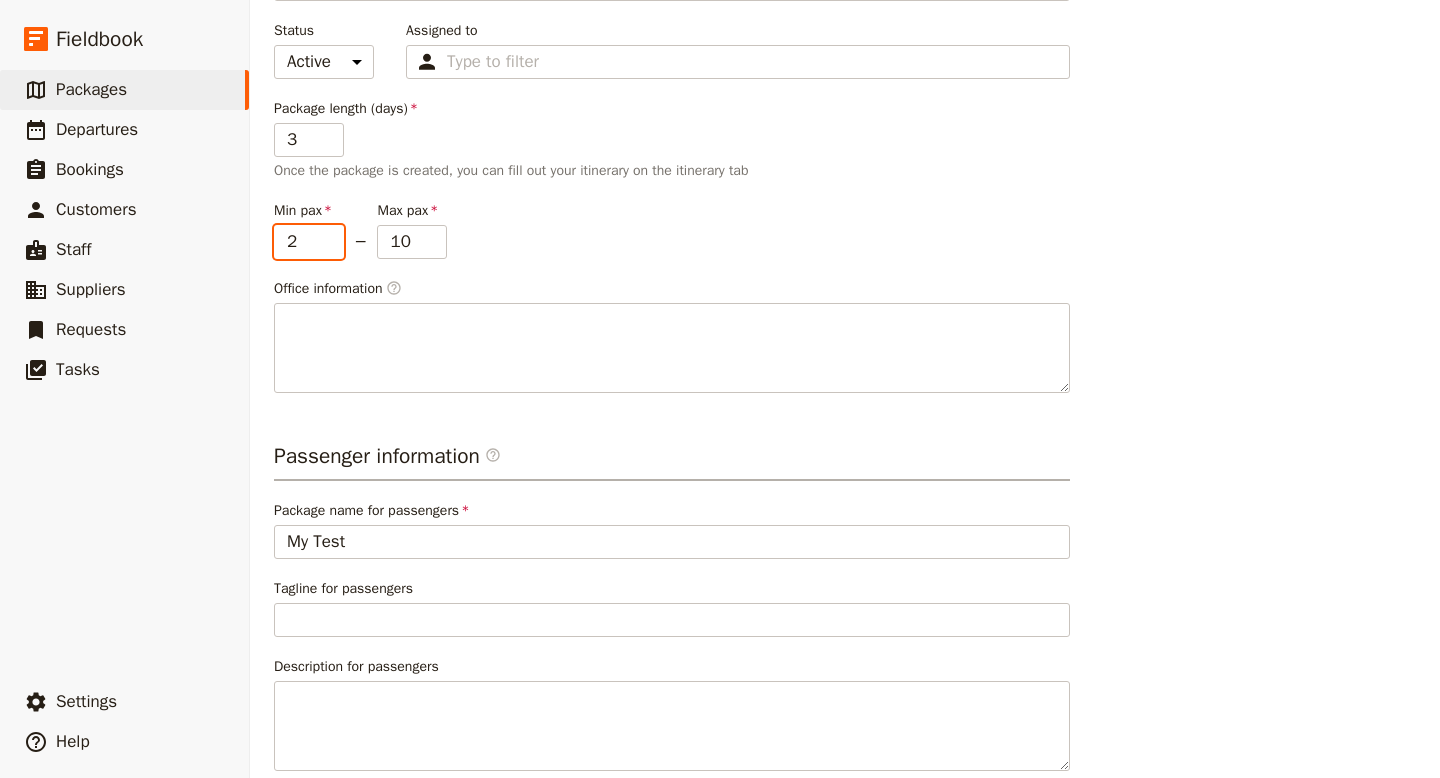 type on "2" 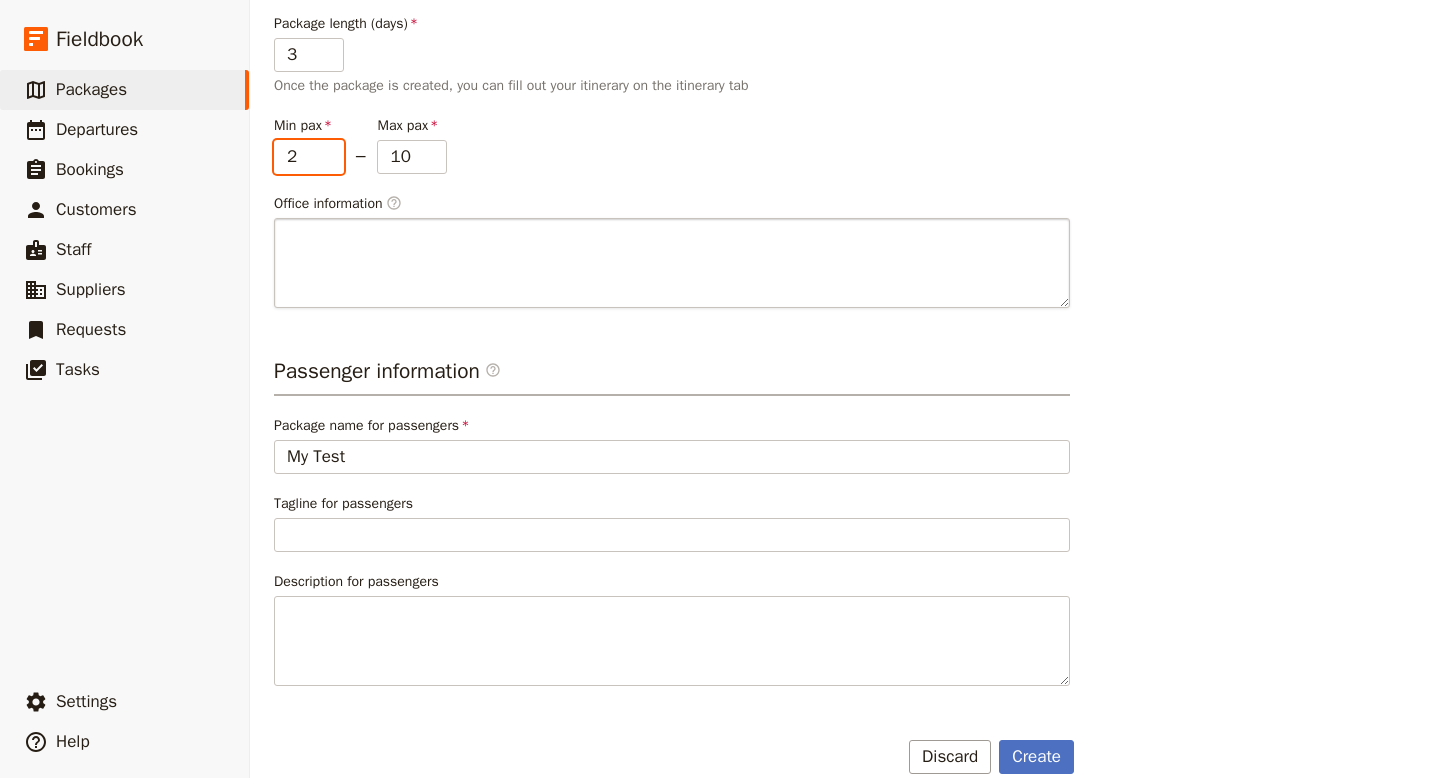 scroll, scrollTop: 326, scrollLeft: 0, axis: vertical 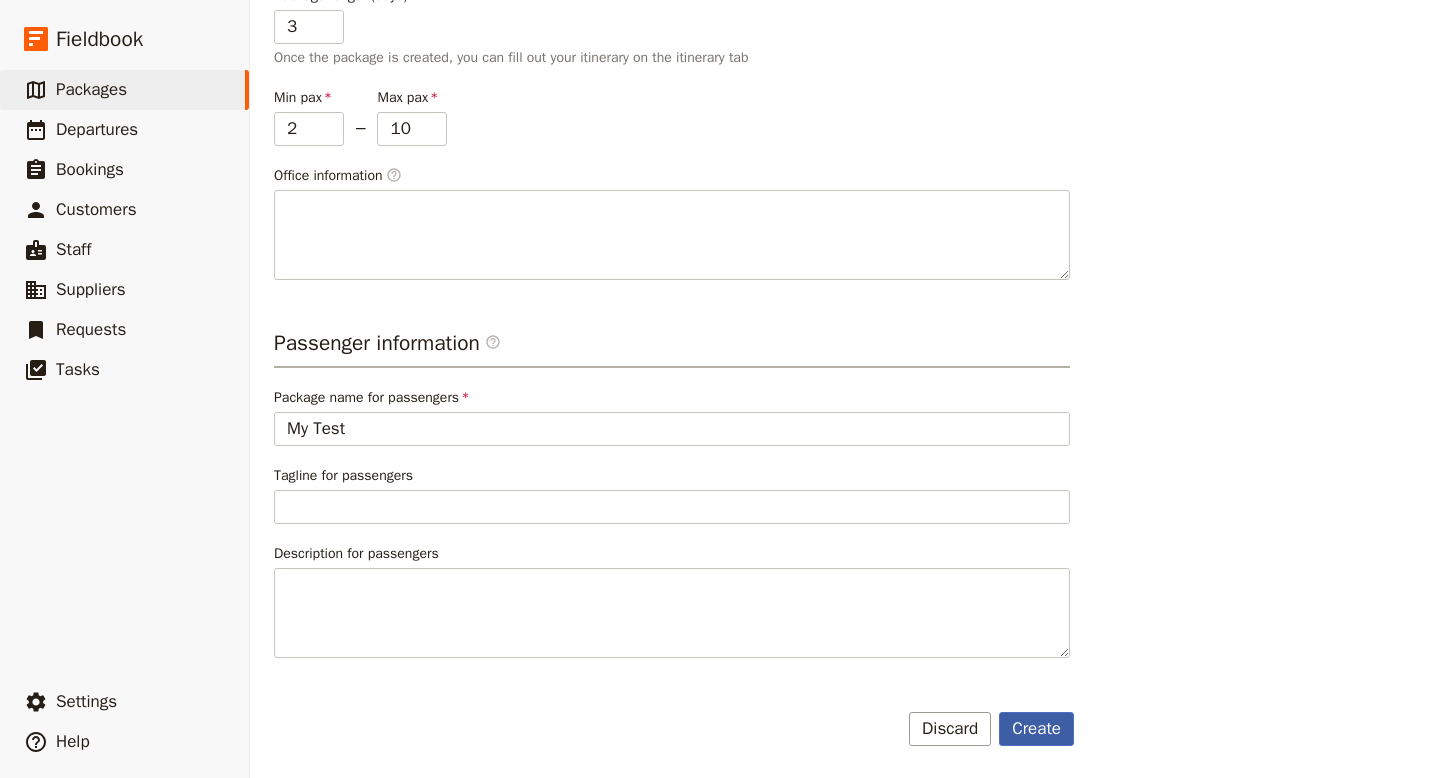 click on "Create" at bounding box center [1036, 729] 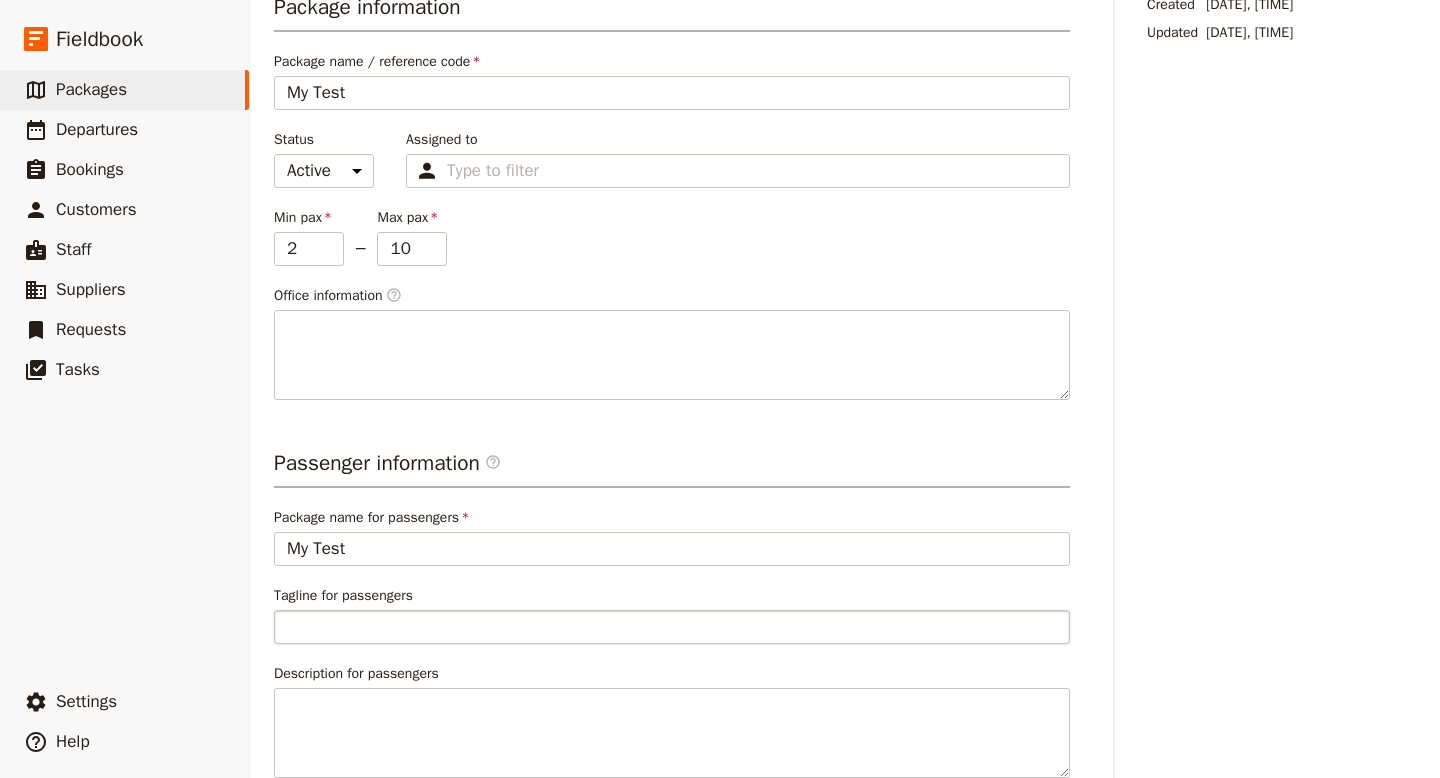 scroll, scrollTop: 0, scrollLeft: 0, axis: both 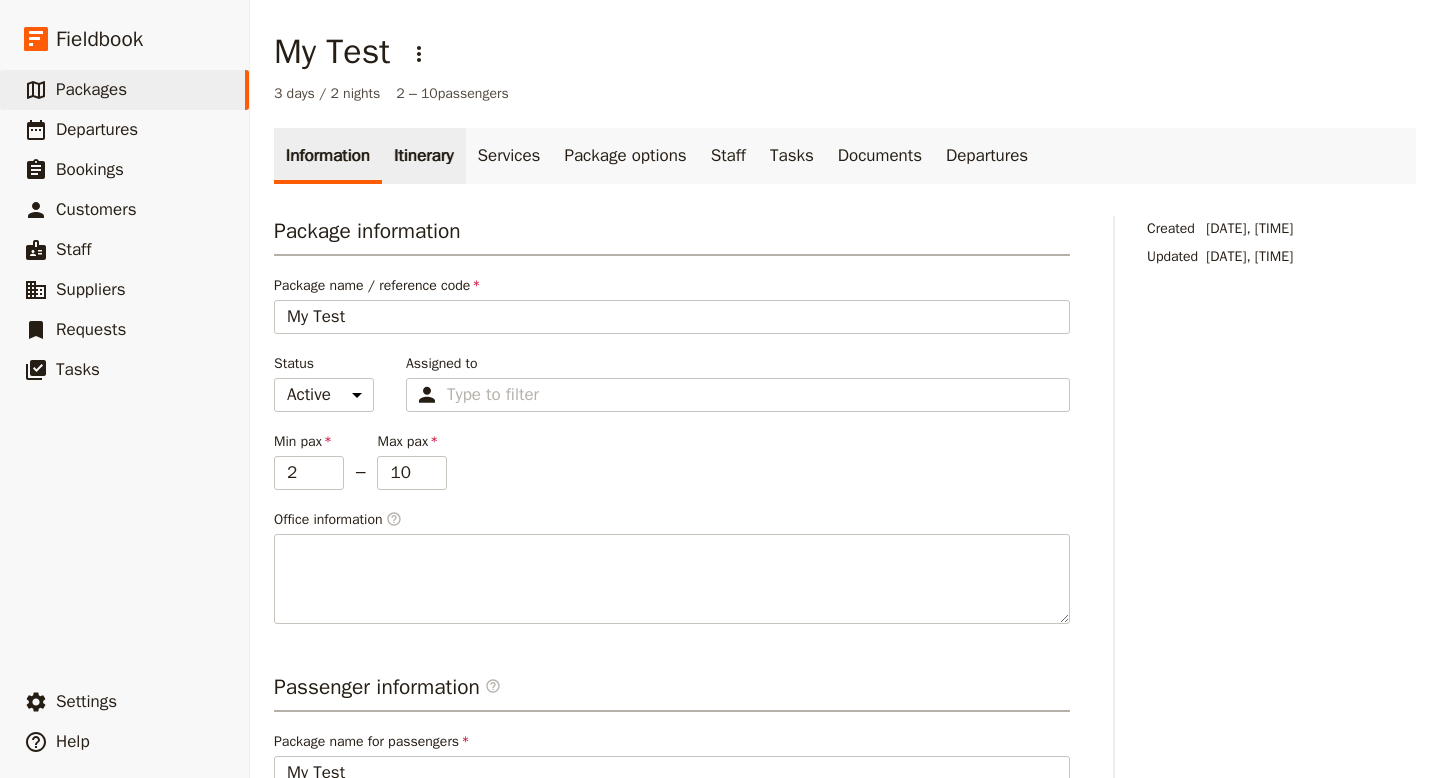 click on "Itinerary" at bounding box center [423, 156] 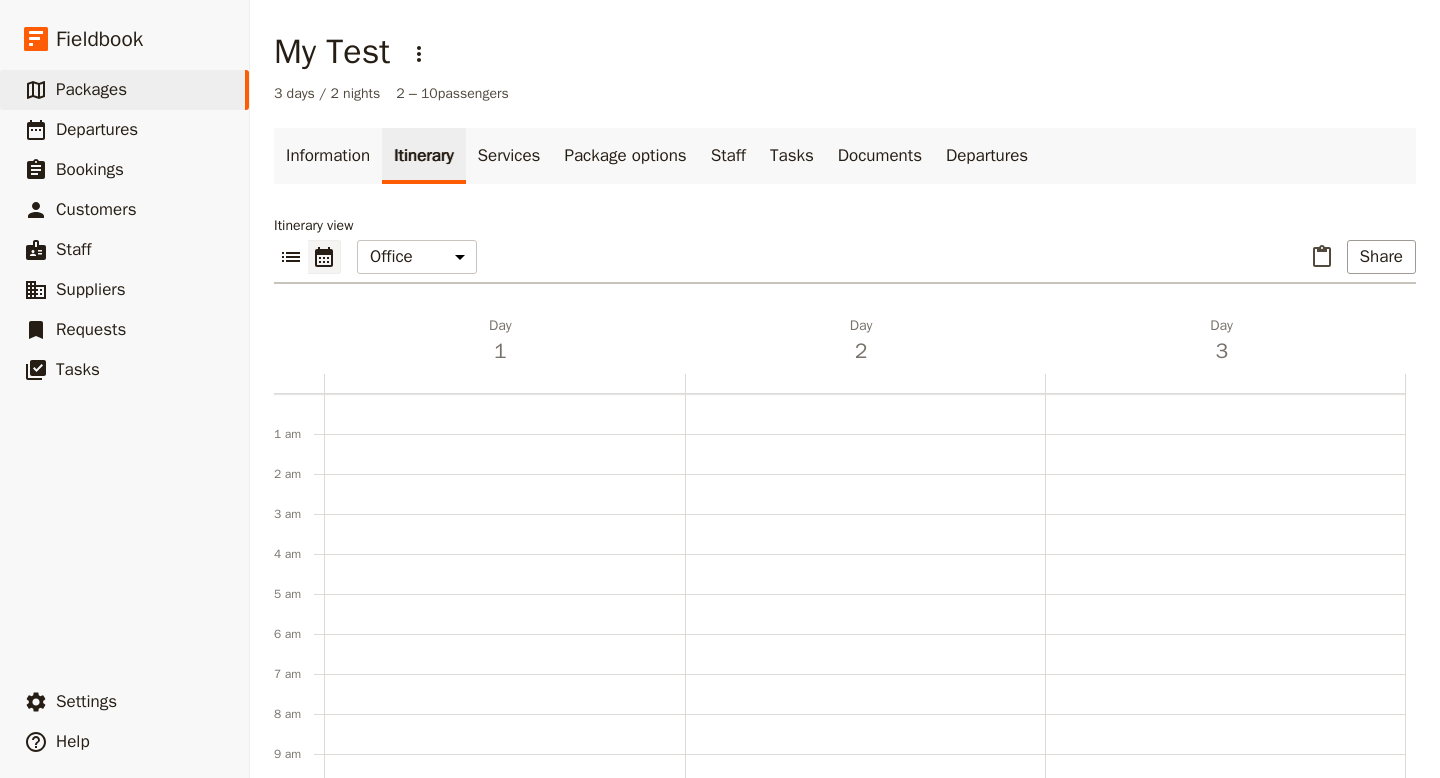 scroll, scrollTop: 260, scrollLeft: 0, axis: vertical 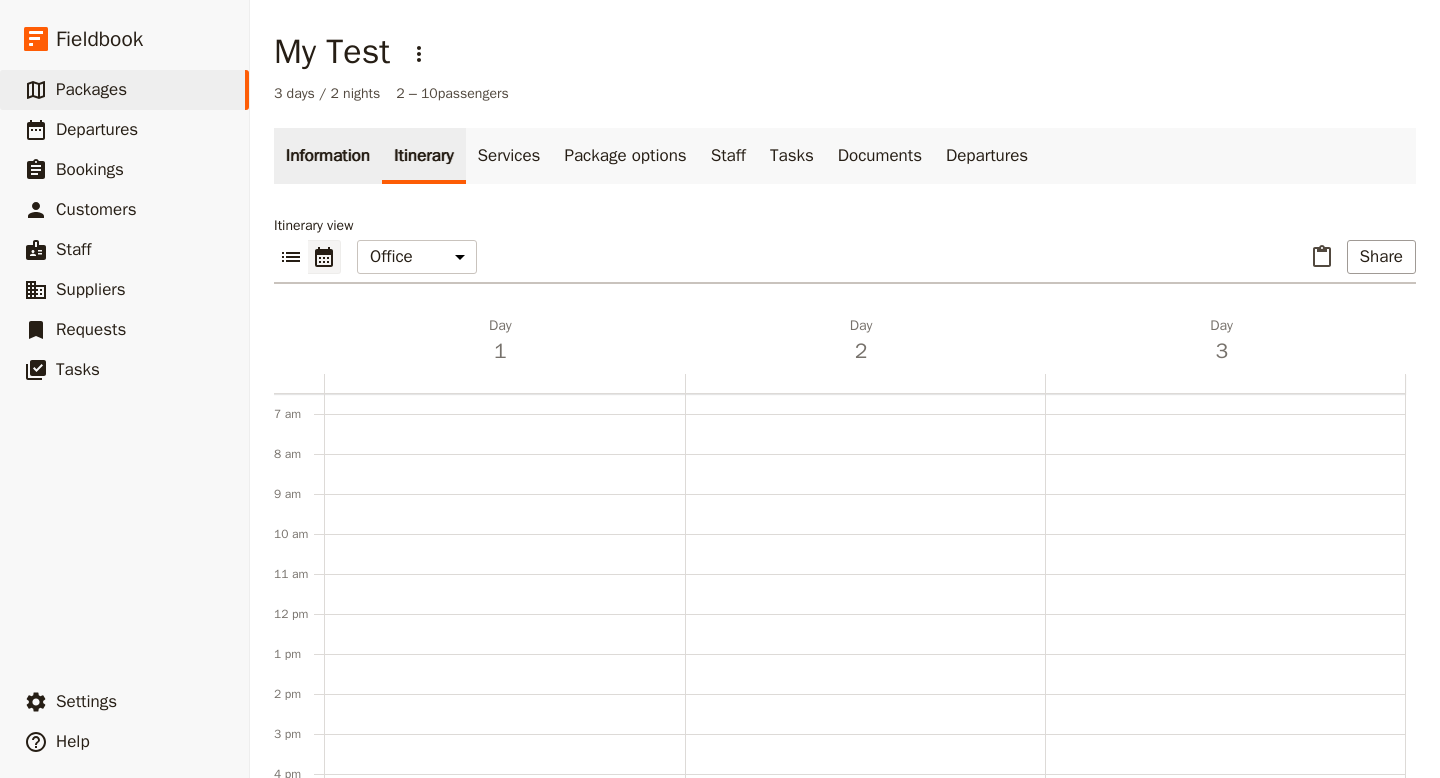 click on "Information" at bounding box center (328, 156) 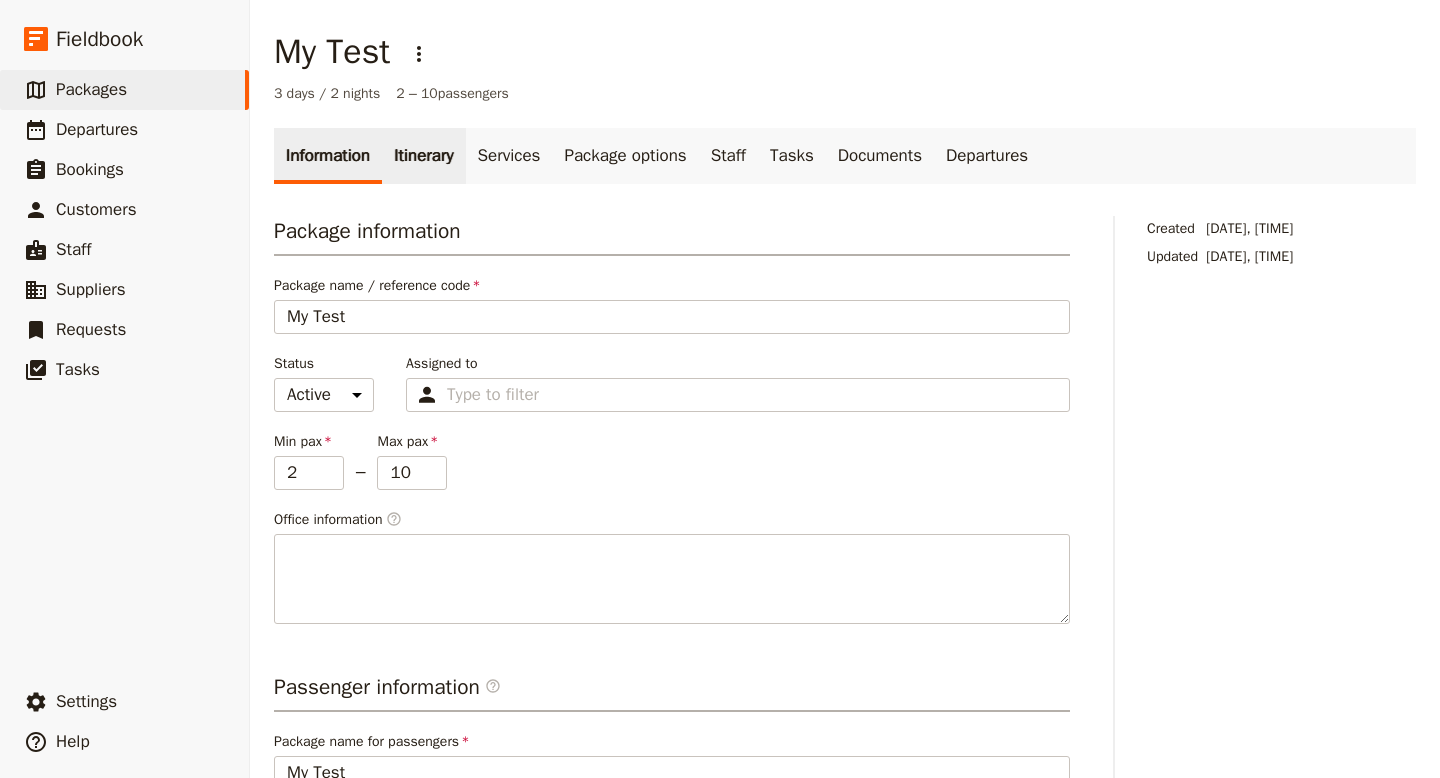 click on "Itinerary" at bounding box center [423, 156] 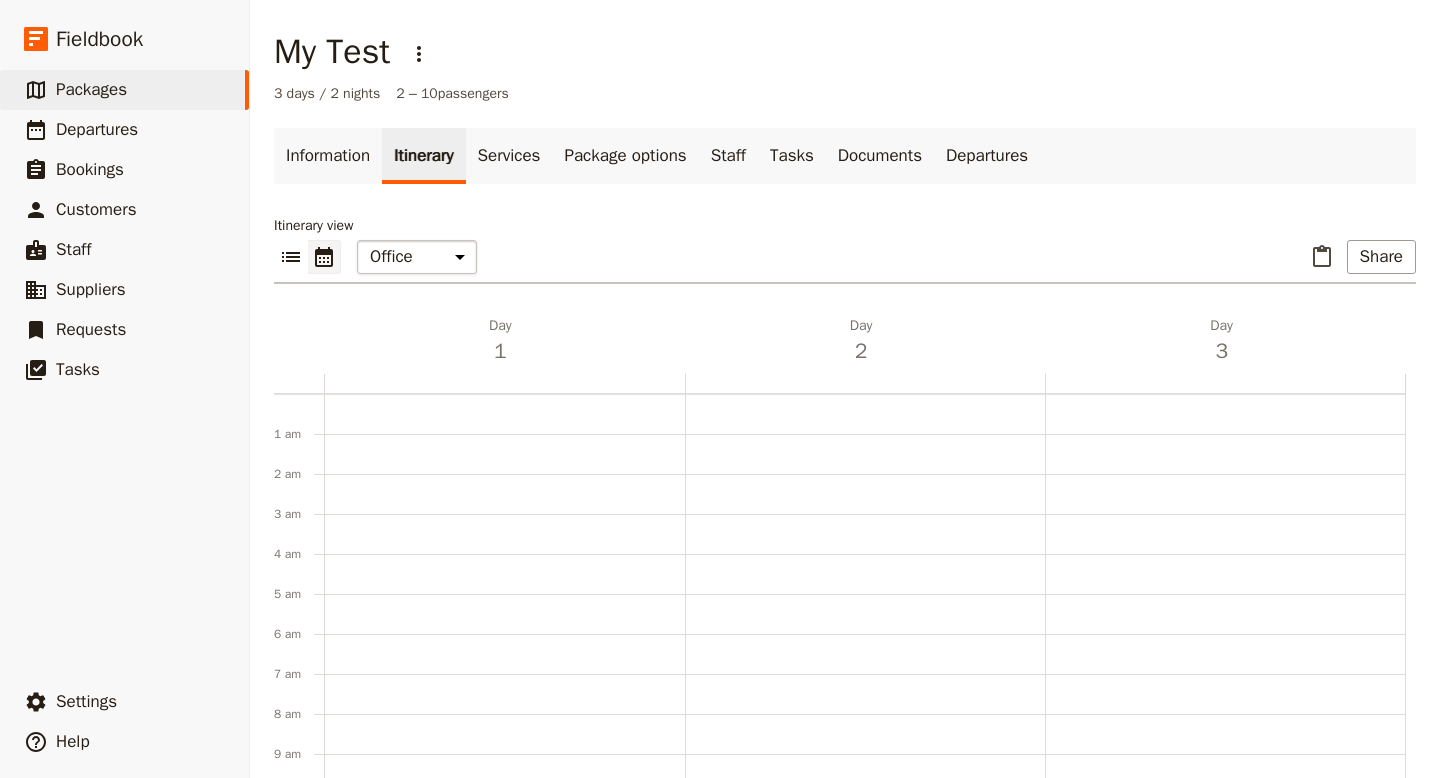 scroll, scrollTop: 260, scrollLeft: 0, axis: vertical 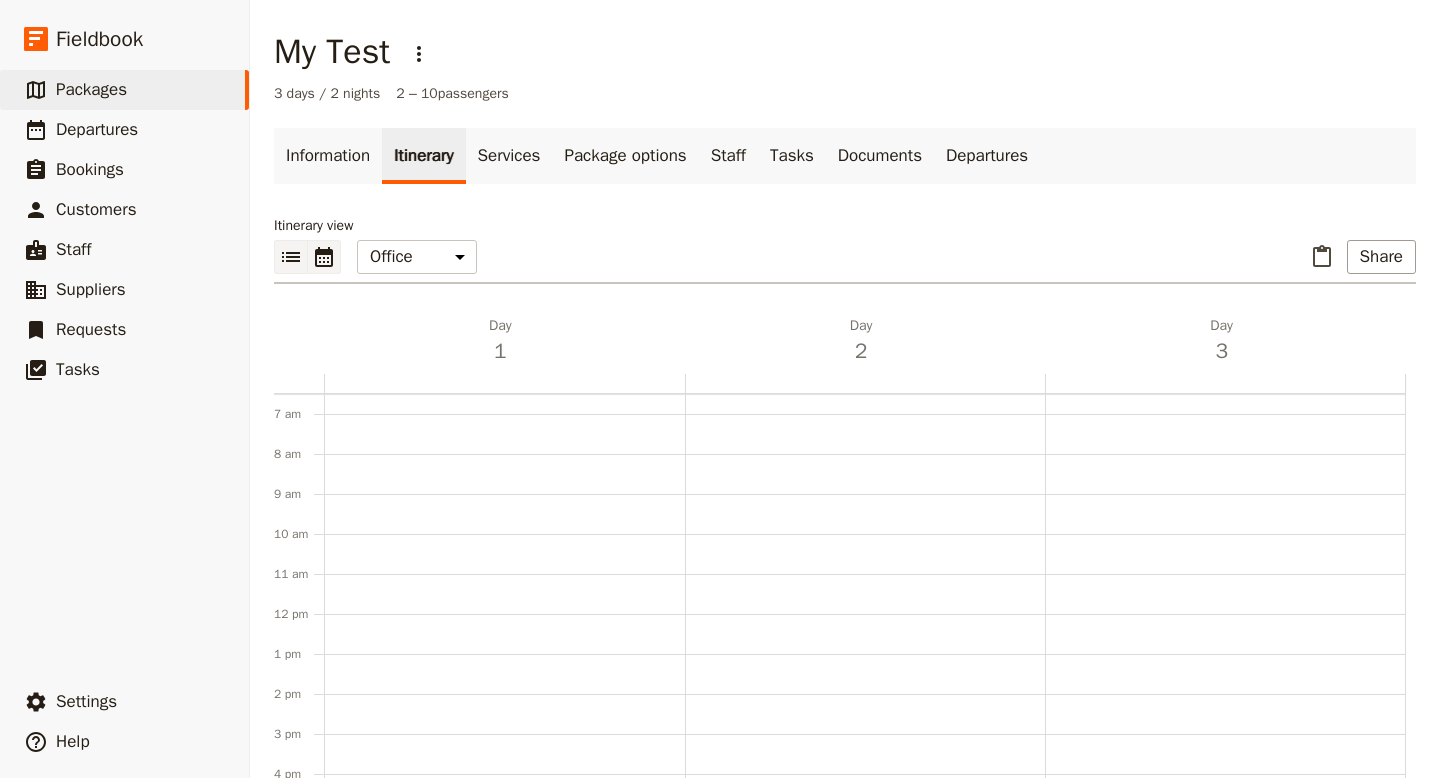 click 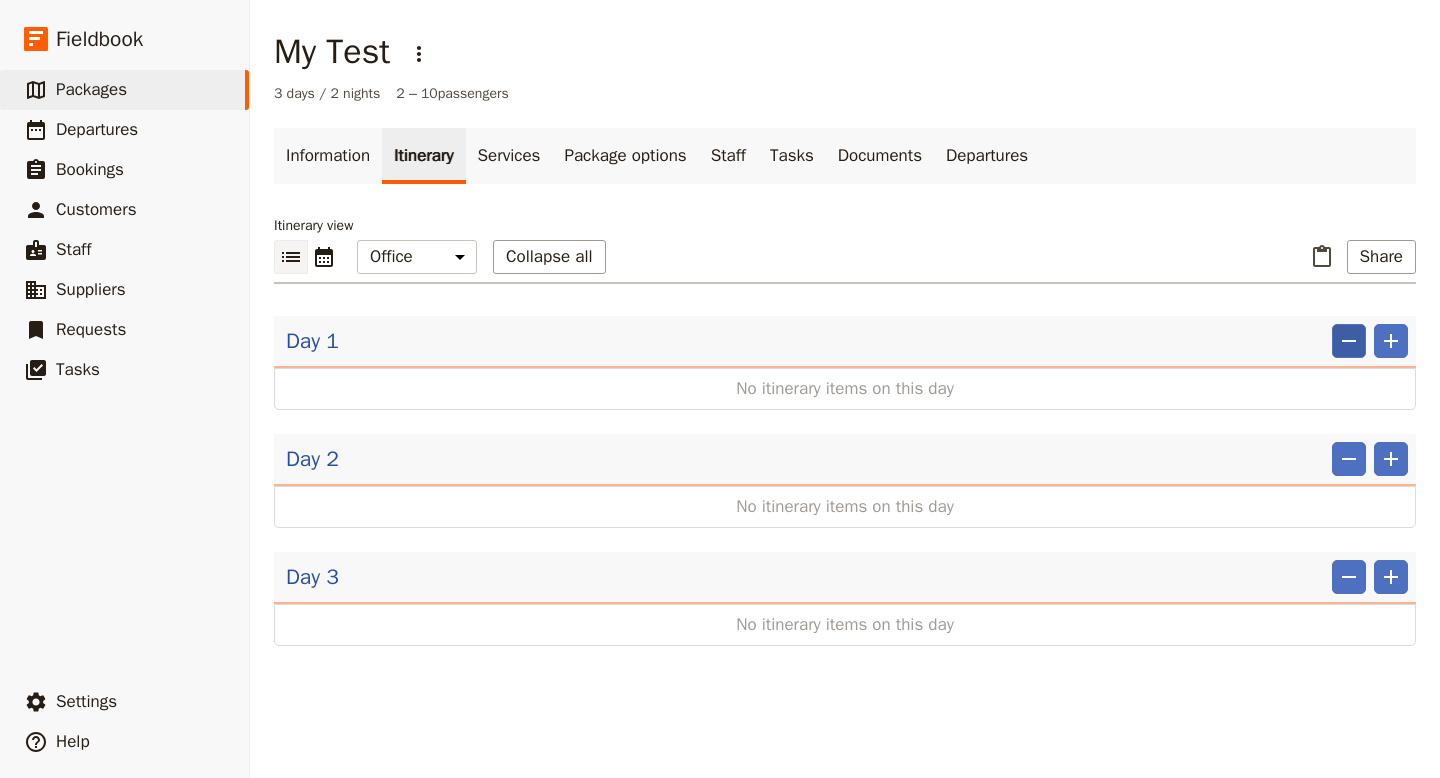 click 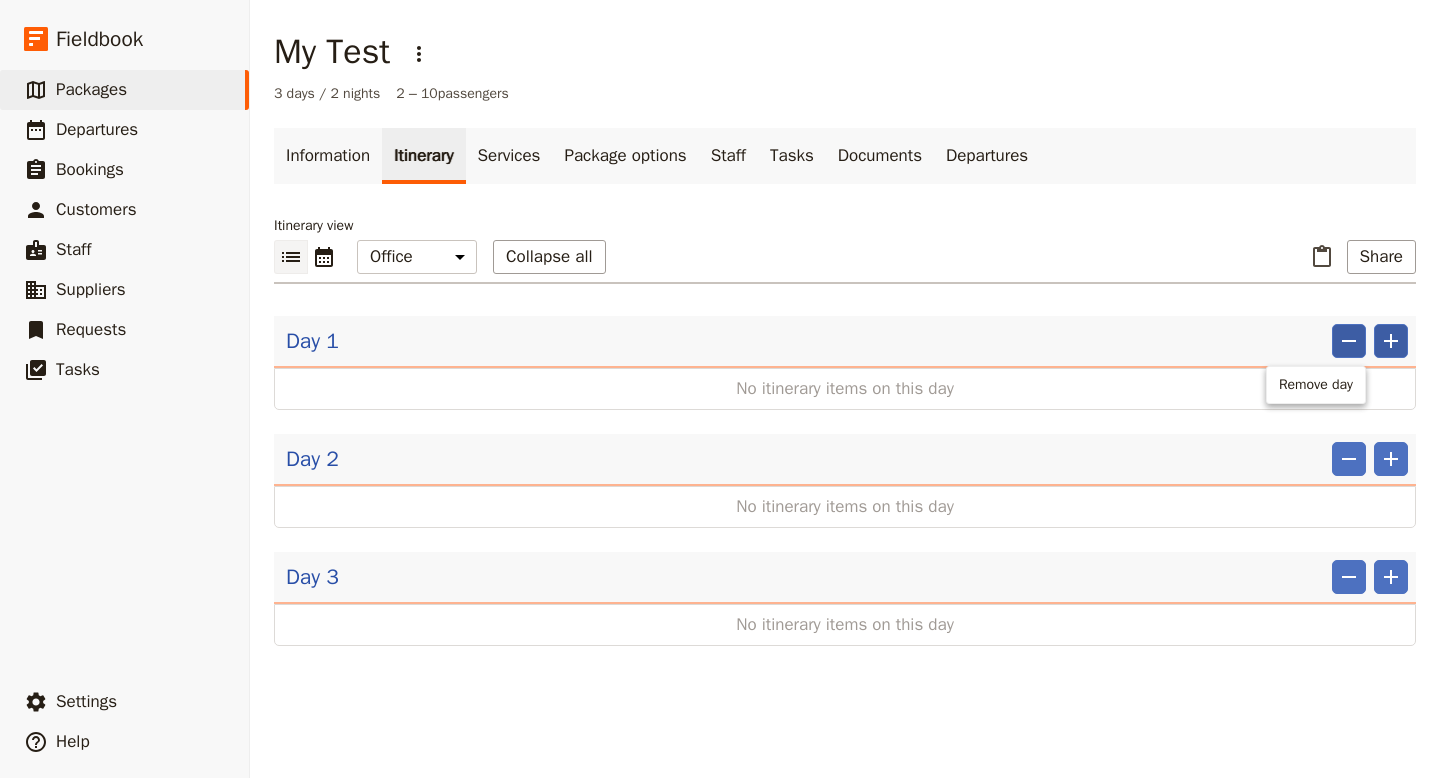 click 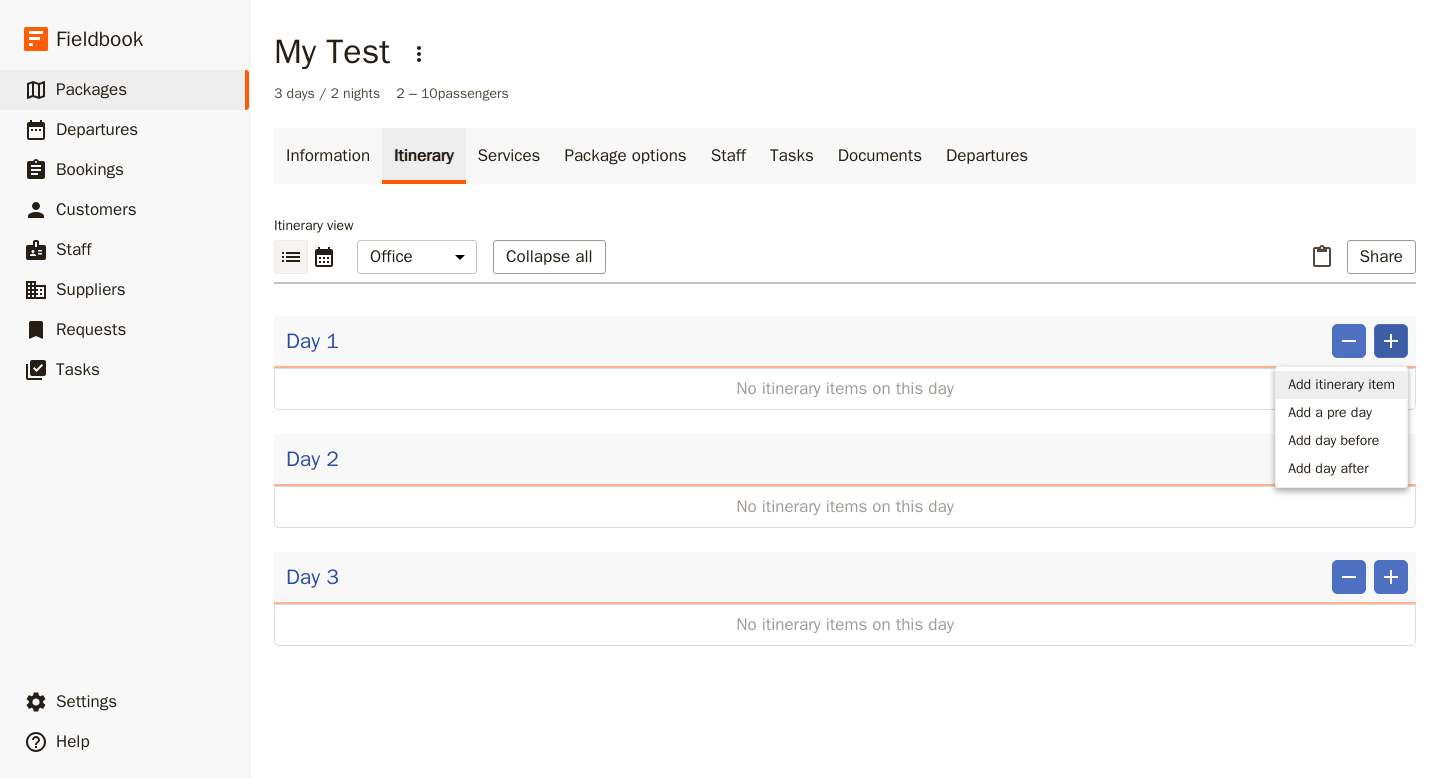 click on "Add itinerary item" at bounding box center (1341, 385) 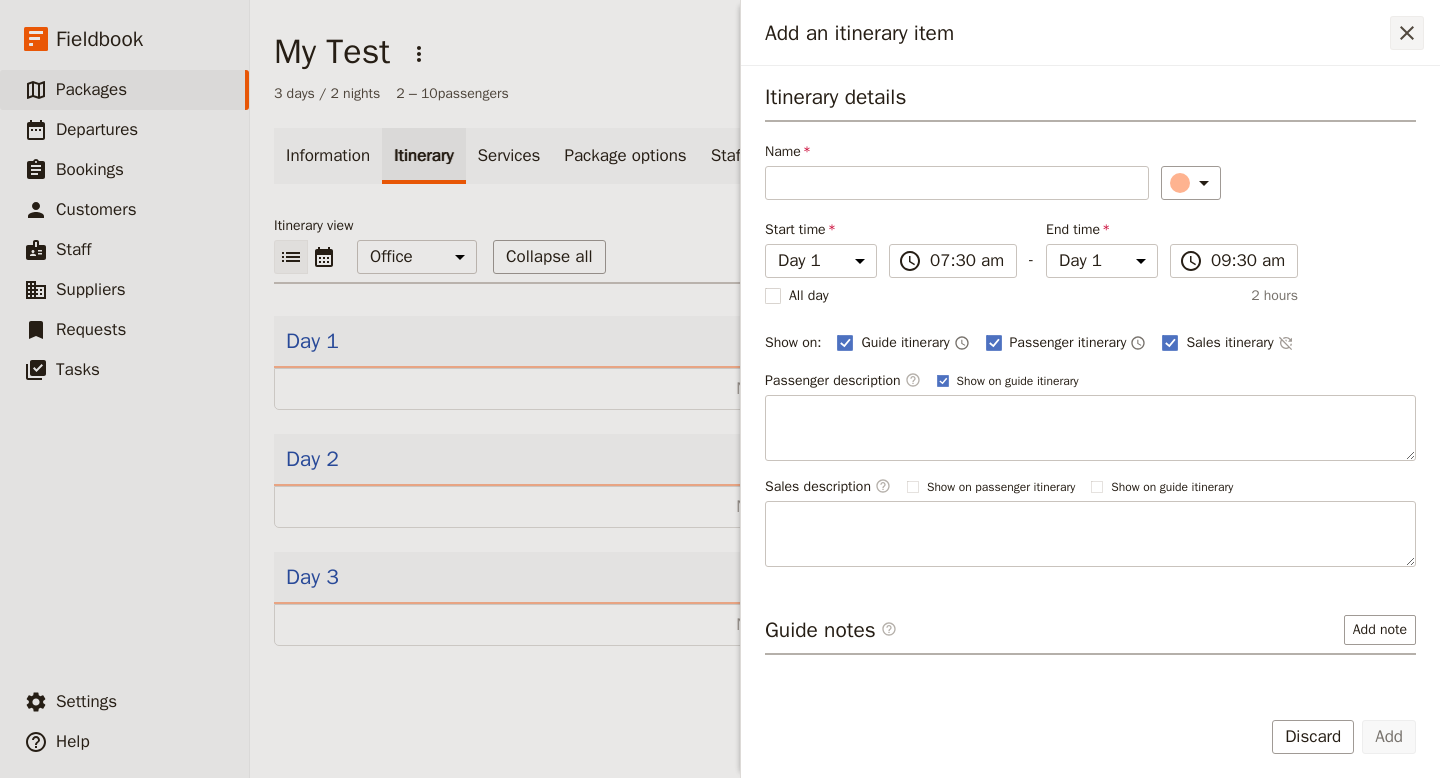 click 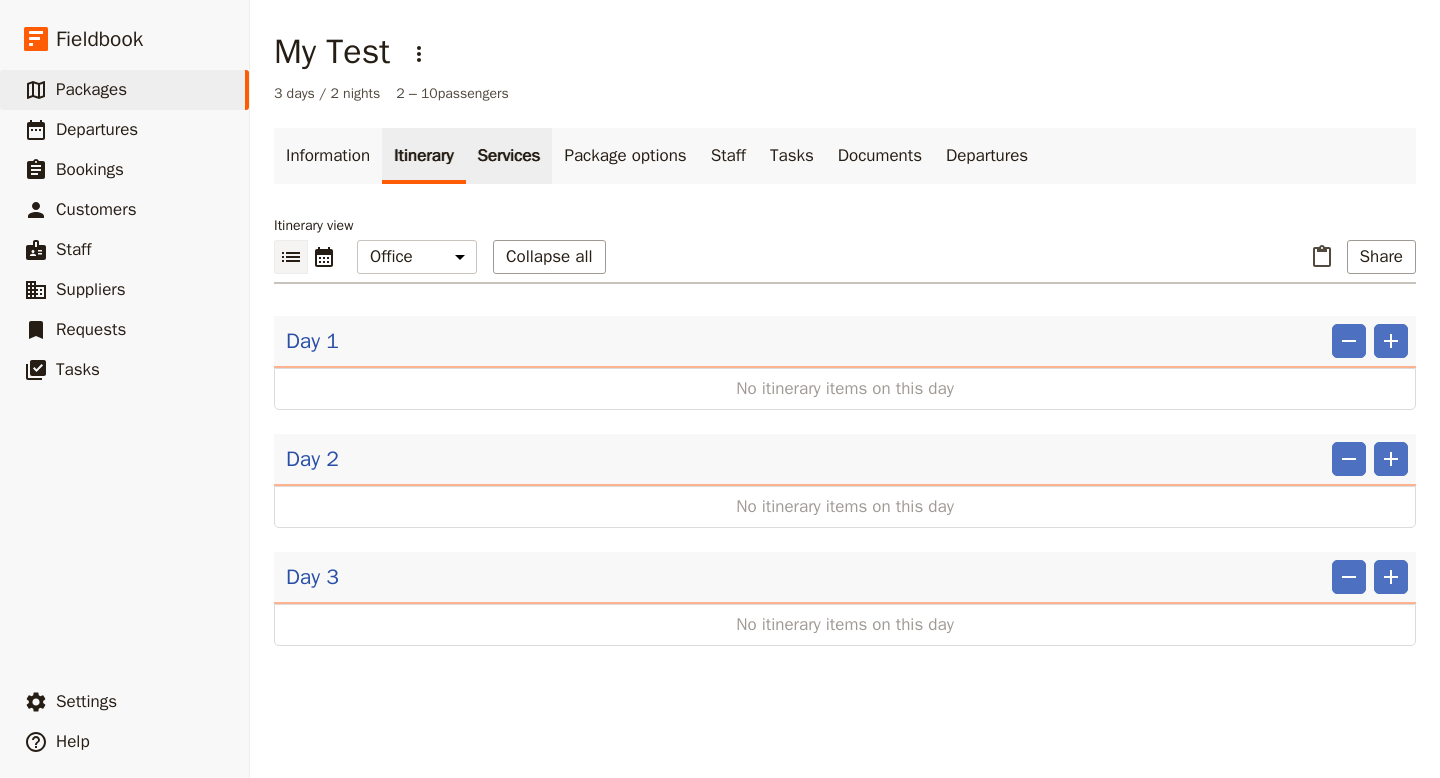 click on "Services" at bounding box center (509, 156) 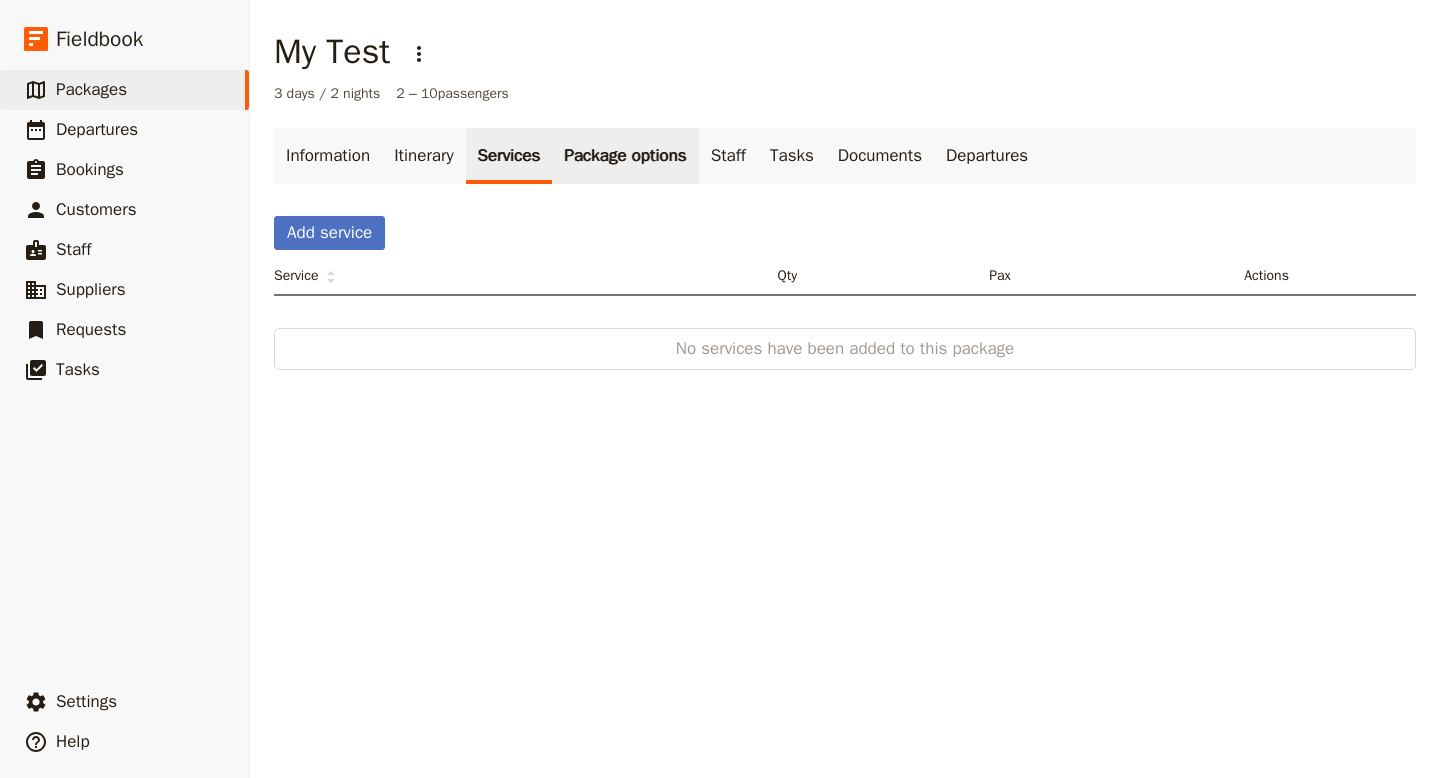 click on "Package options" at bounding box center (625, 156) 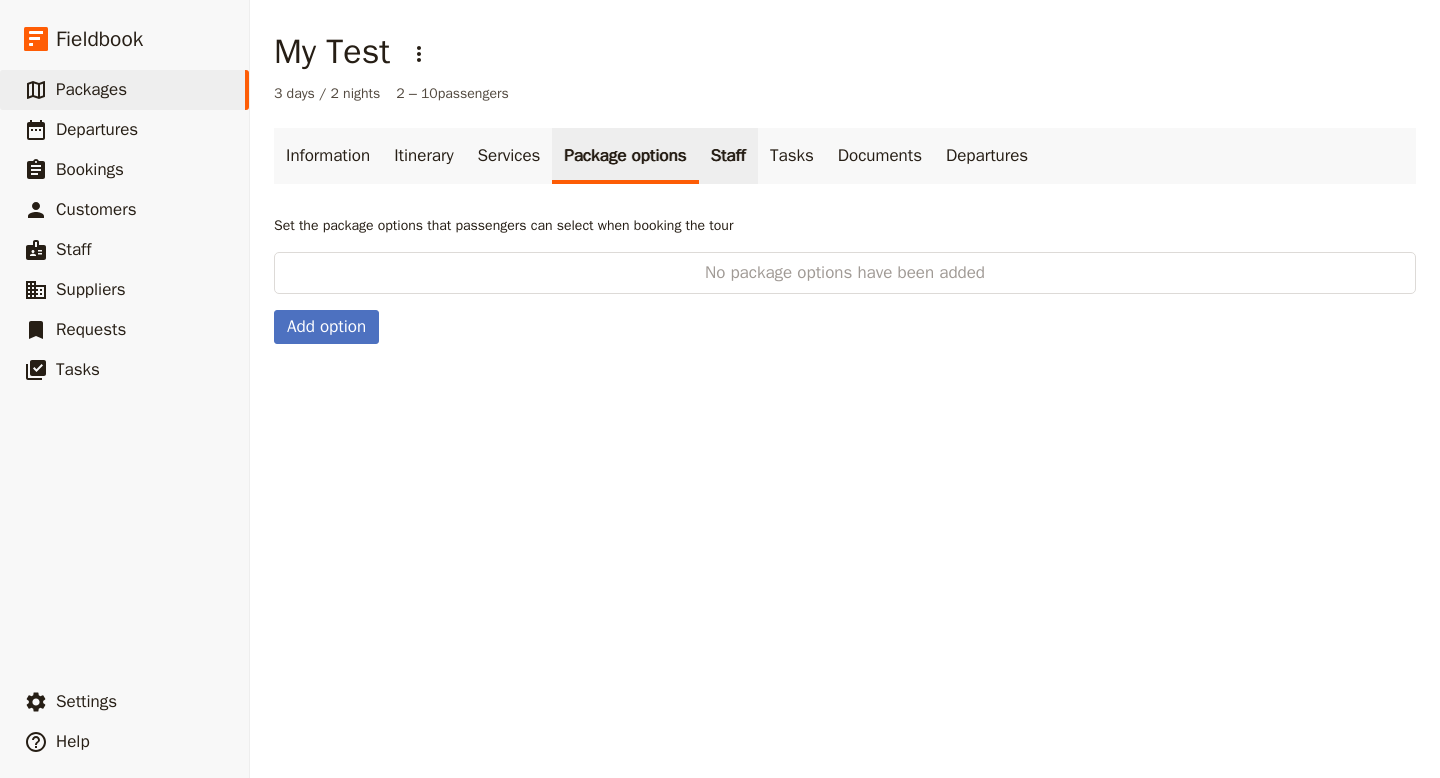 click on "Staff" at bounding box center [728, 156] 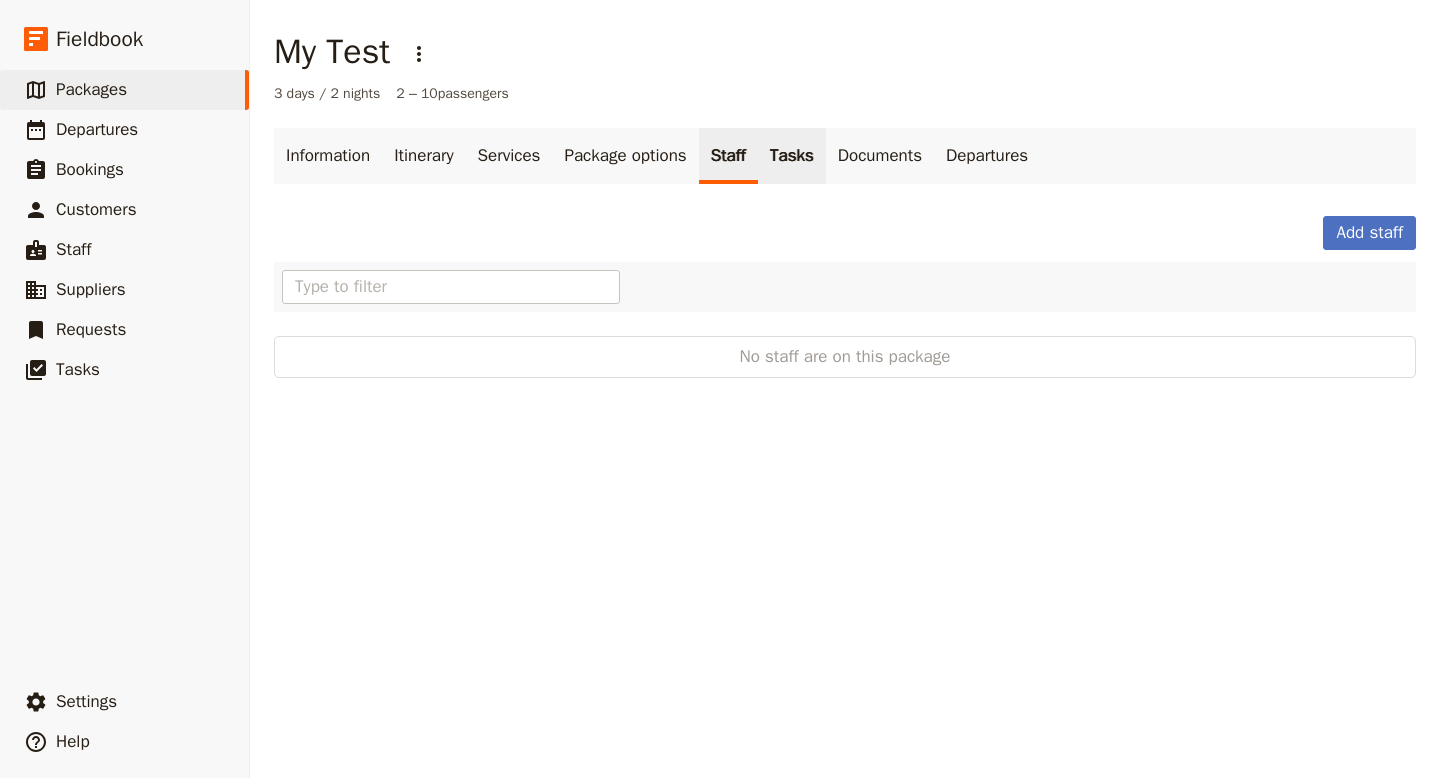 click on "Tasks" at bounding box center [792, 156] 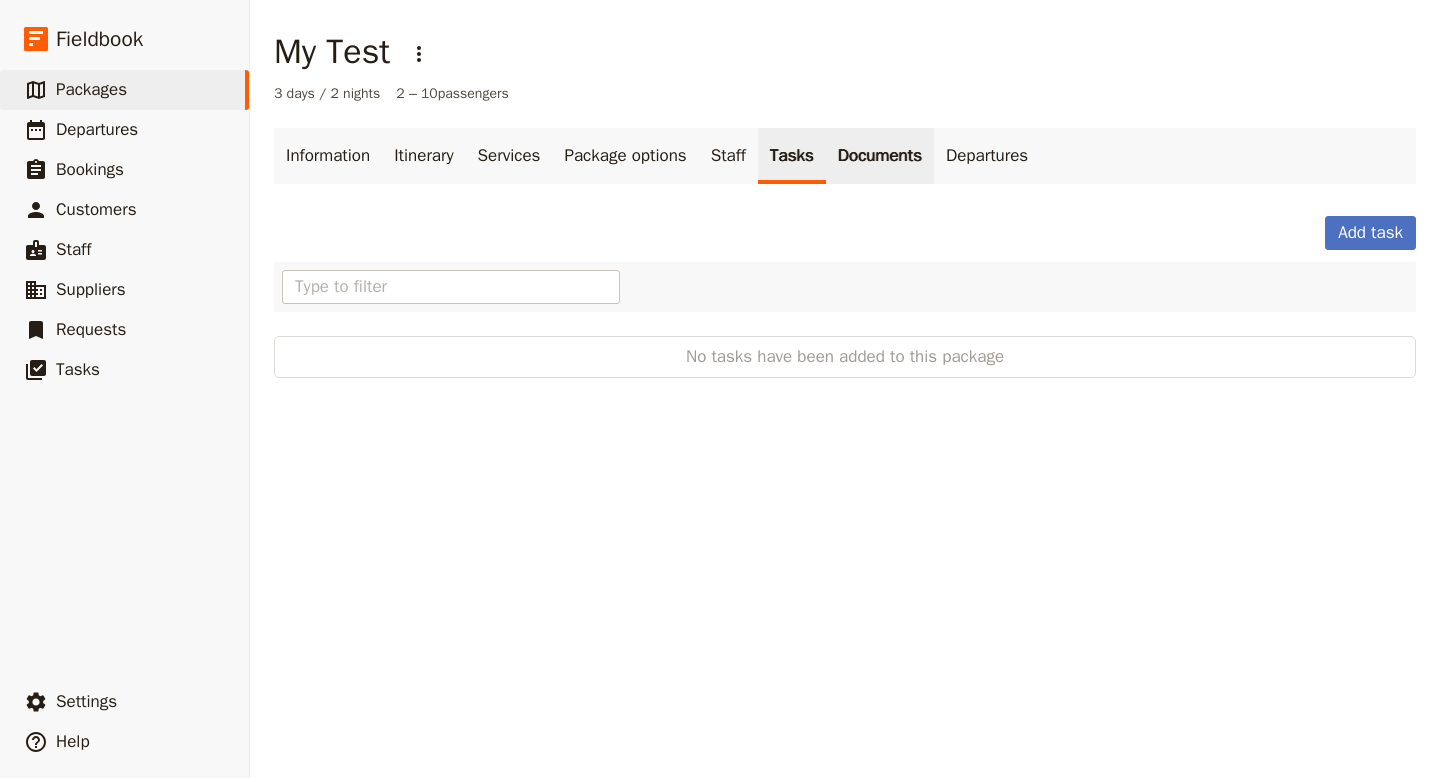 click on "Documents" at bounding box center (880, 156) 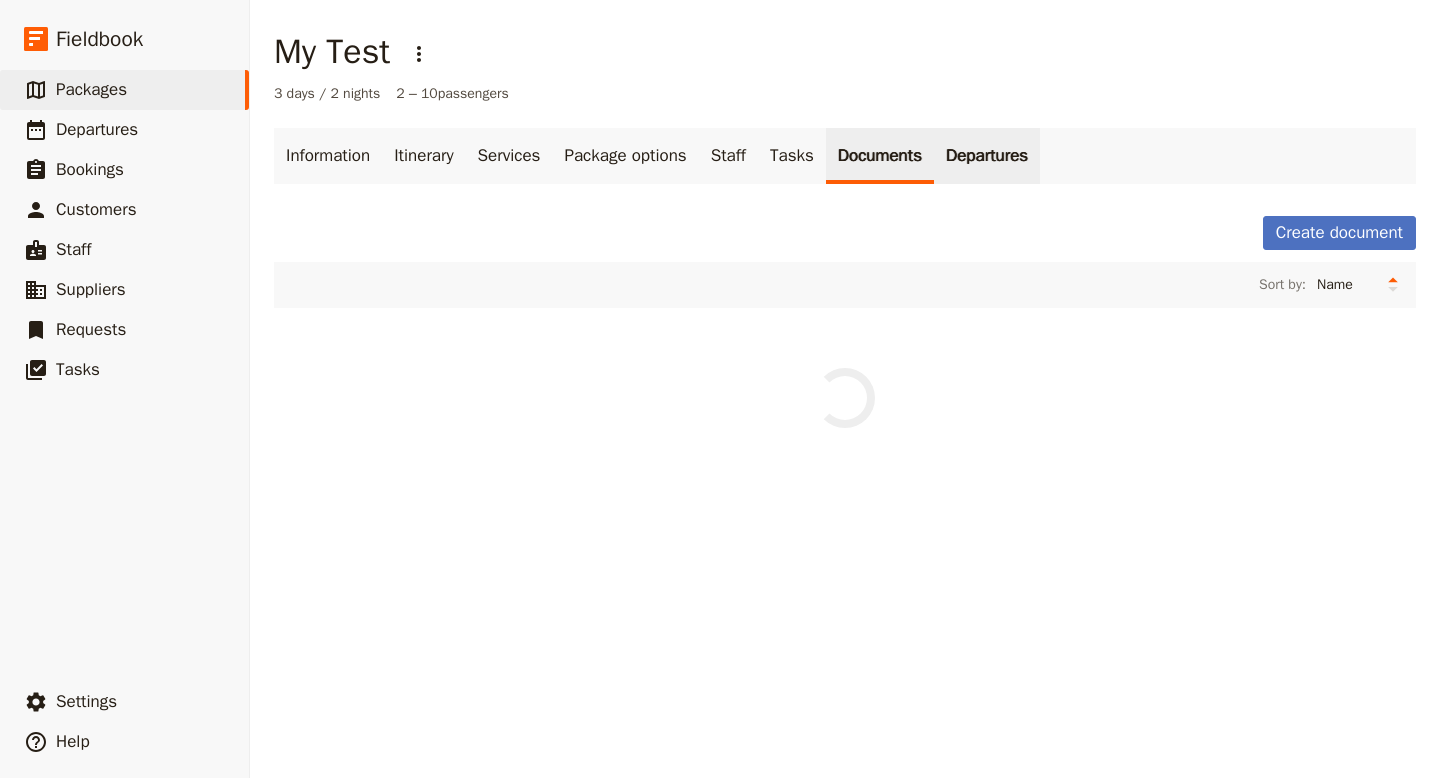 click on "Departures" at bounding box center (987, 156) 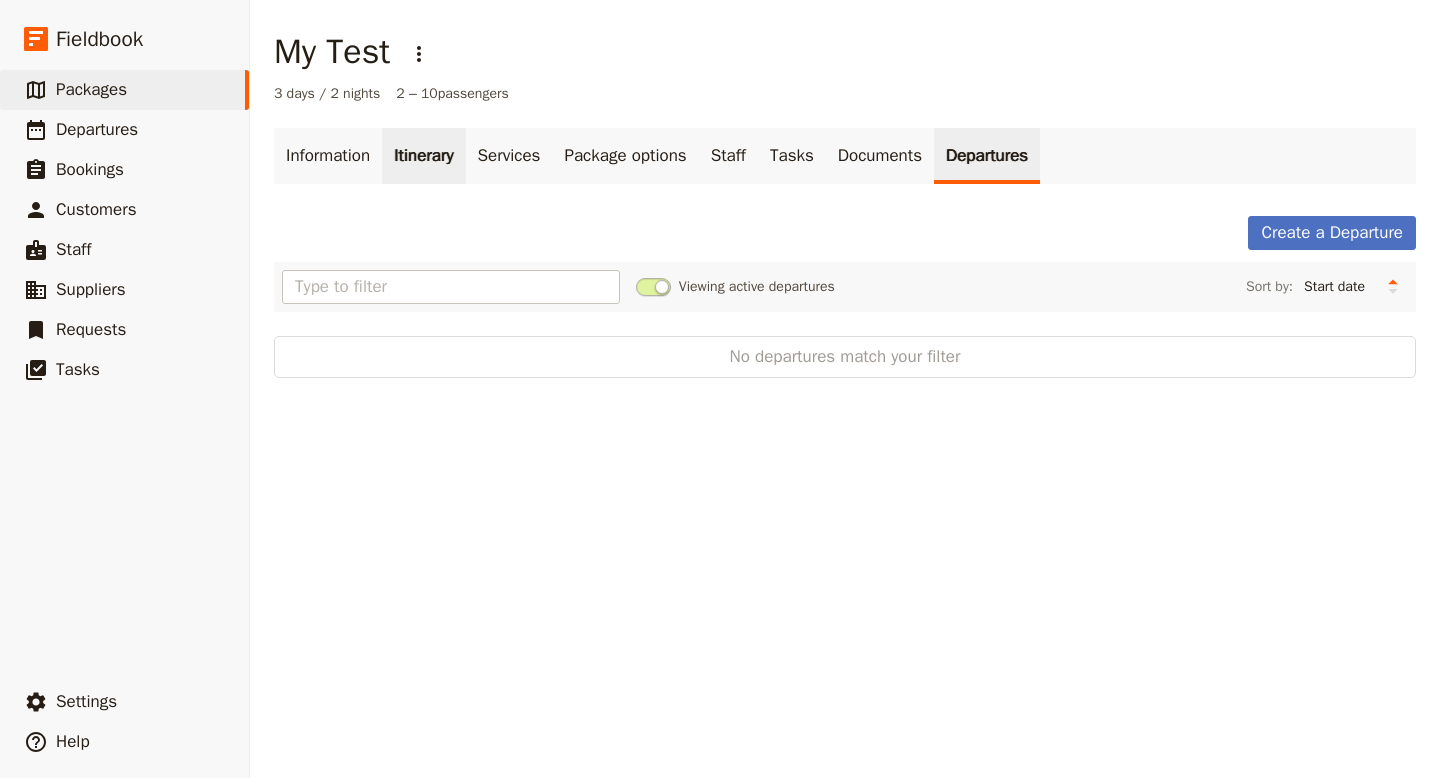 click on "Itinerary" at bounding box center (423, 156) 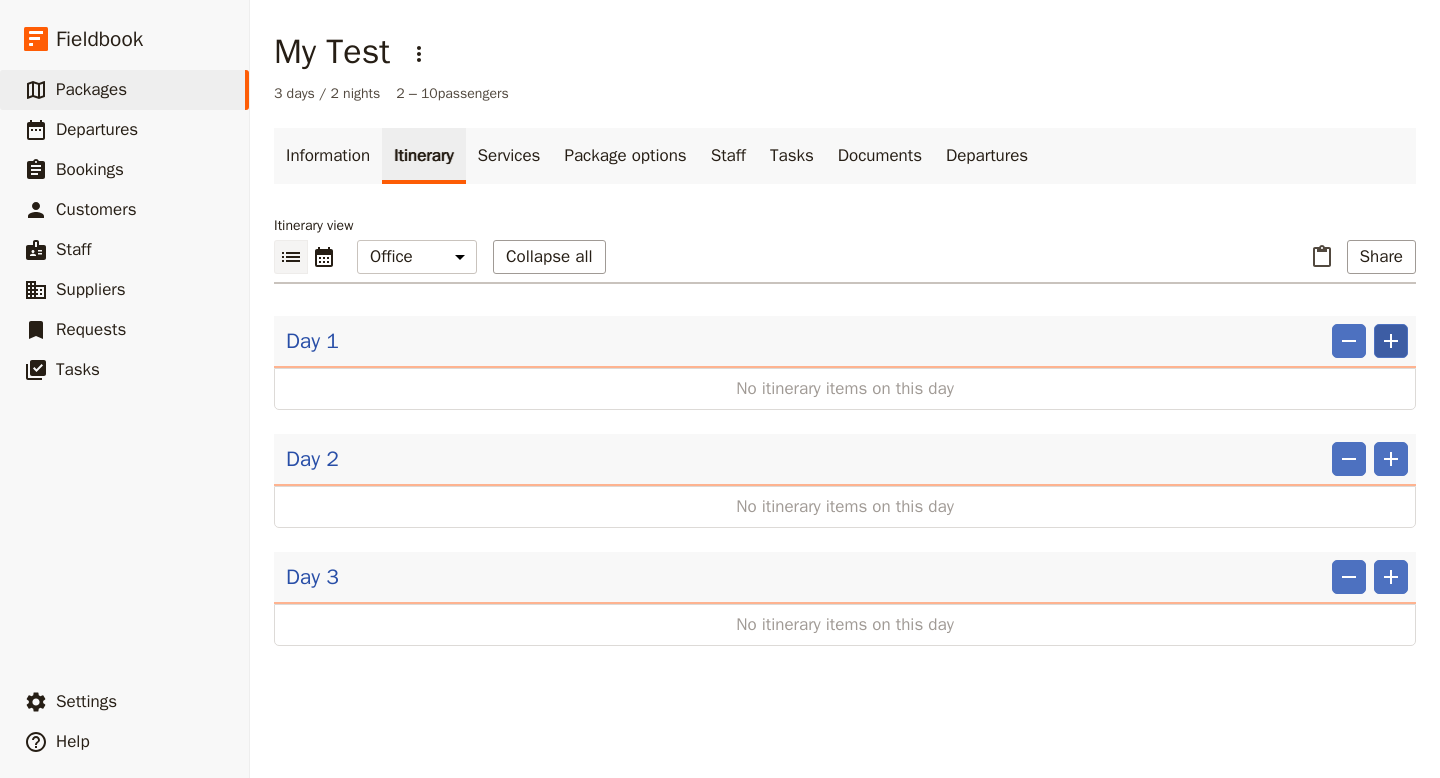 click 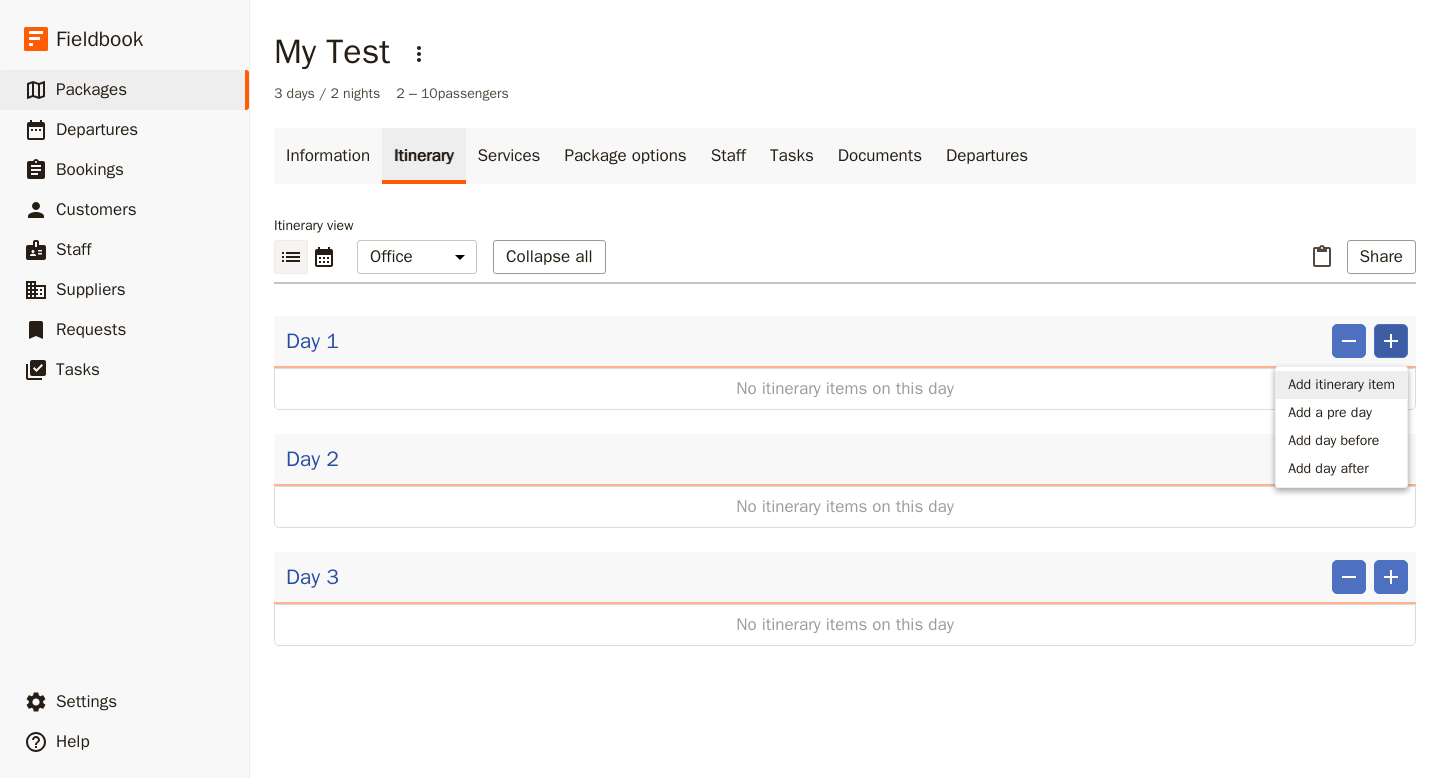 click on "Add itinerary item" at bounding box center (1341, 385) 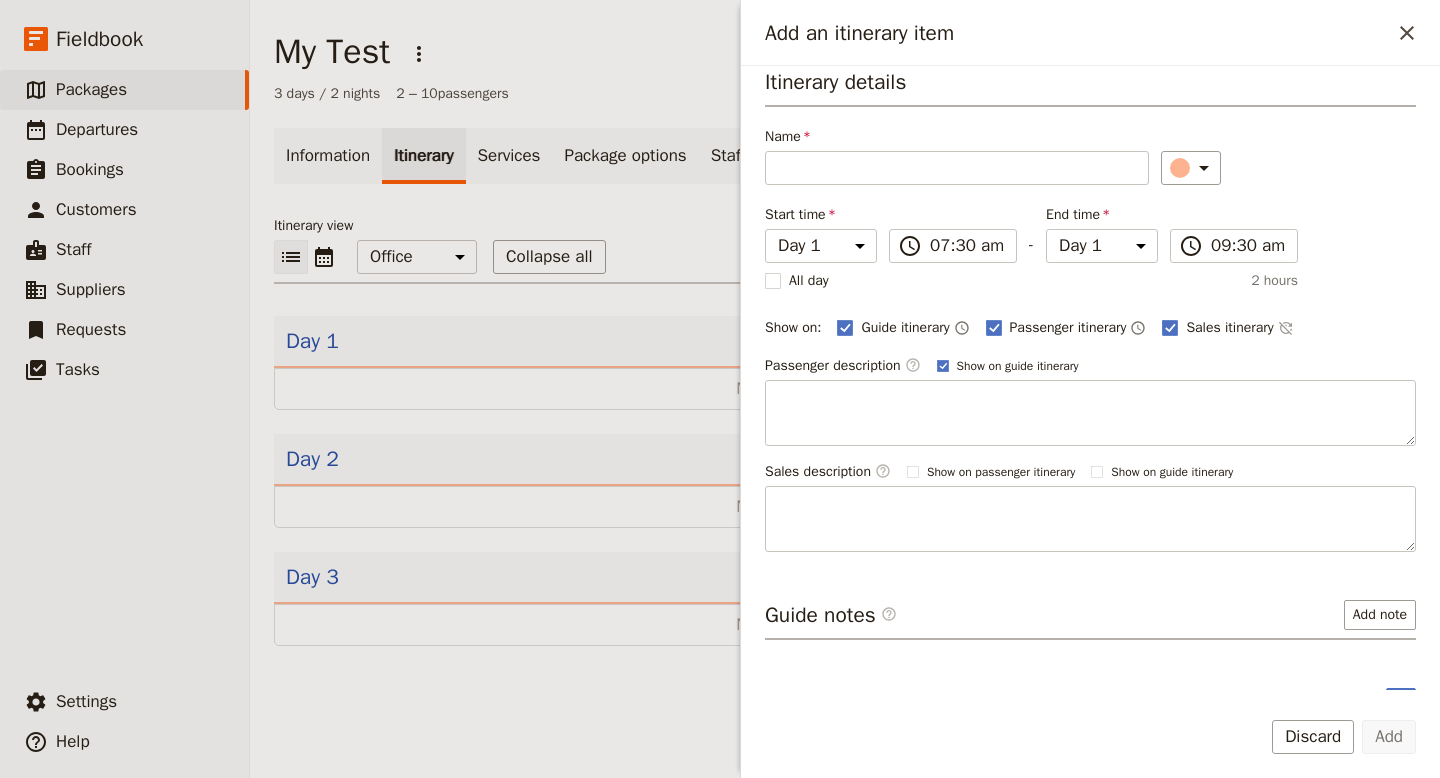 scroll, scrollTop: 0, scrollLeft: 0, axis: both 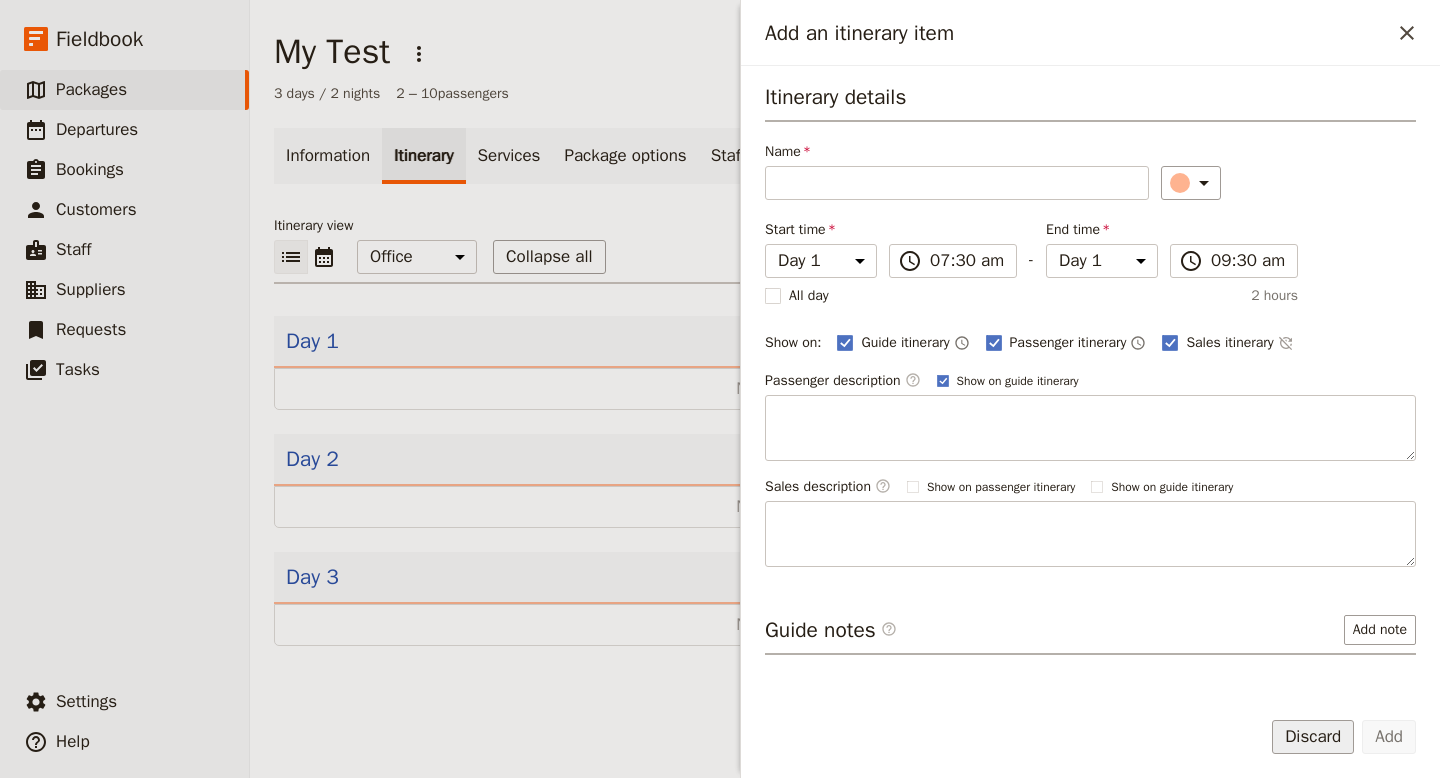 click on "Discard" at bounding box center [1313, 737] 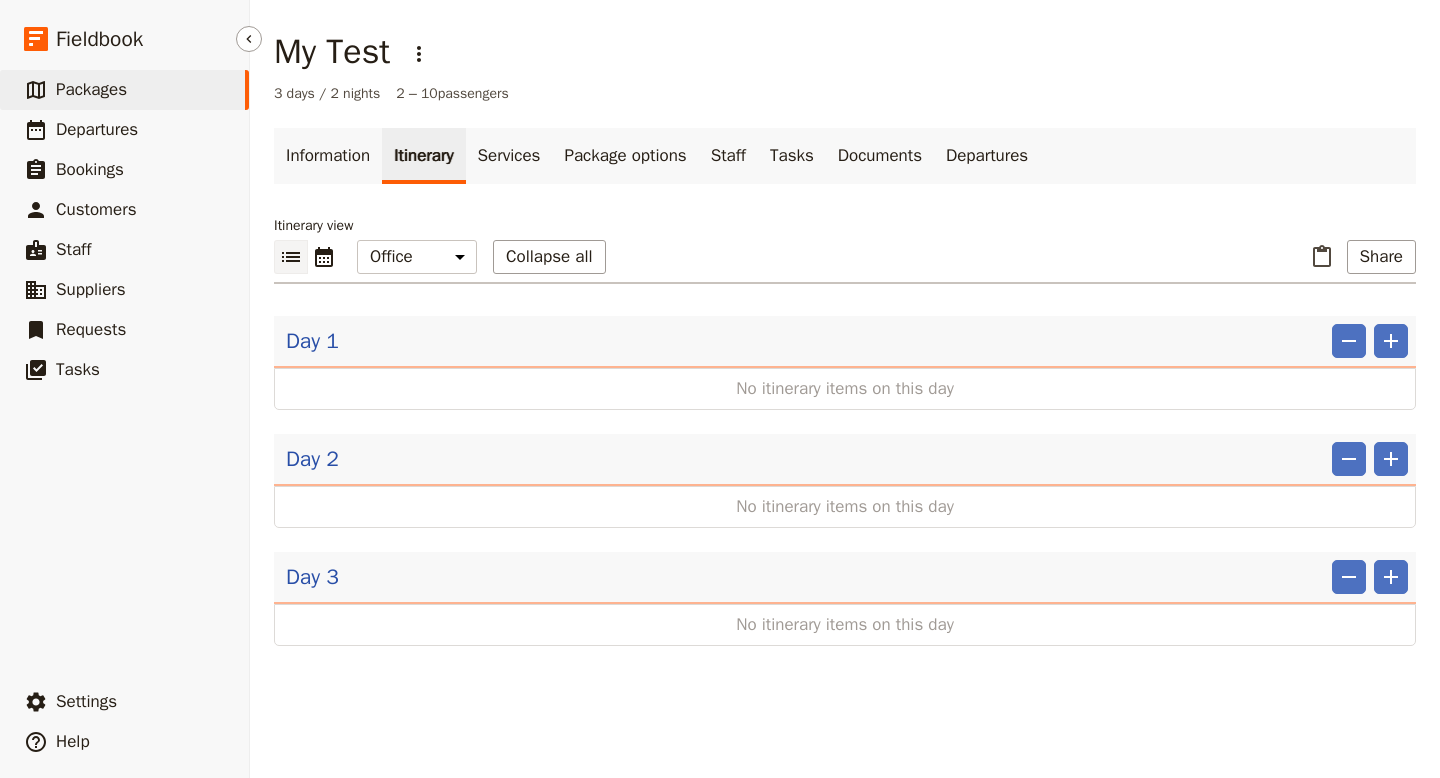 click on "Packages" at bounding box center (91, 89) 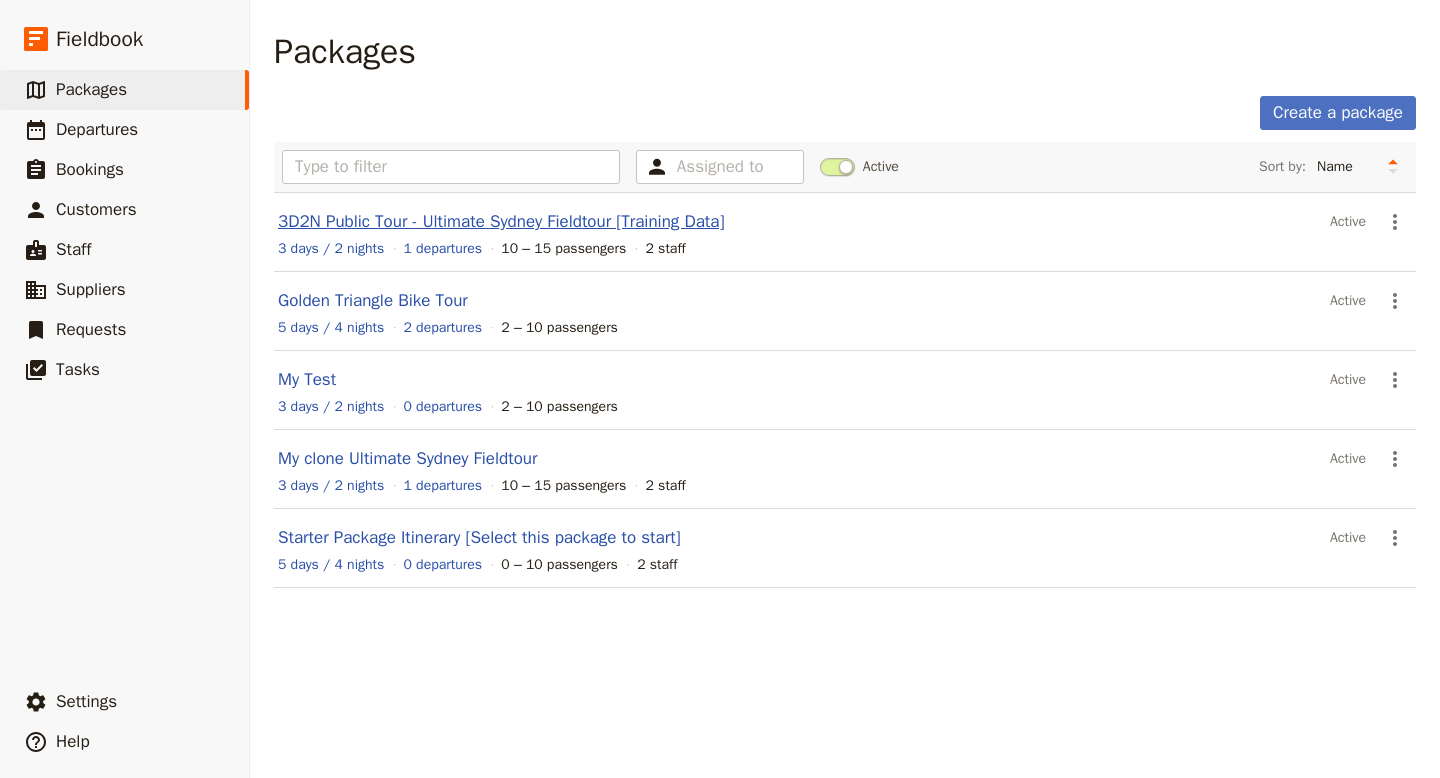 click on "3D2N Public Tour - Ultimate Sydney Fieldtour [Training Data]" at bounding box center (501, 221) 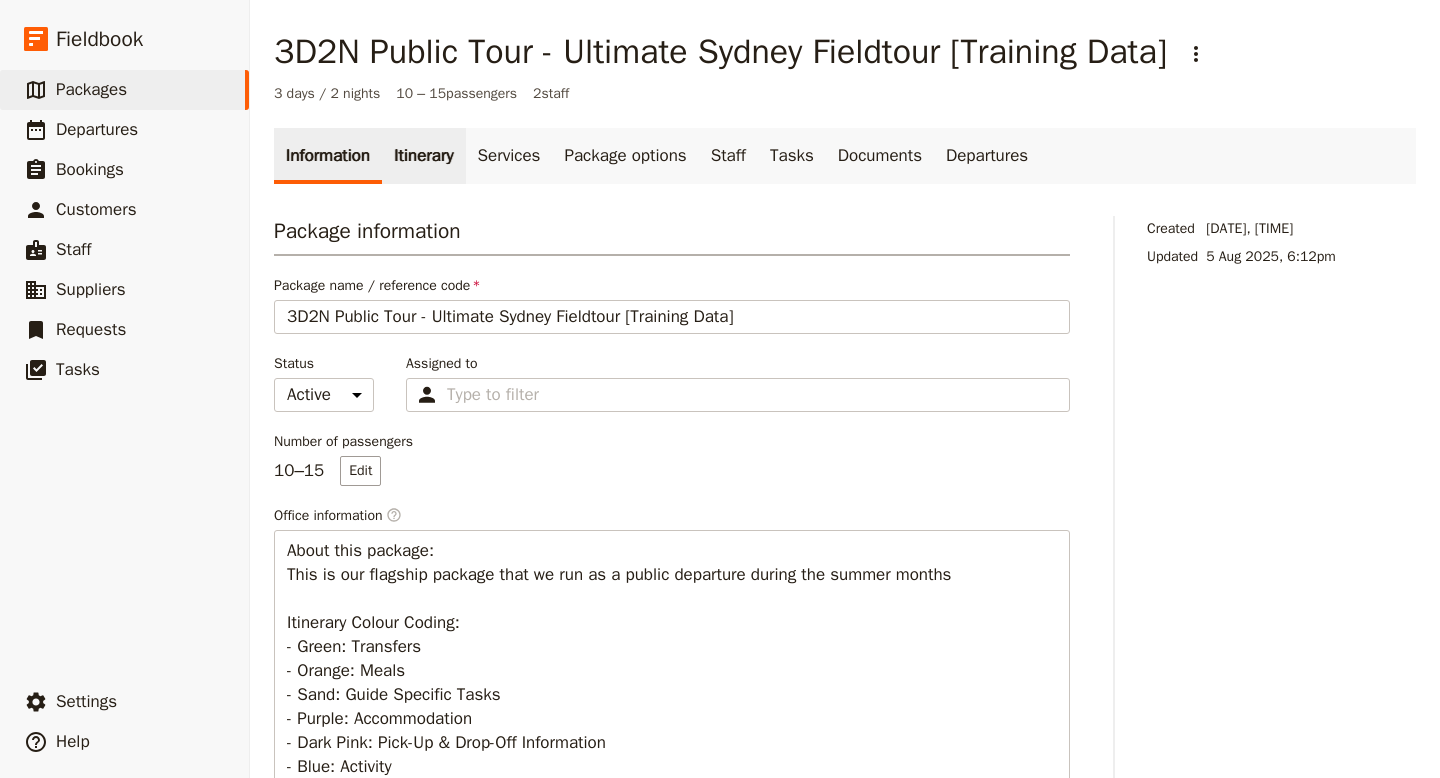 click on "Itinerary" at bounding box center (423, 156) 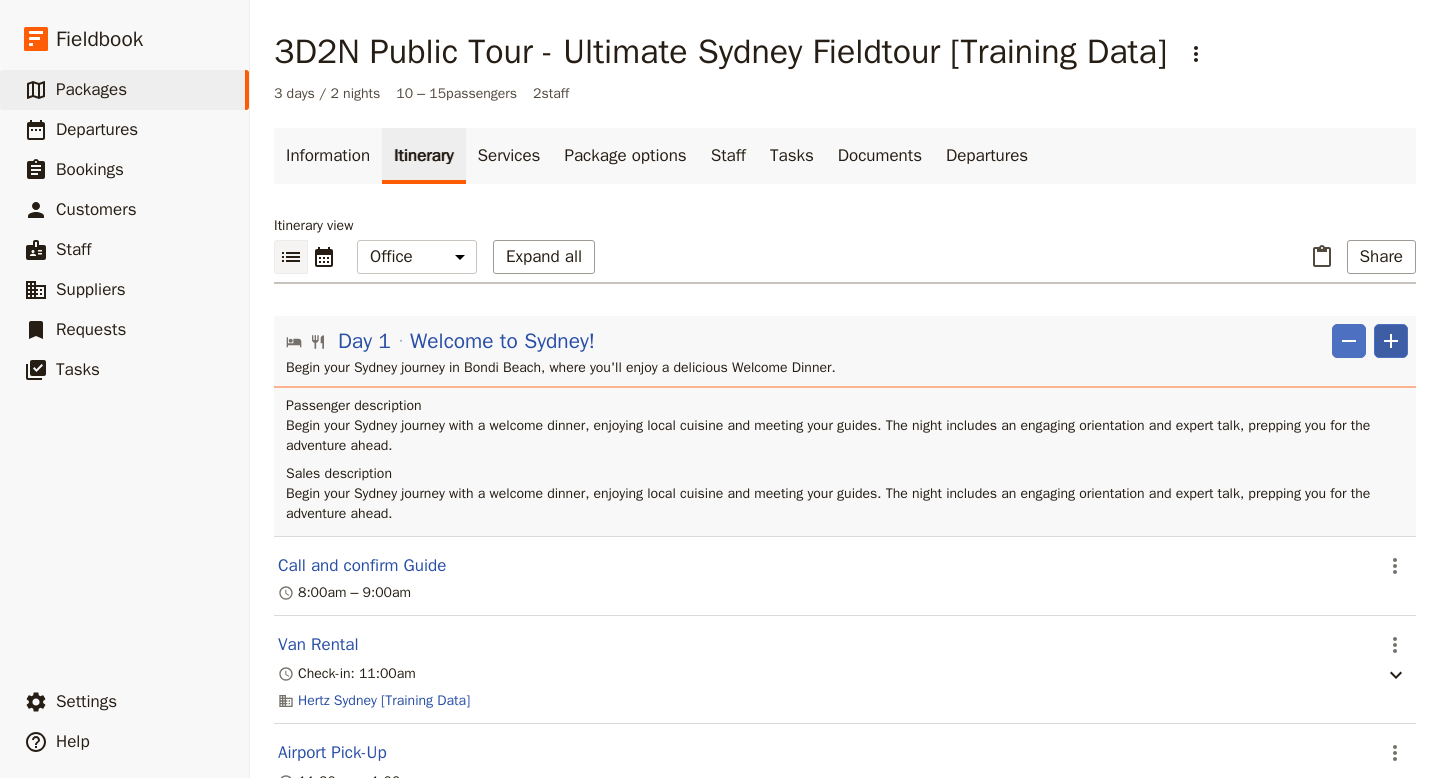 click 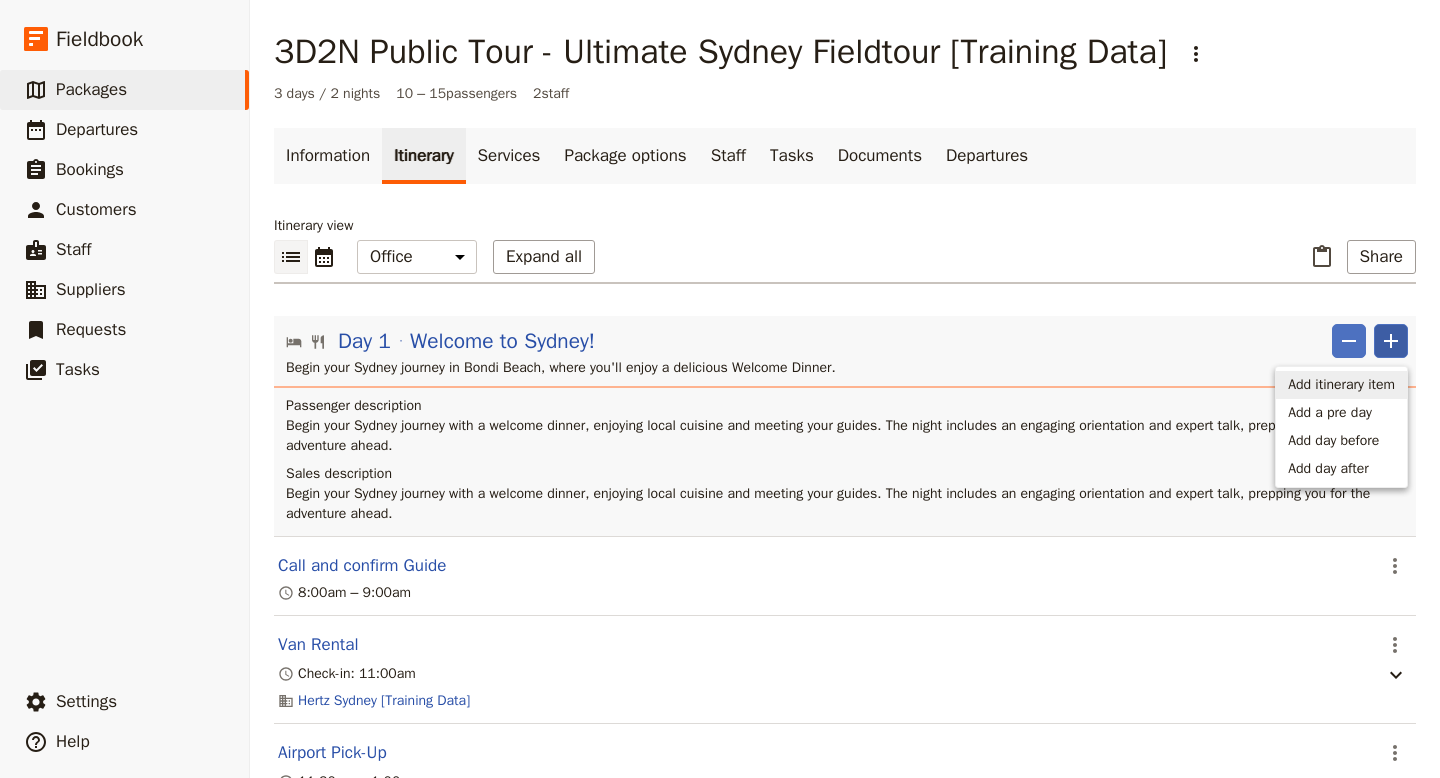 click on "Add itinerary item" at bounding box center (1341, 385) 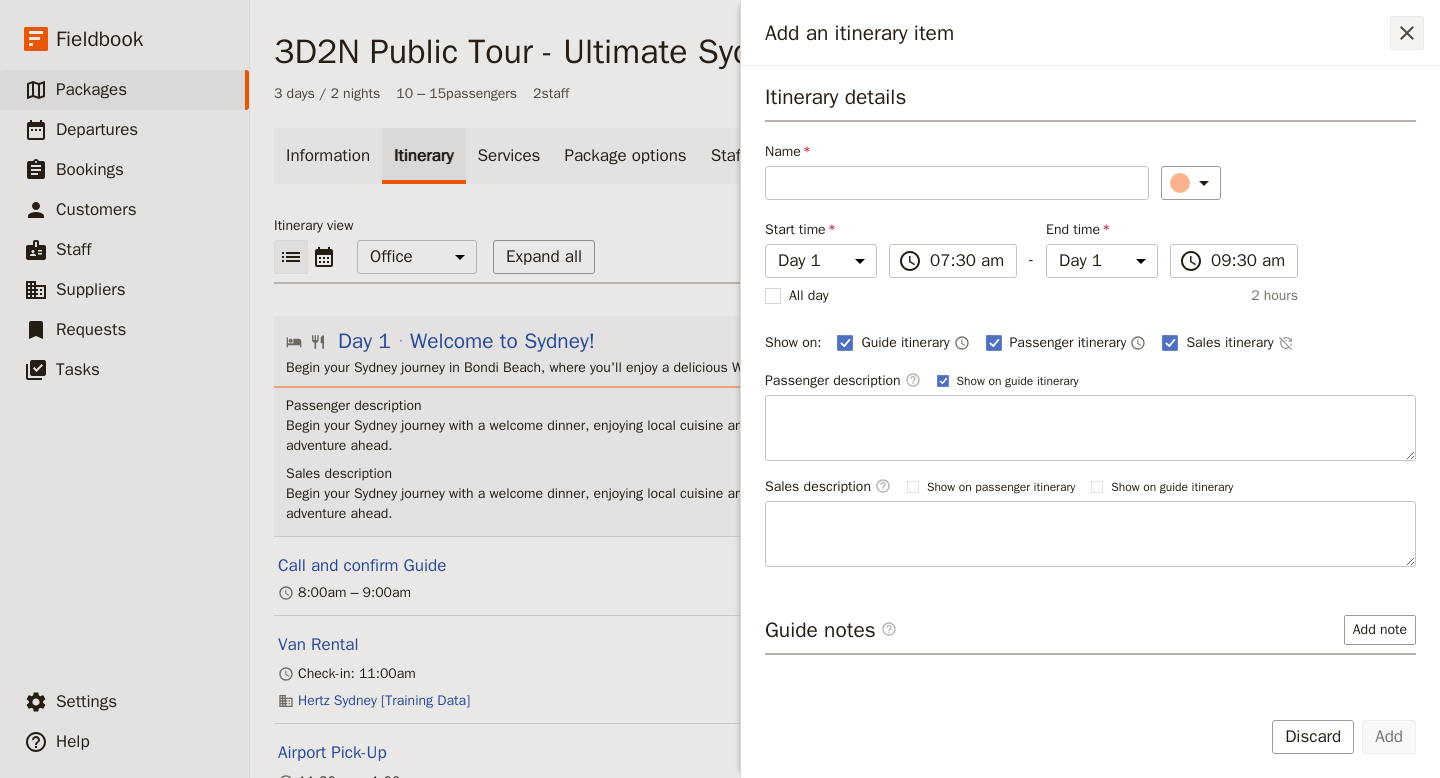 click 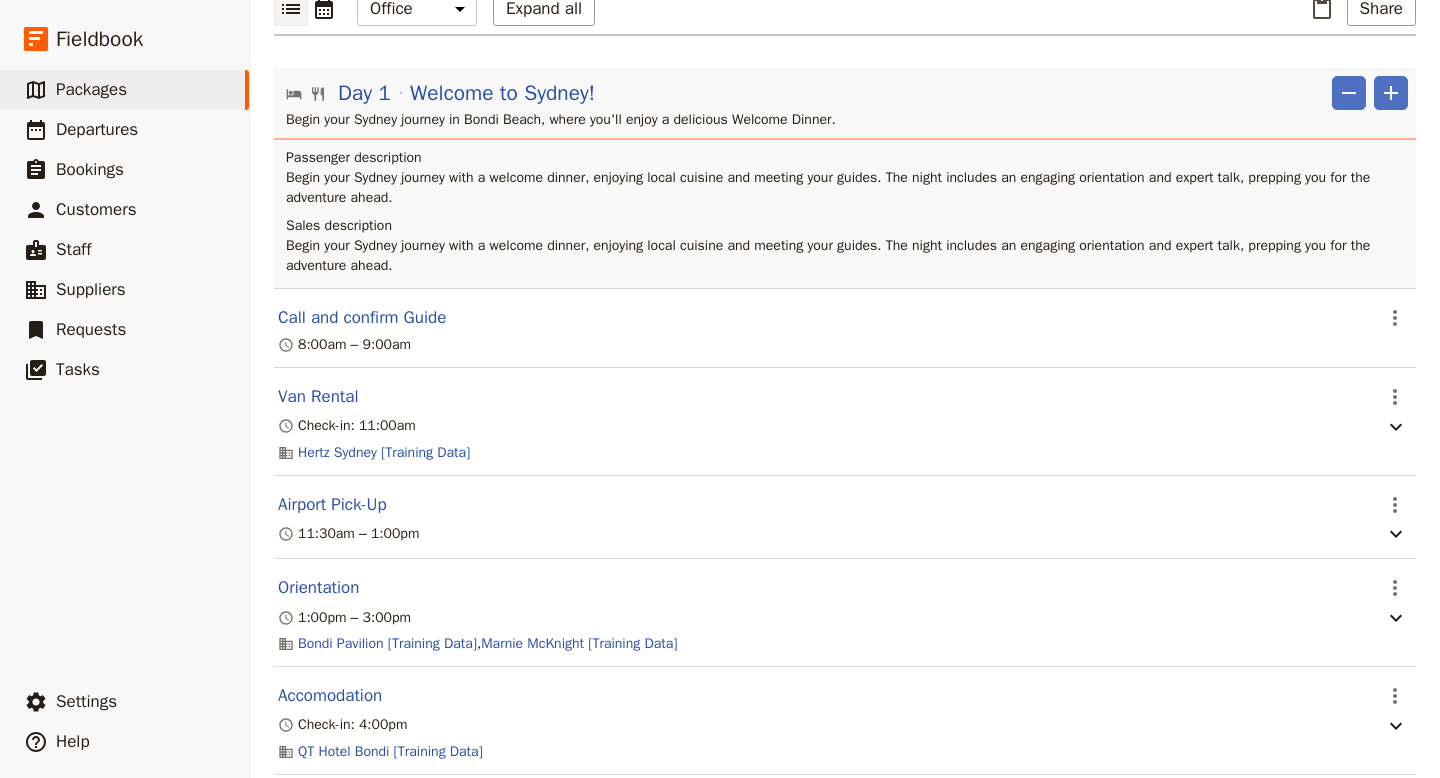 scroll, scrollTop: 221, scrollLeft: 0, axis: vertical 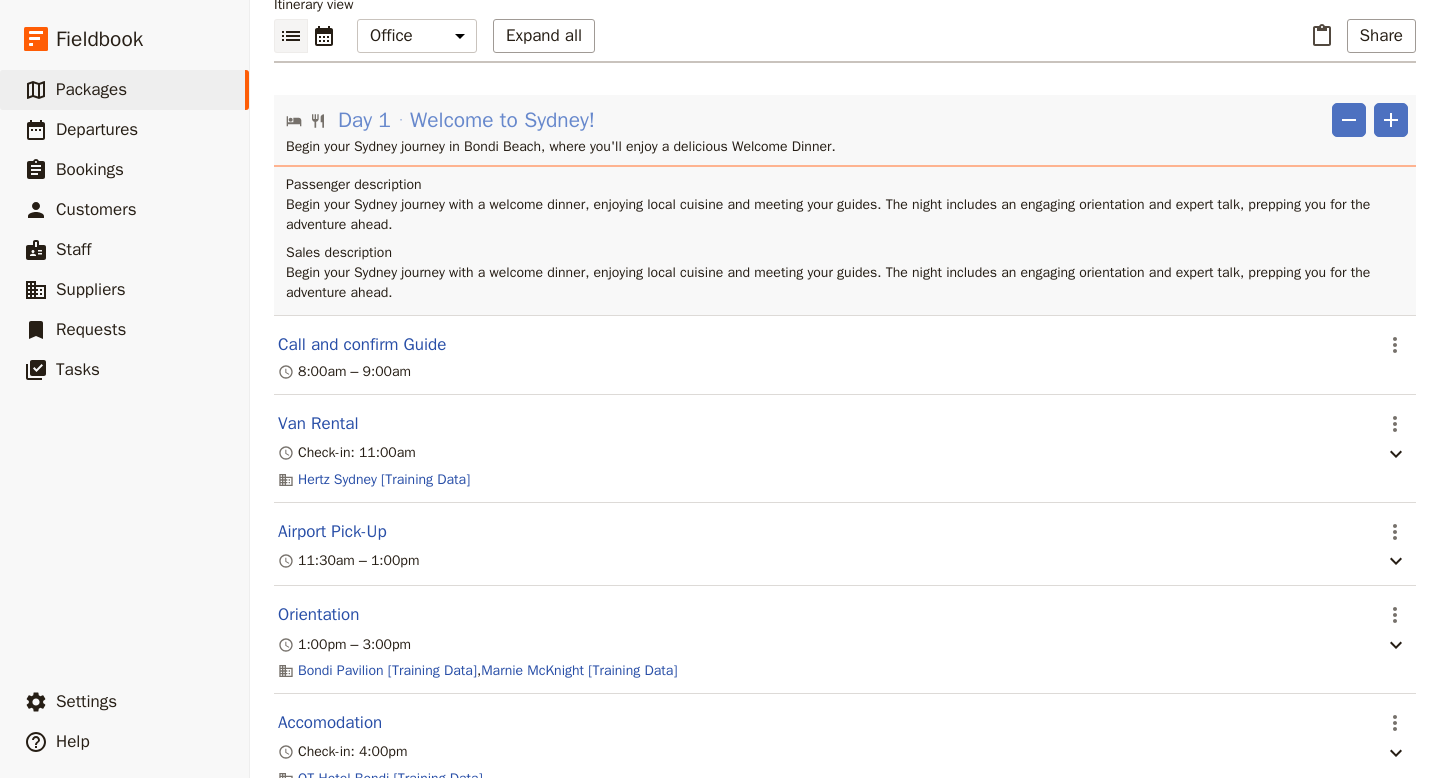 click on "Welcome to Sydney!" at bounding box center (502, 120) 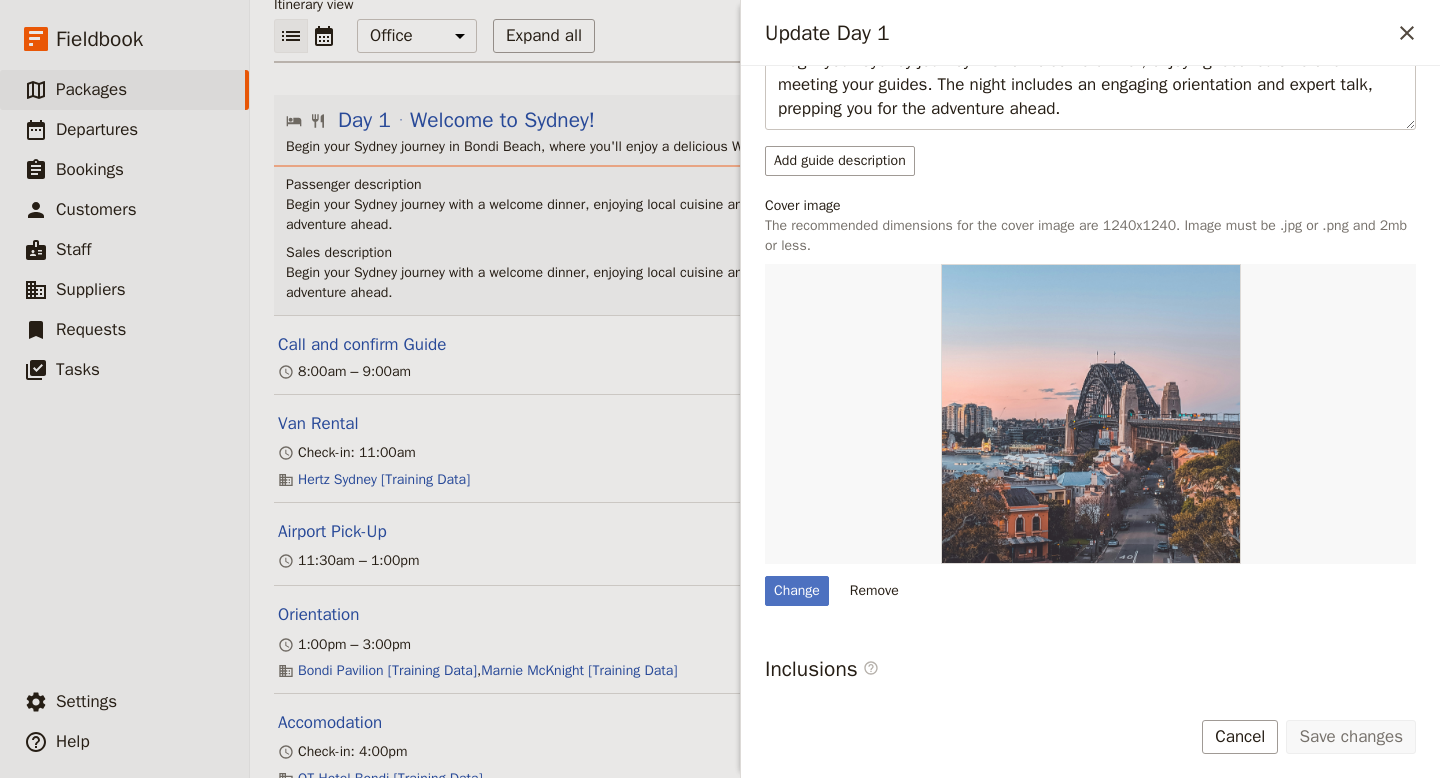 scroll, scrollTop: 706, scrollLeft: 0, axis: vertical 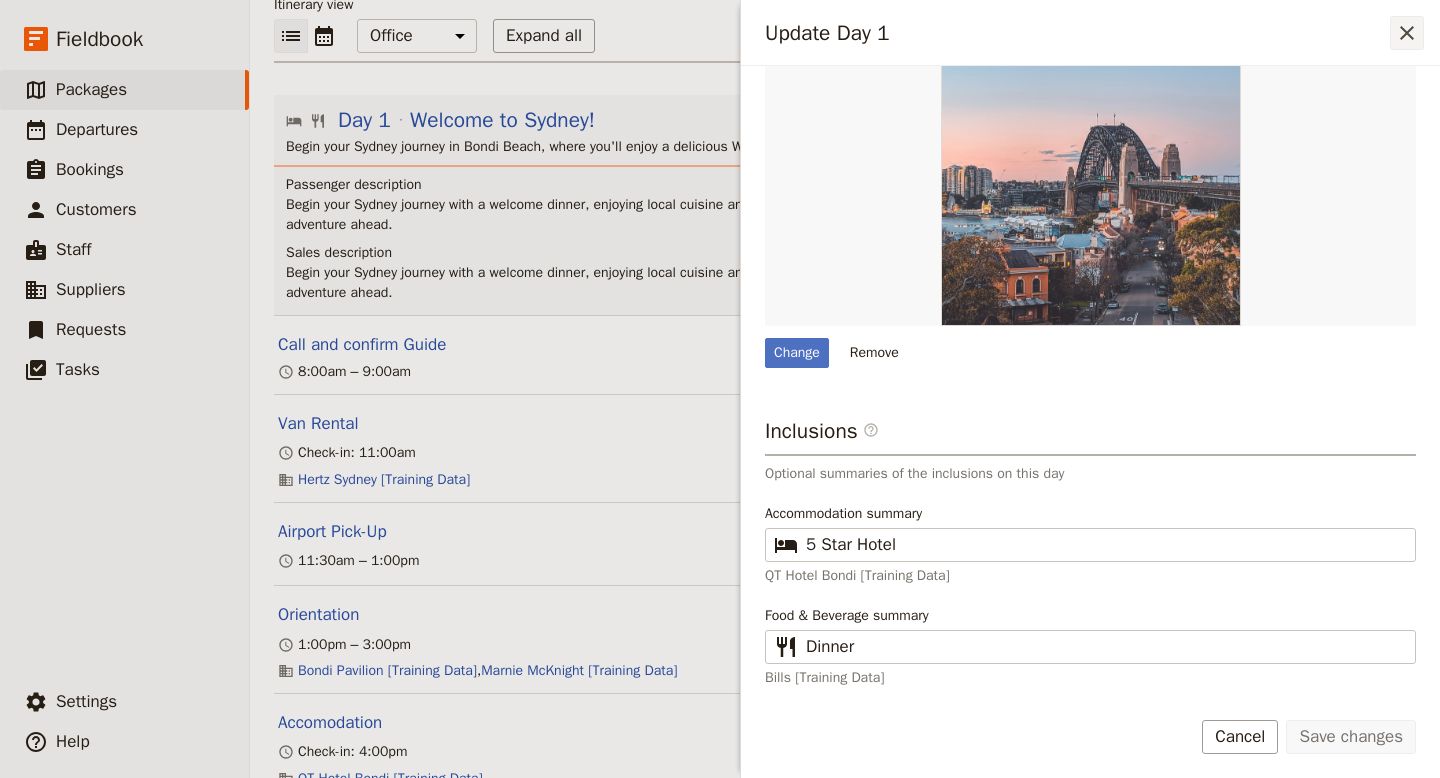 click 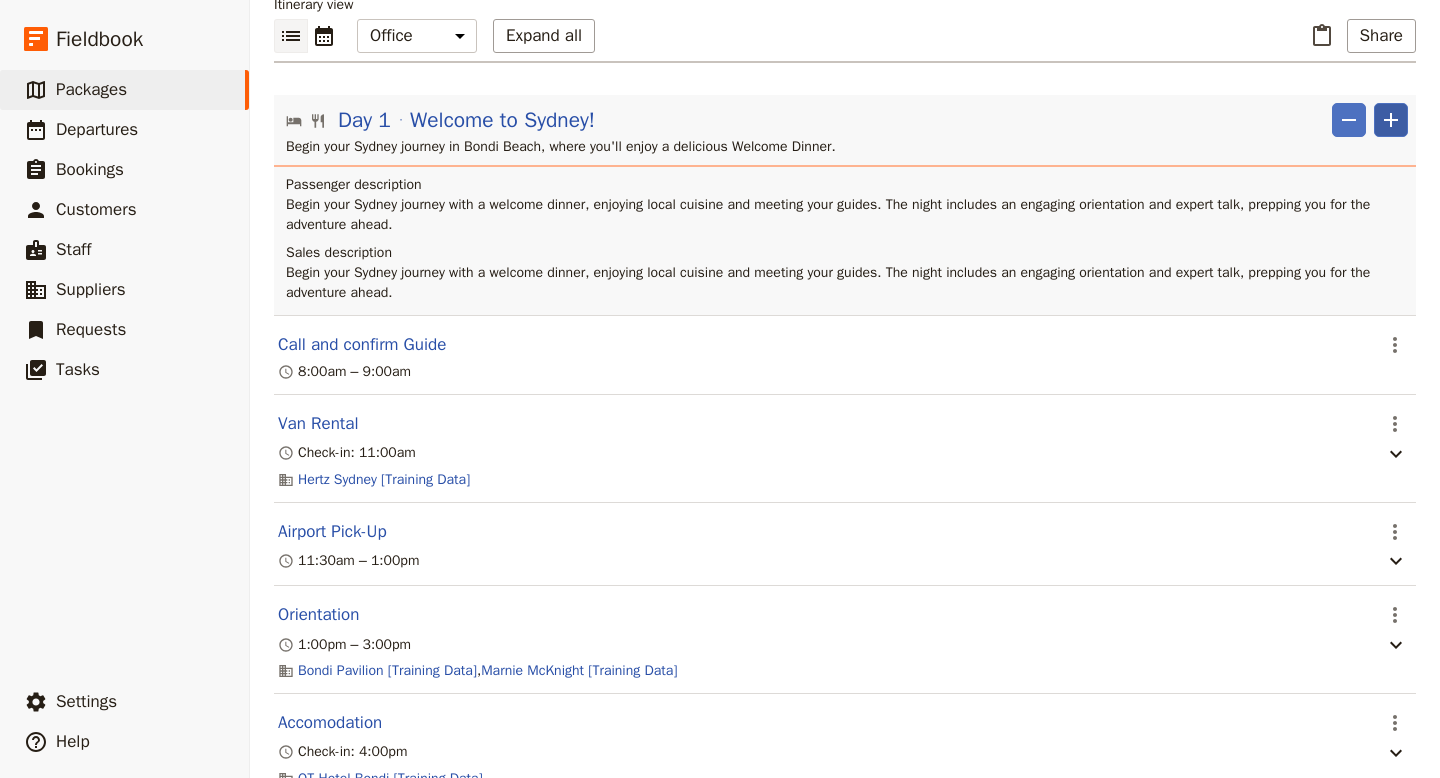 click 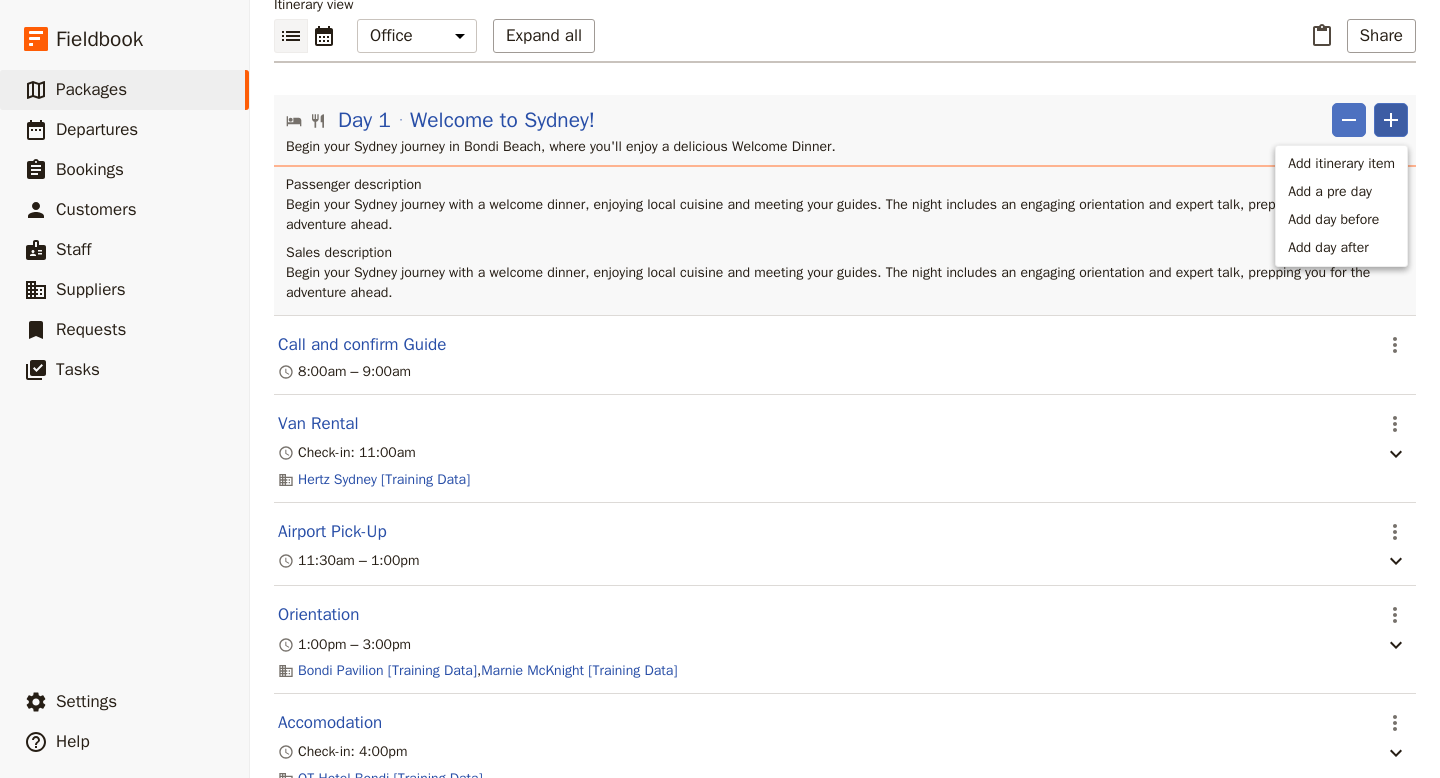 click on "Itinerary view ​​​ Office Guide Passenger Sales Expand all ​ Share Day 1 Welcome to Sydney! ​​ Begin your Sydney journey in Bondi Beach, where you'll enjoy a delicious Welcome Dinner. Passenger description Begin your Sydney journey with a welcome dinner, enjoying local cuisine and meeting your guides. The night includes an engaging orientation and expert talk, prepping you for the adventure ahead. Sales description Begin your Sydney journey with a welcome dinner, enjoying local cuisine and meeting your guides. The night includes an engaging orientation and expert talk, prepping you for the adventure ahead. Call and confirm Guide ​ 8:00am – 9:00am Van Rental ​ Check-in: 11:00am Hertz Sydney [Training Data] Airport Pick-Up ​ 11:30am – 1:00pm Orientation ​ 1:00pm – 3:00pm Bondi Pavilion [Training Data] , ​ Marnie McKnight [Training Data] Accomodation ​ Check-in: 4:00pm QT Hotel Bondi [Training Data] Free Time ​ 4:30pm – 7:30pm Welcome Dinner ​ 7:30pm – 8:30pm ​ Day 2 ​​" at bounding box center [845, 1539] 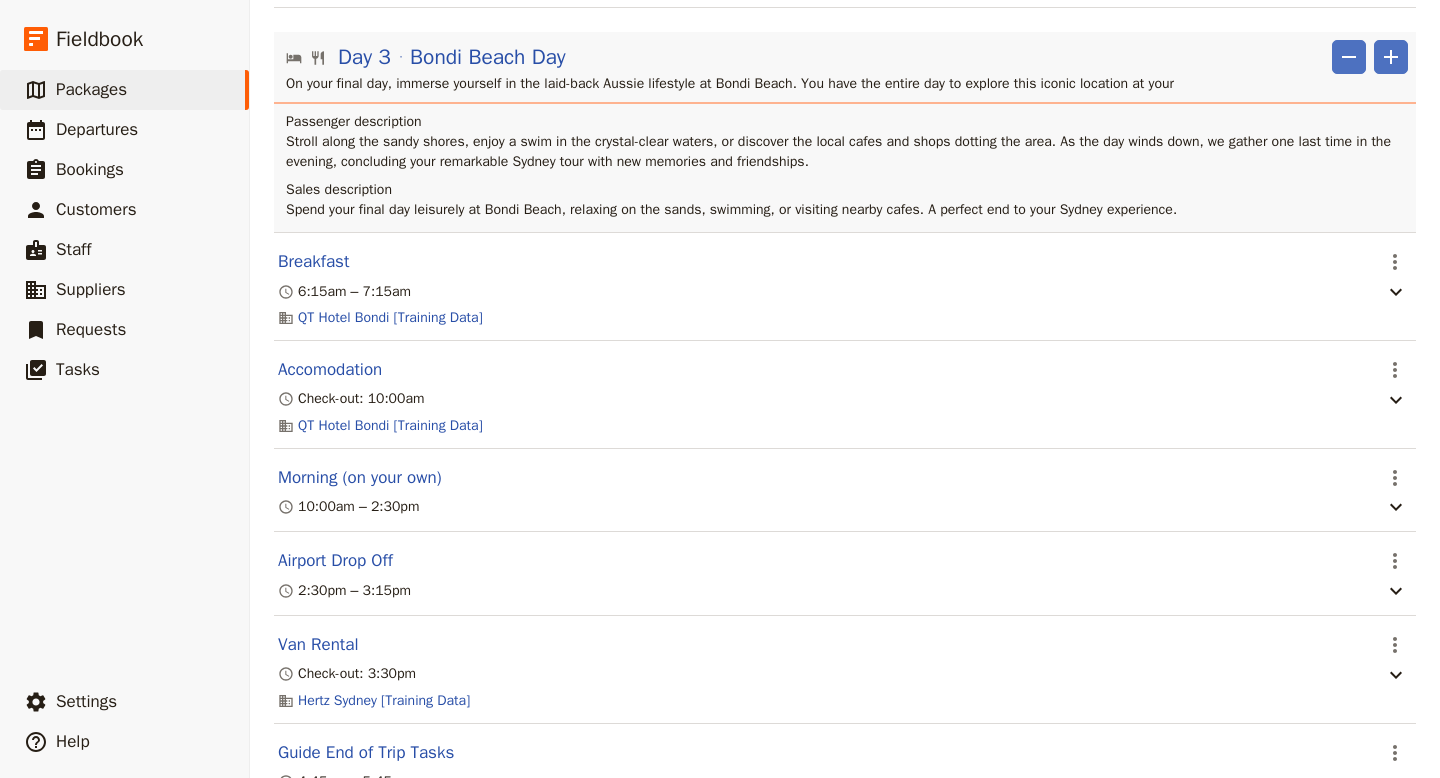 scroll, scrollTop: 2340, scrollLeft: 0, axis: vertical 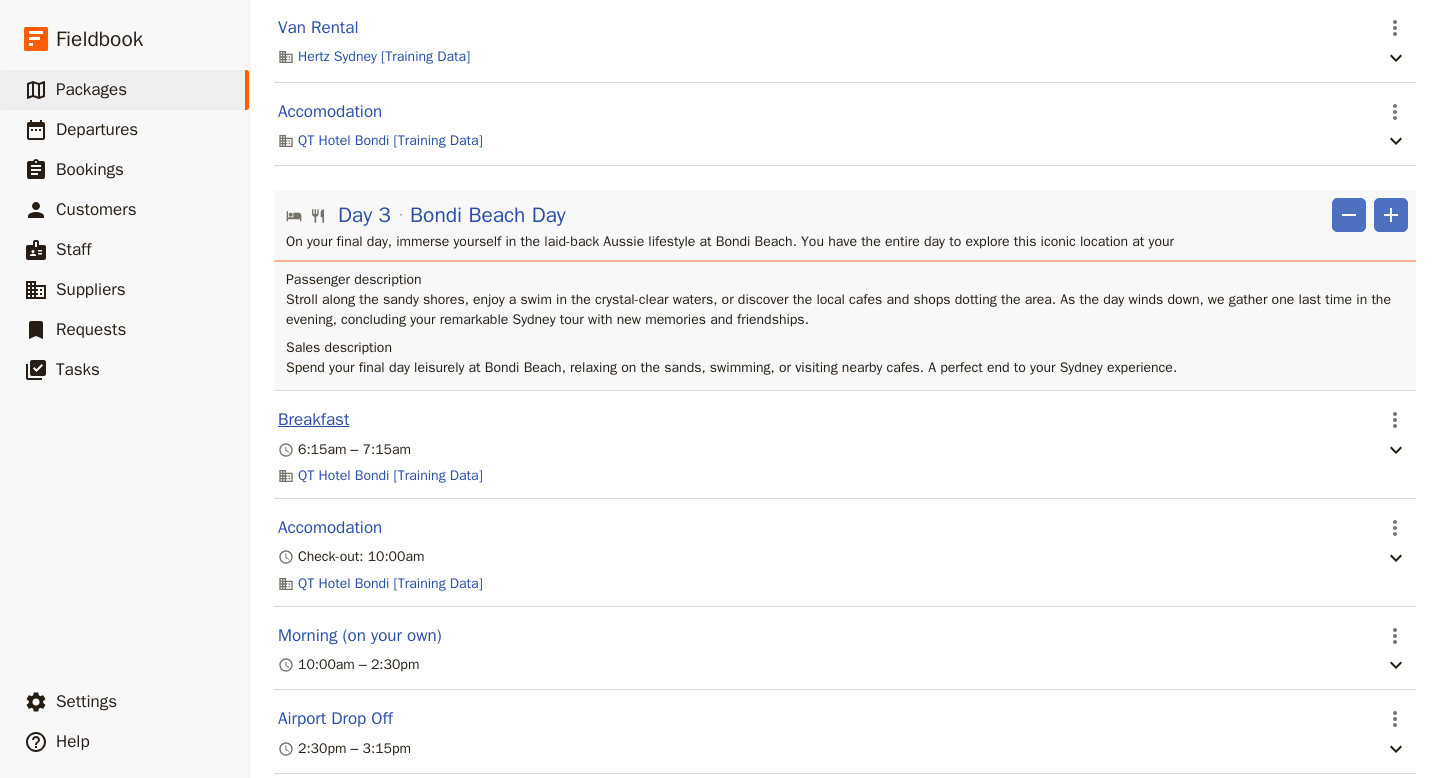 click on "Breakfast" at bounding box center [313, 420] 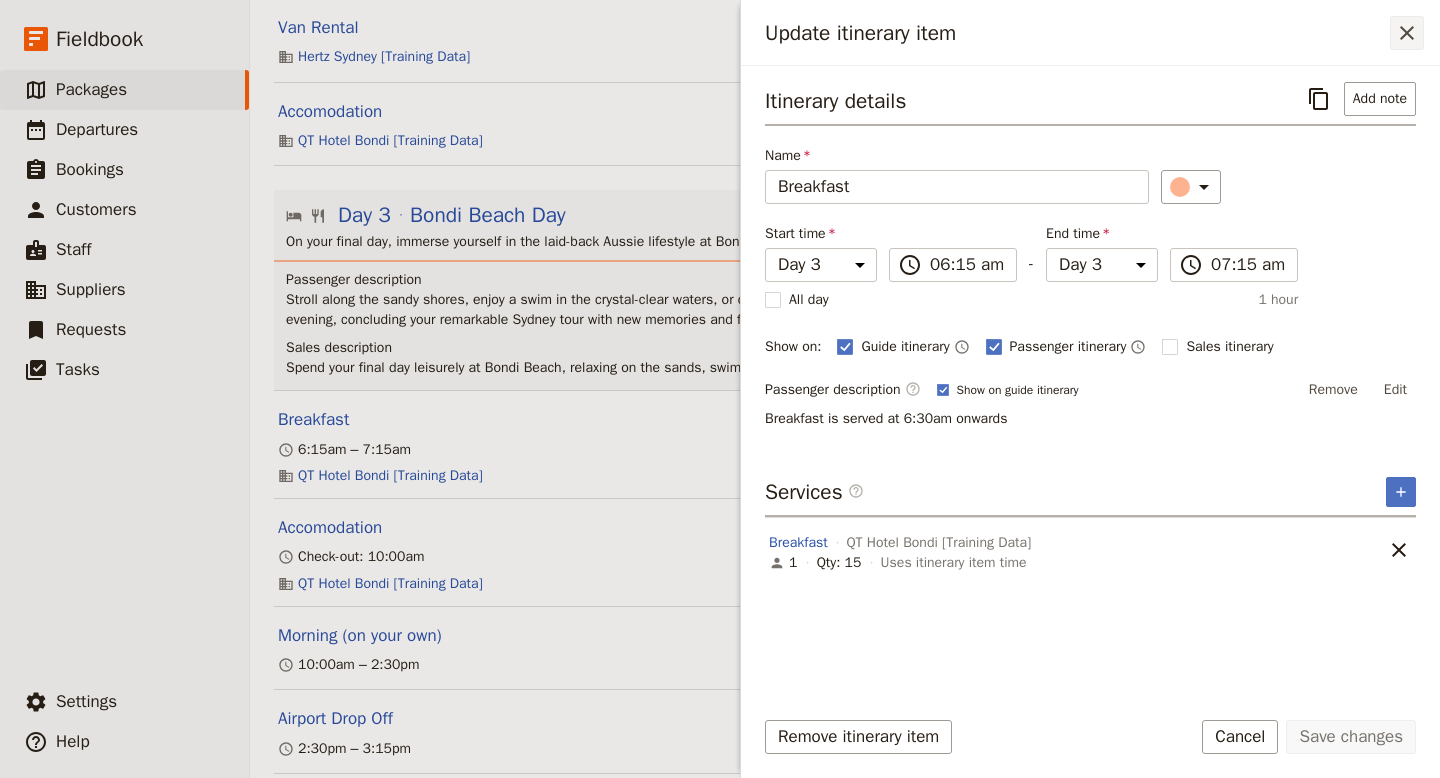 click 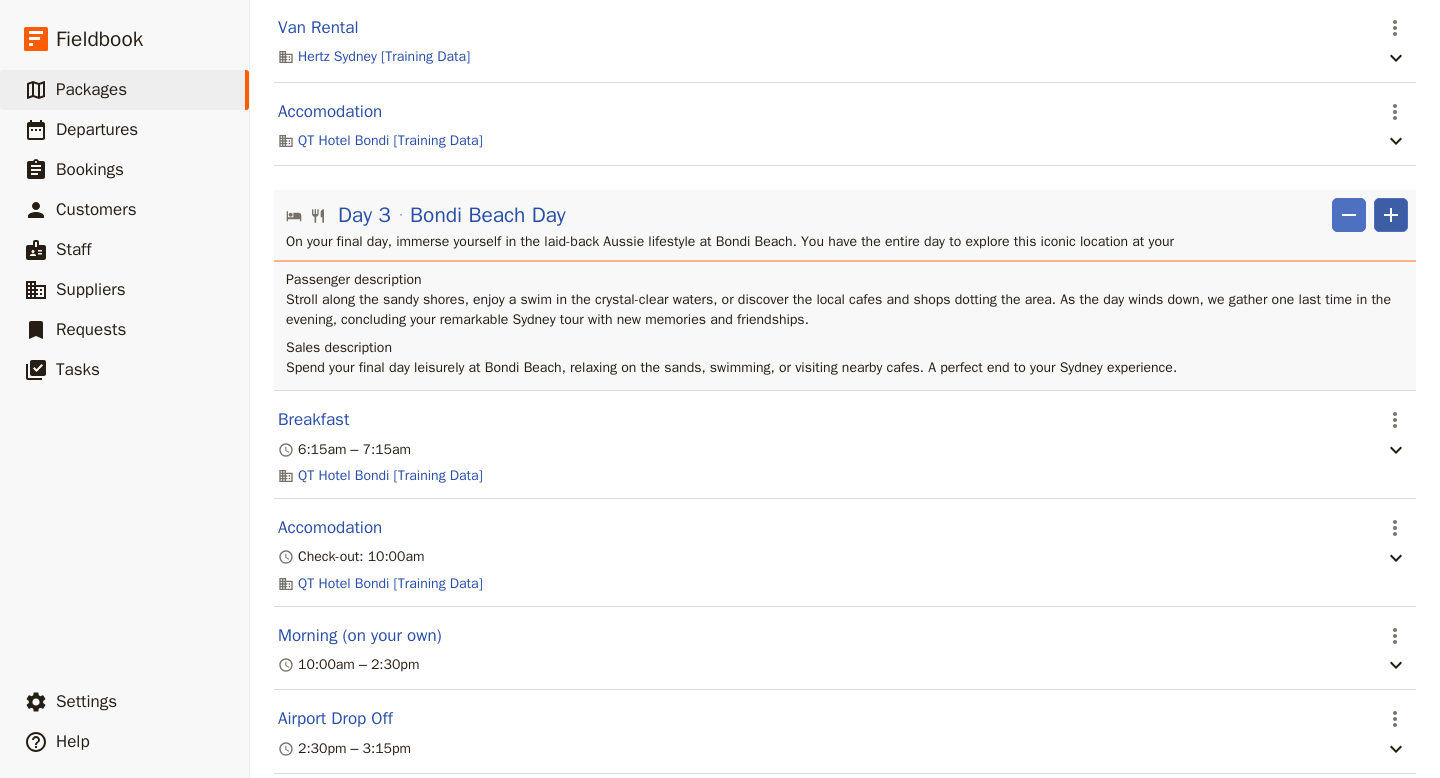 click 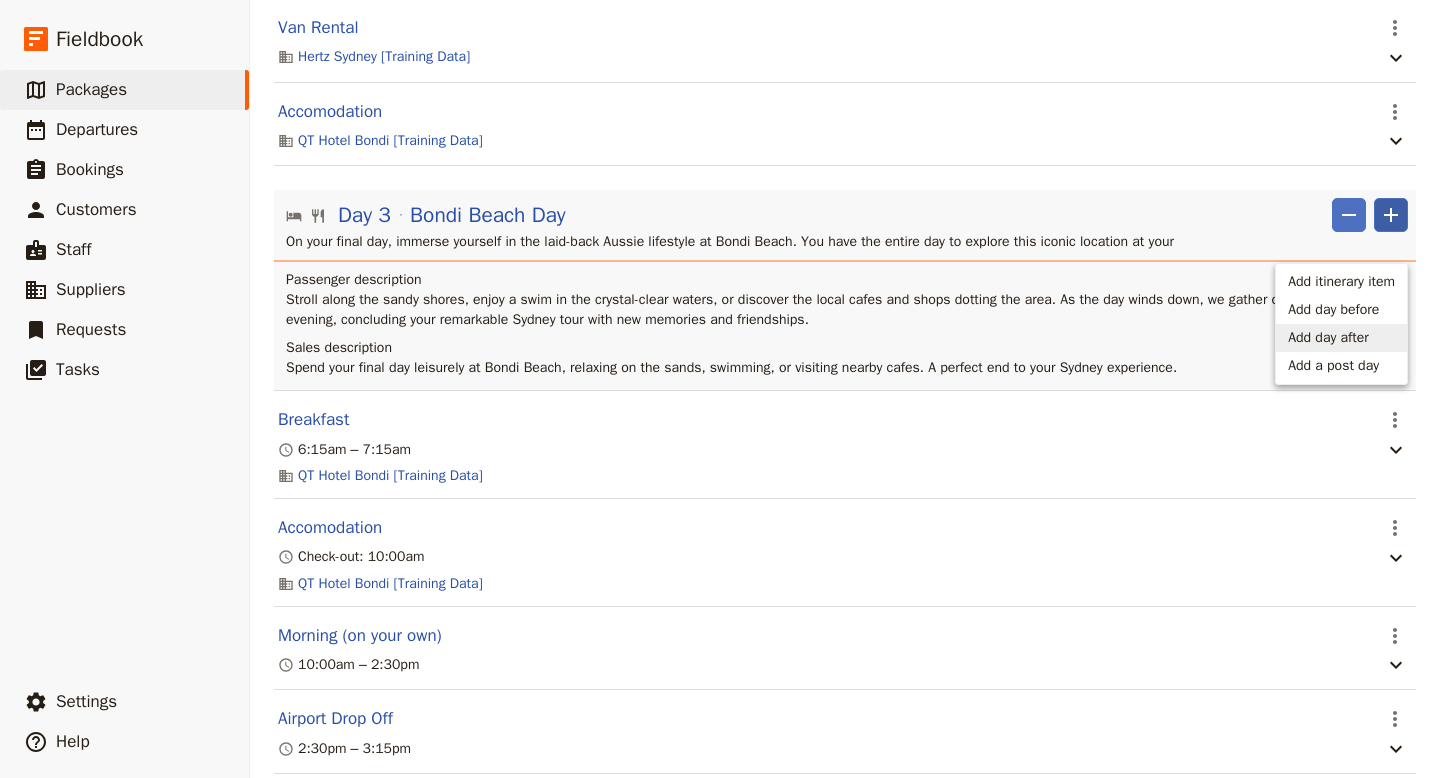 click on "Add day after" at bounding box center (1328, 338) 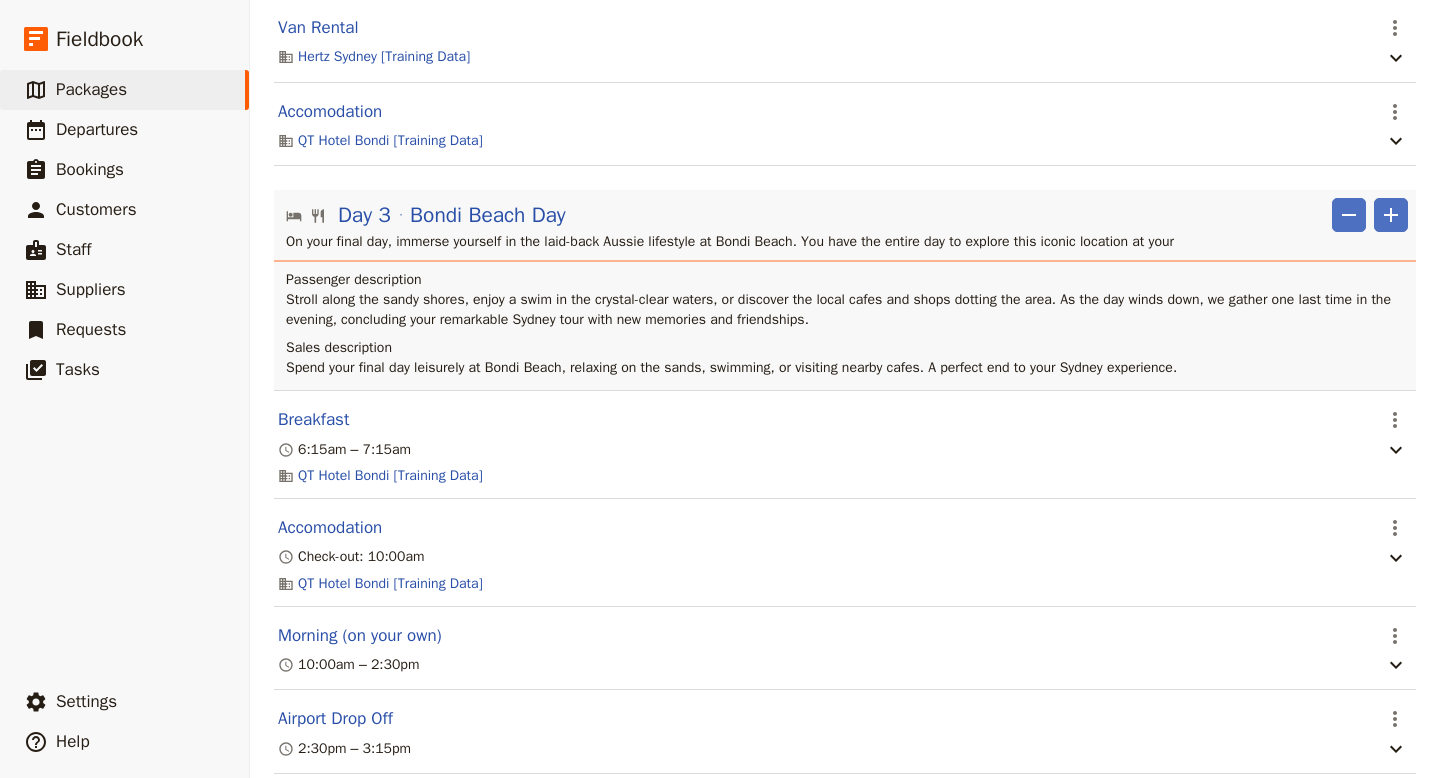 scroll, scrollTop: 2732, scrollLeft: 0, axis: vertical 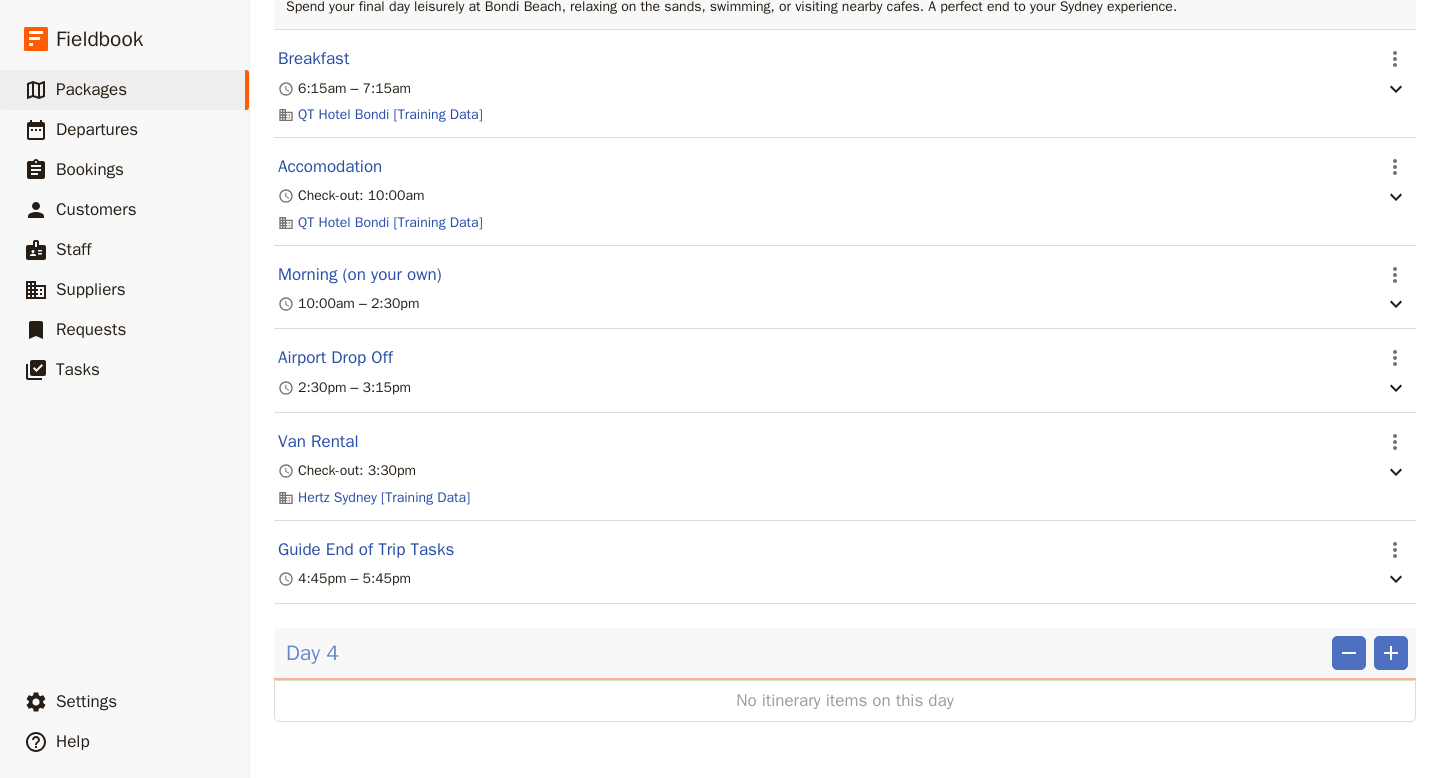 click on "Day 4" at bounding box center (312, 653) 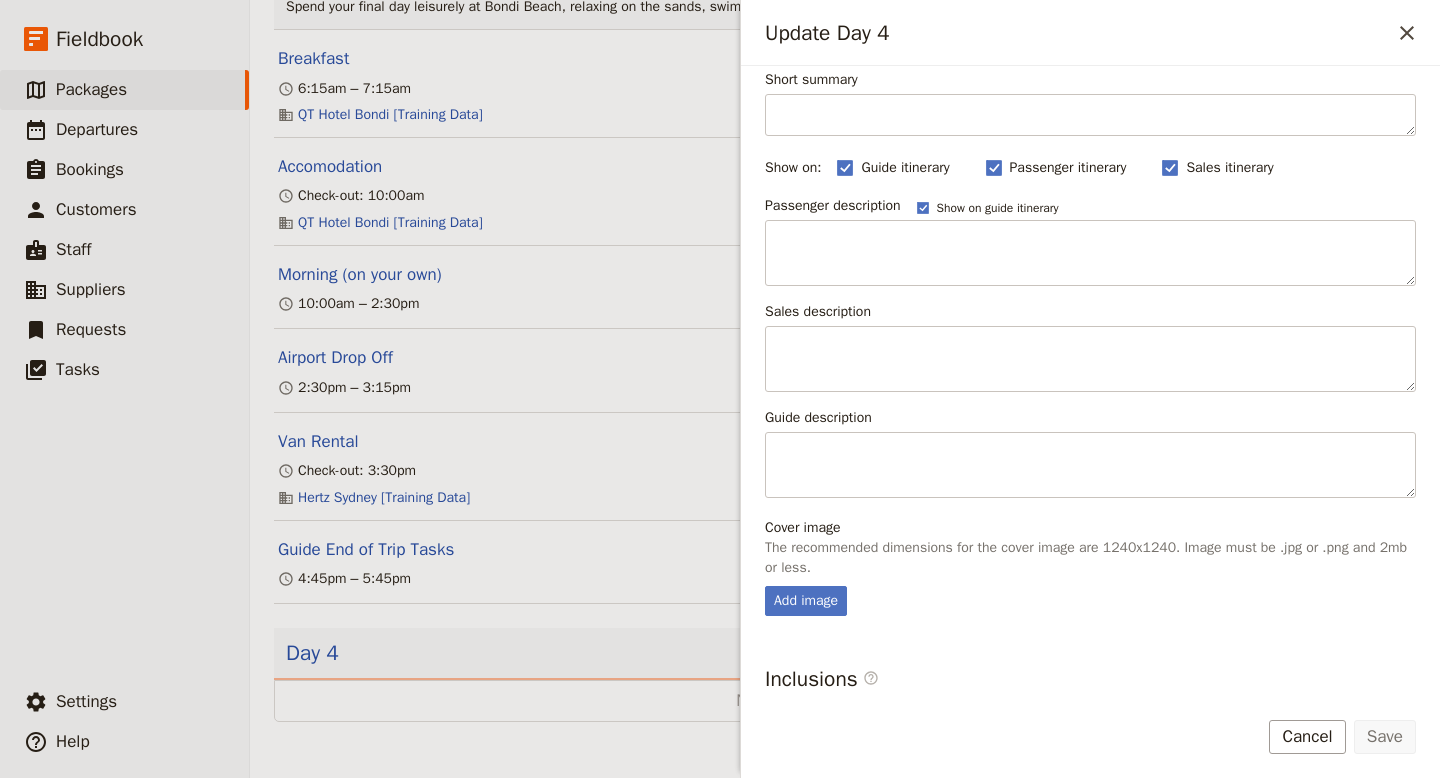 scroll, scrollTop: 314, scrollLeft: 0, axis: vertical 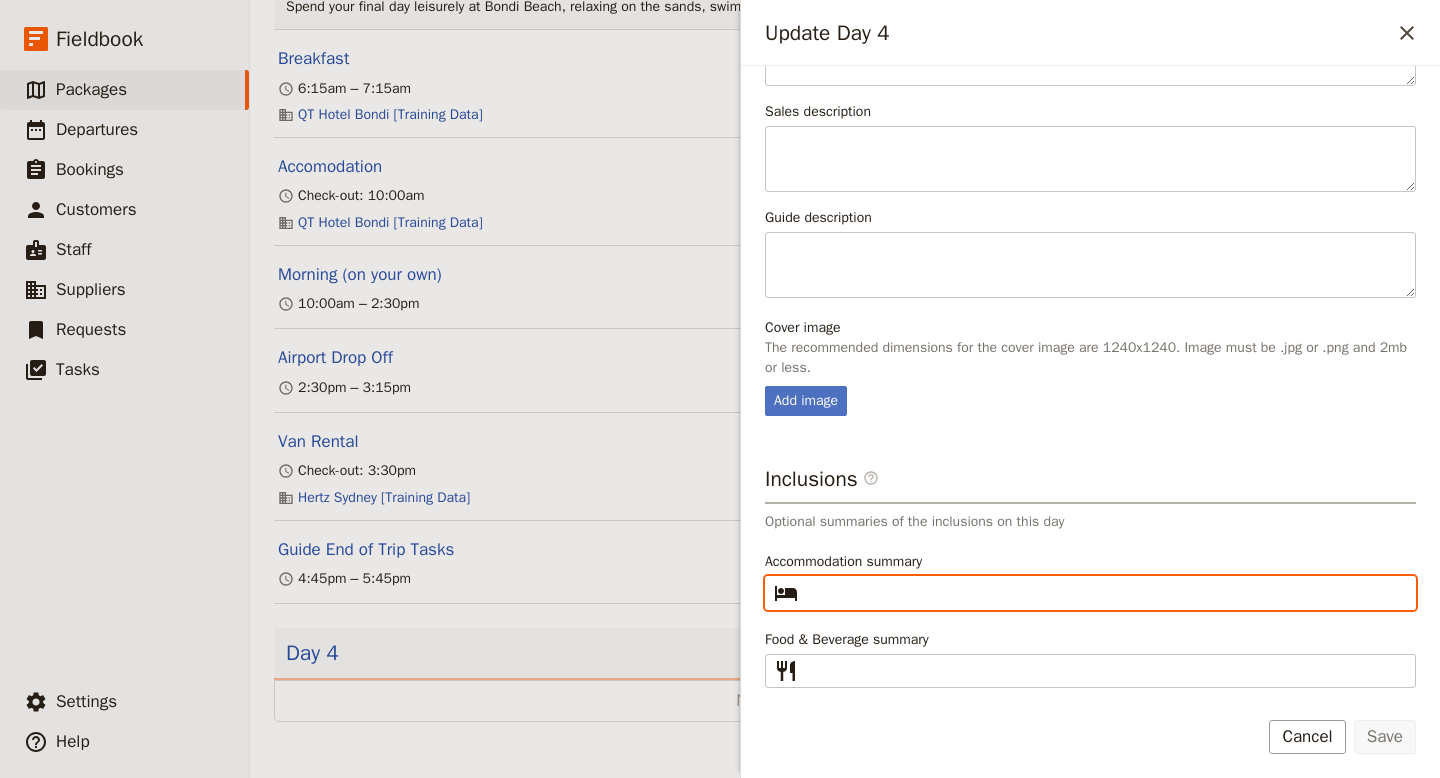 click on "Accommodation summary ​" at bounding box center (1104, 593) 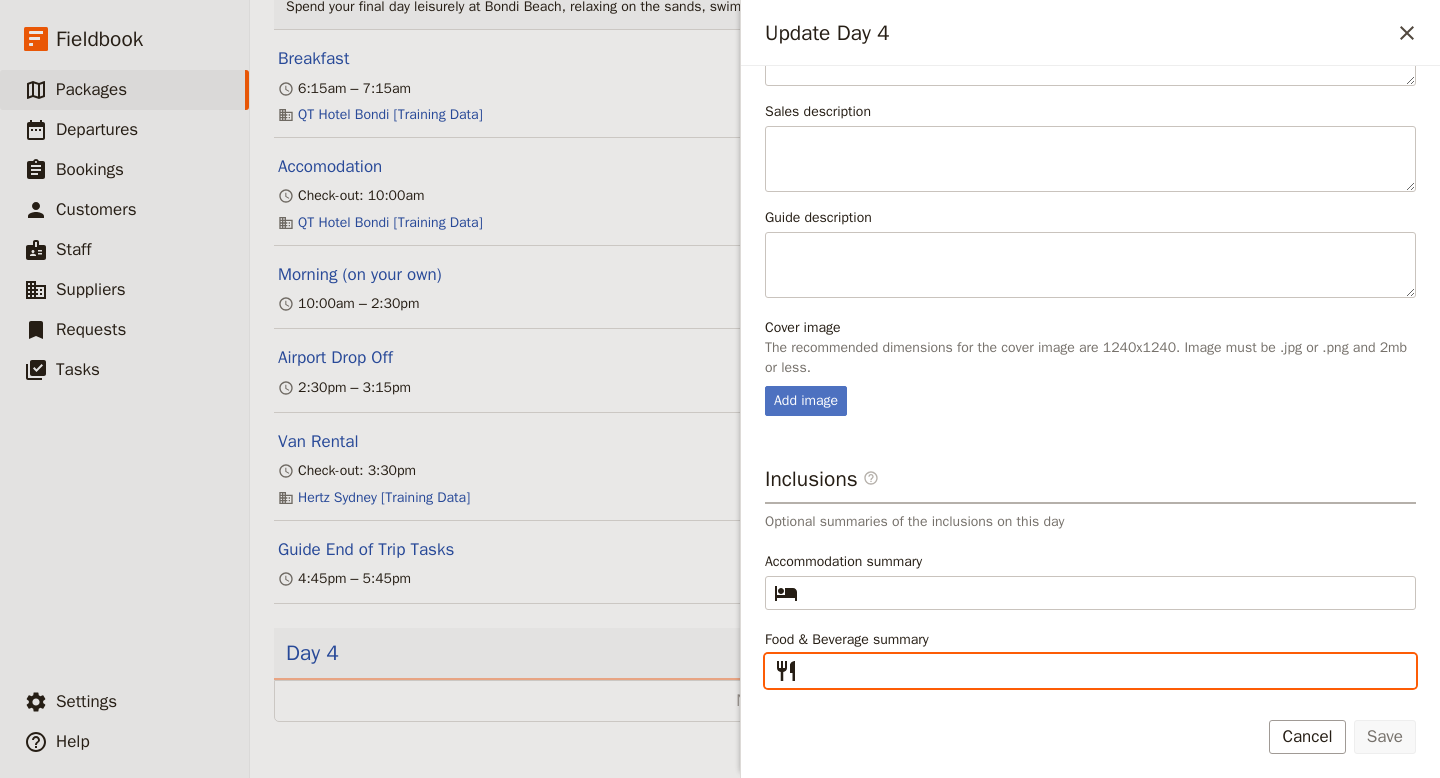 click on "Food & Beverage summary ​" at bounding box center (1104, 671) 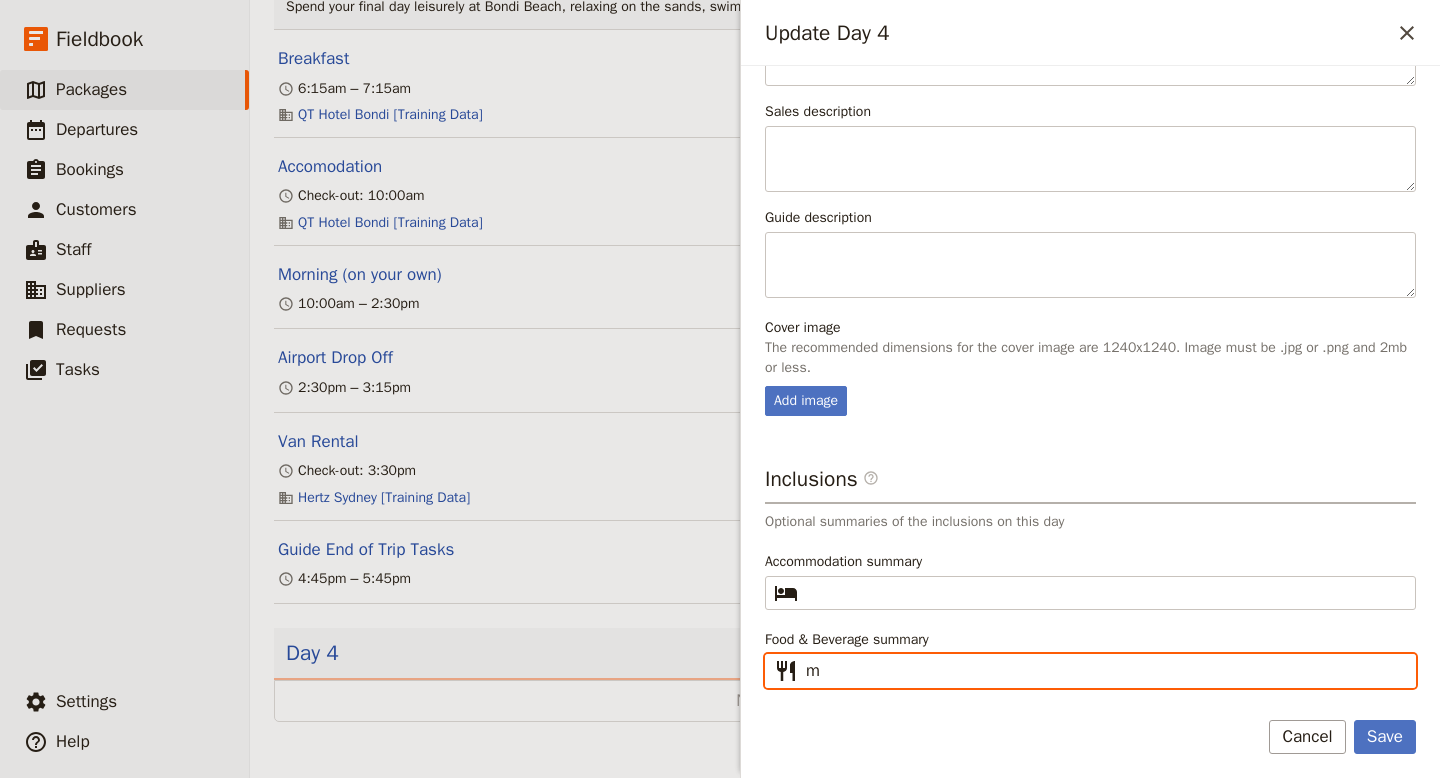 type 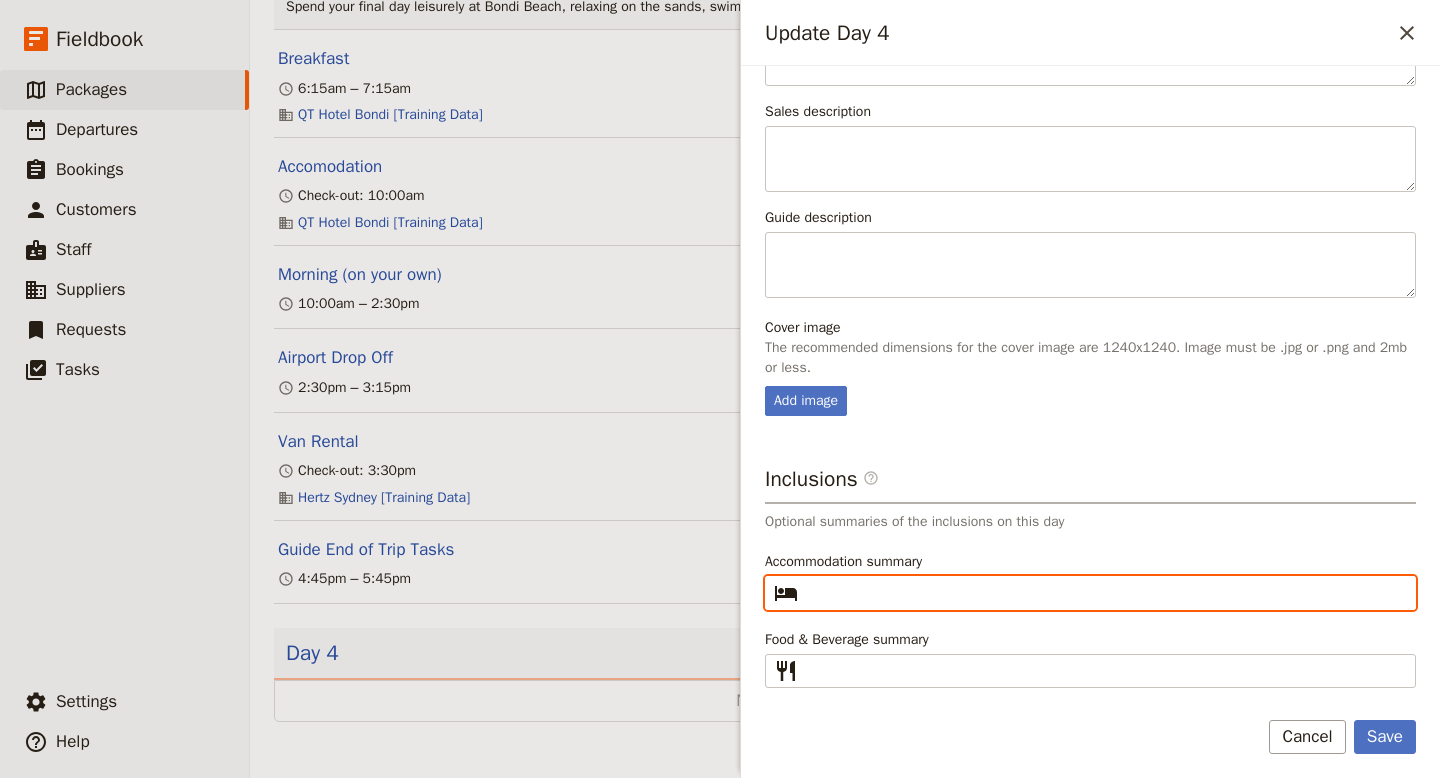 click on "Accommodation summary ​" at bounding box center [1104, 593] 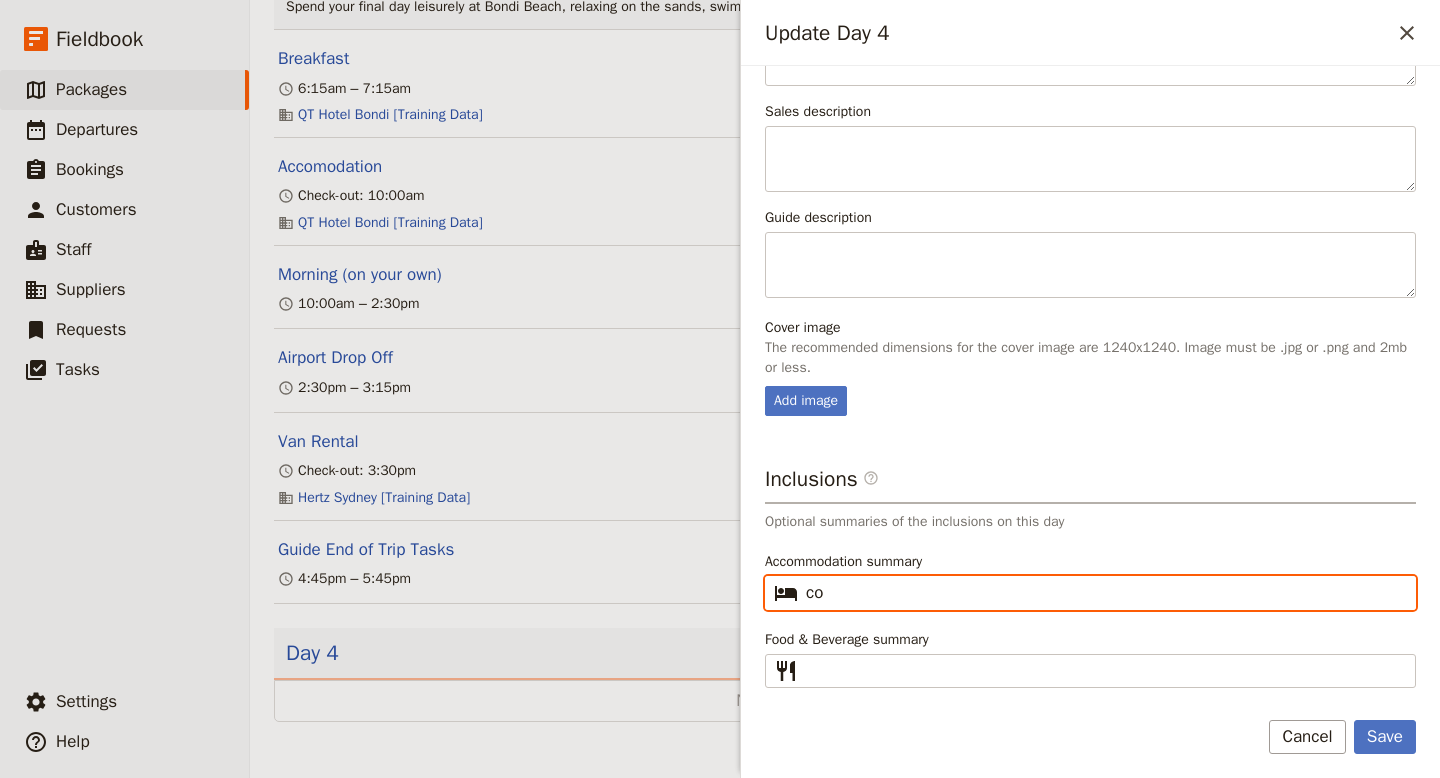 type on "c" 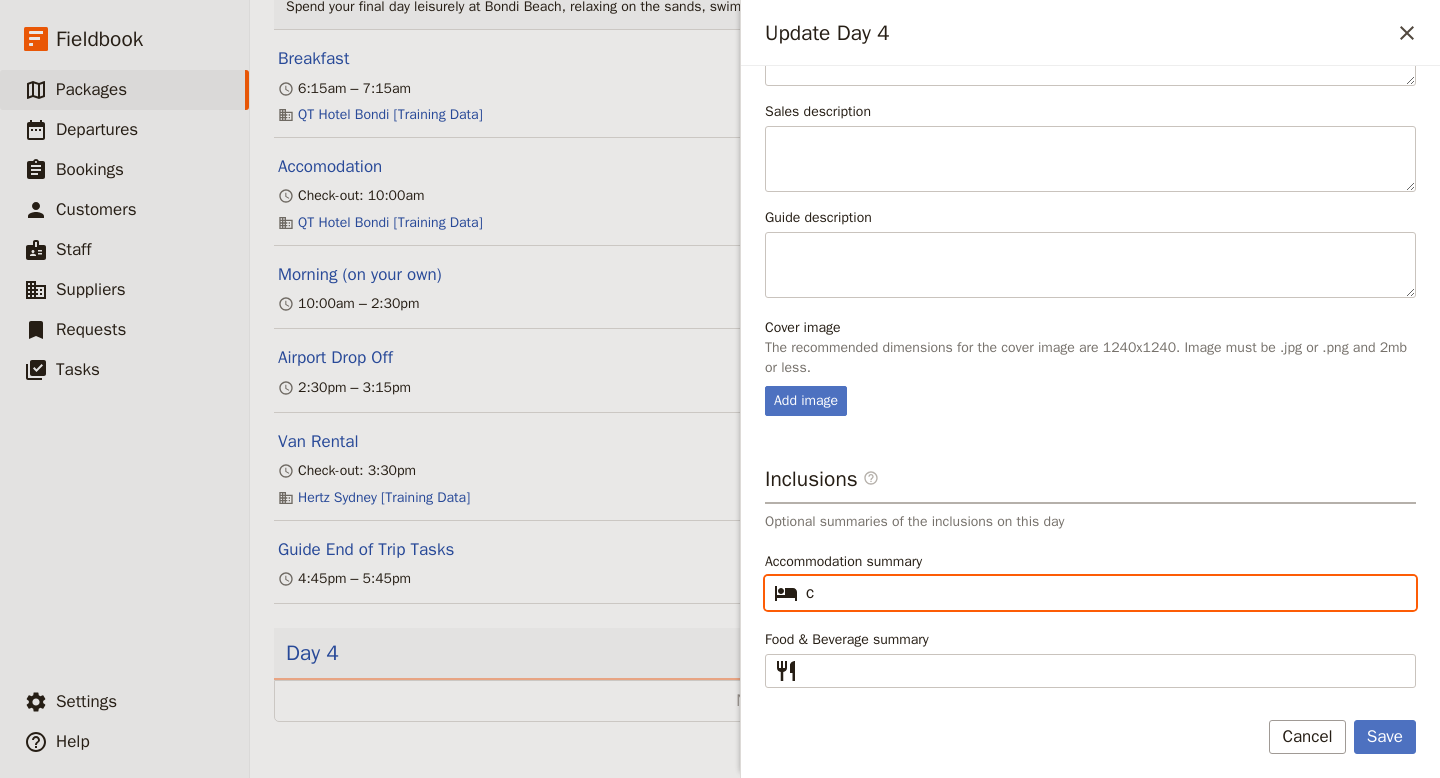 type 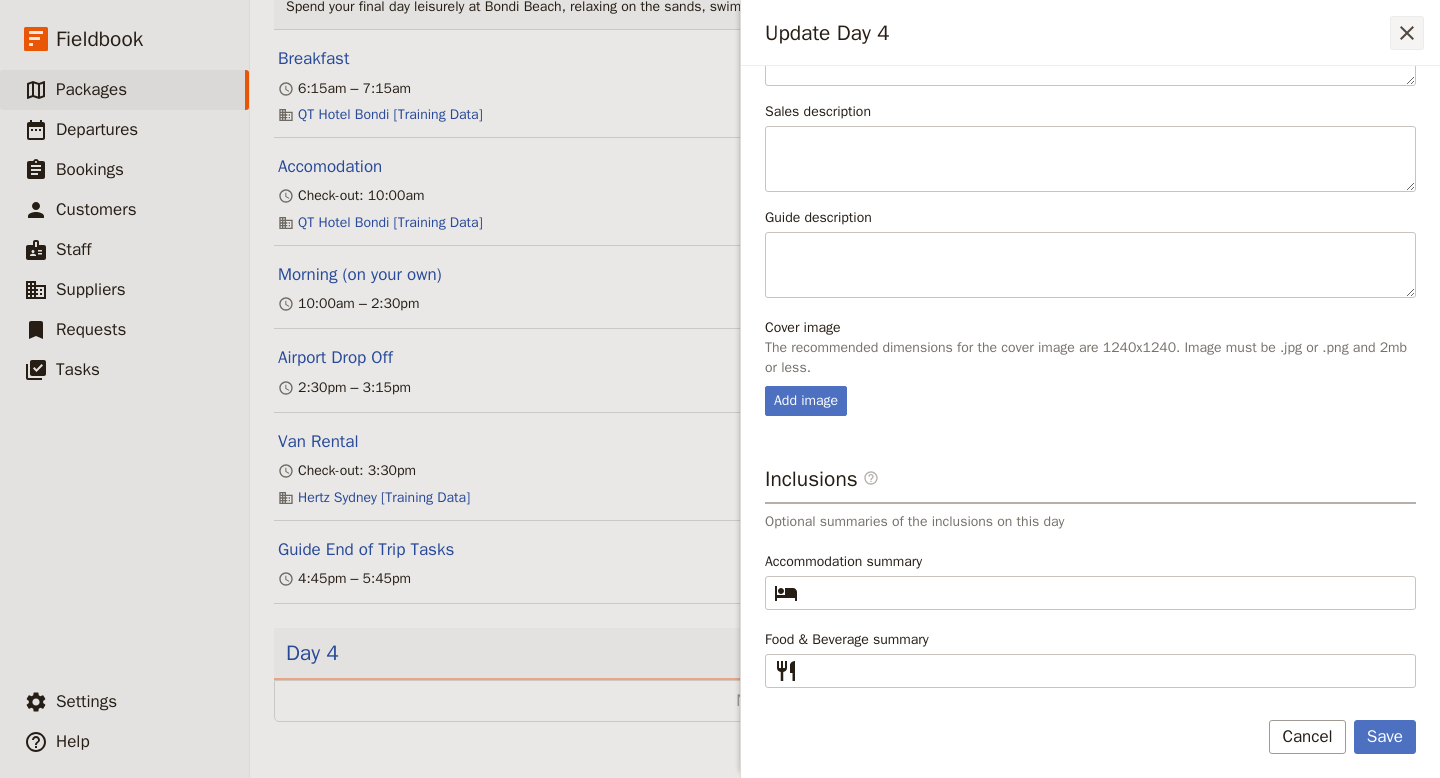 click 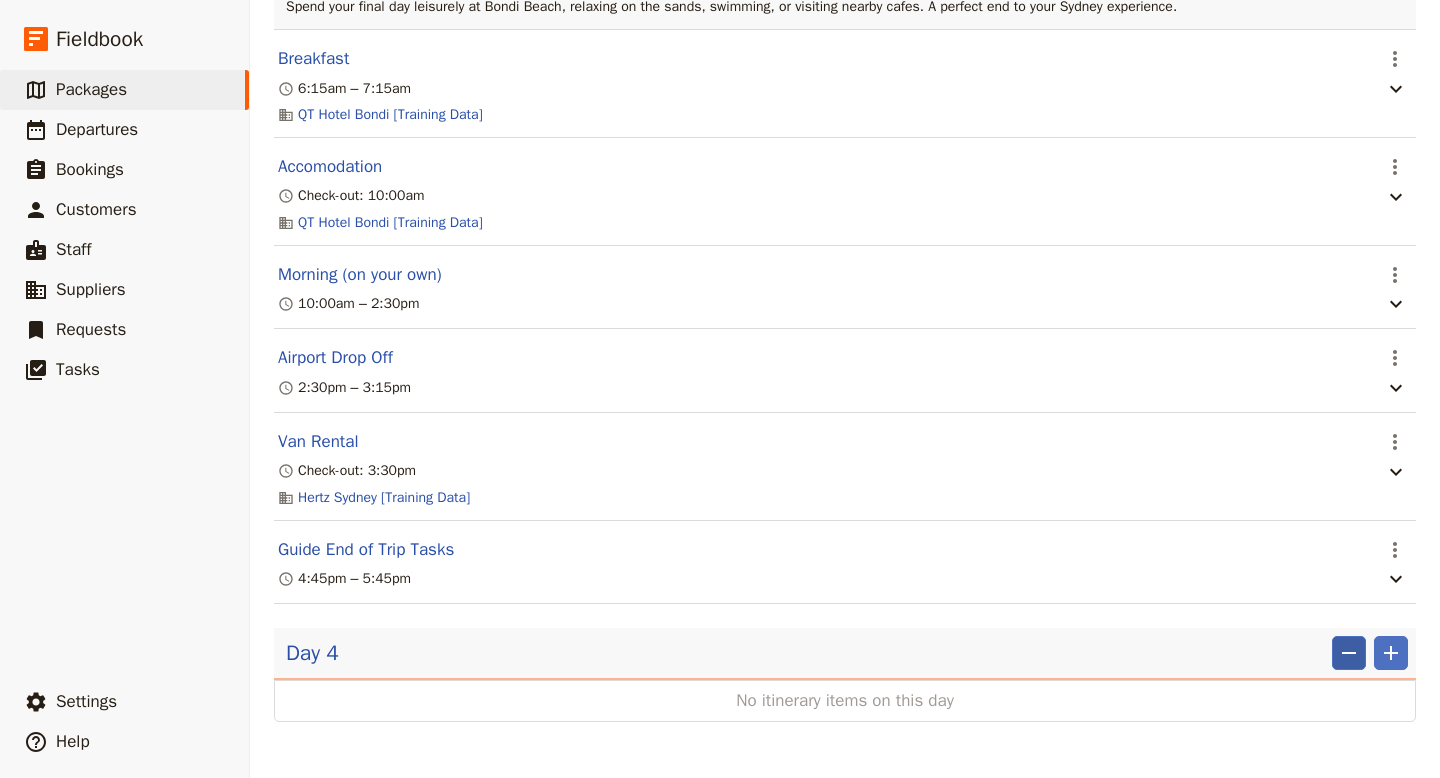 click 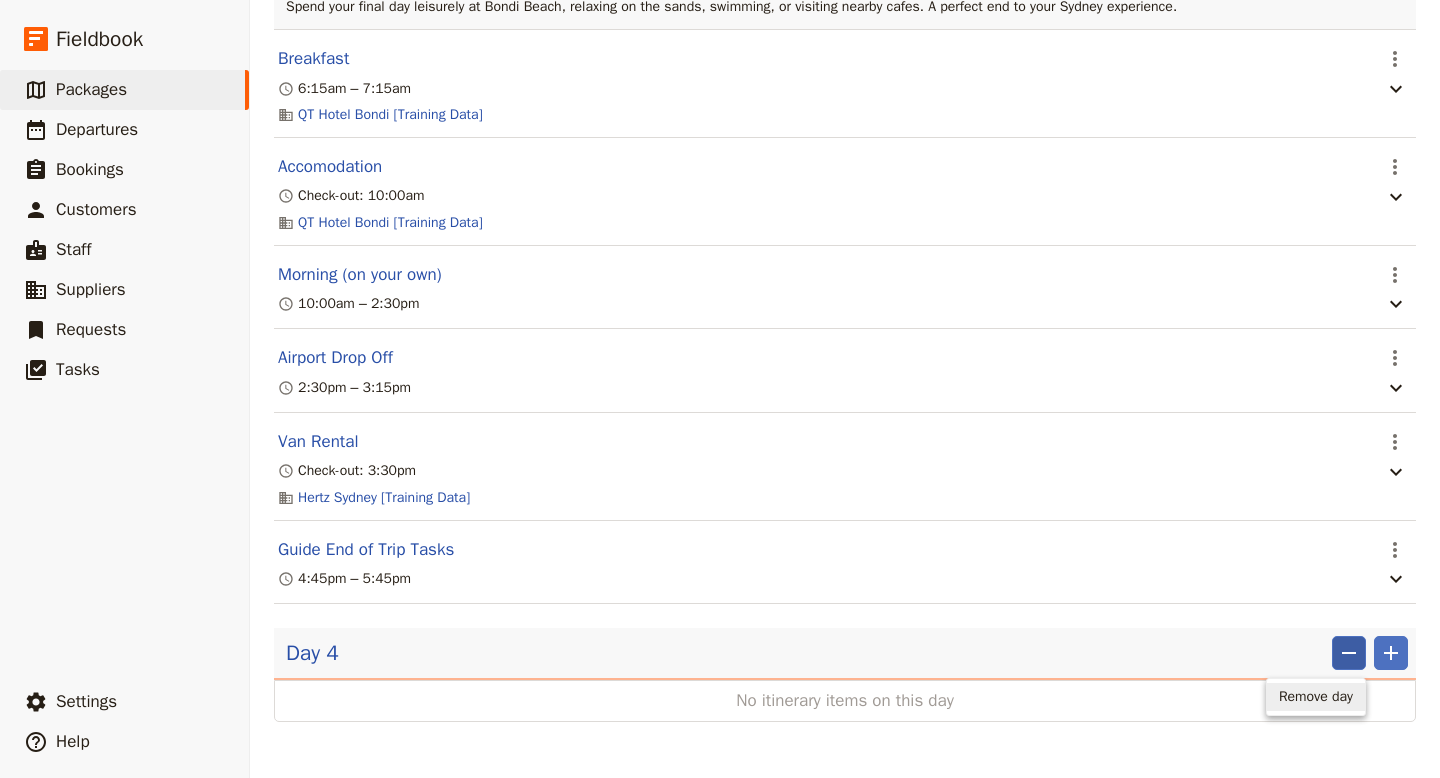 click on "Remove day" at bounding box center (1316, 697) 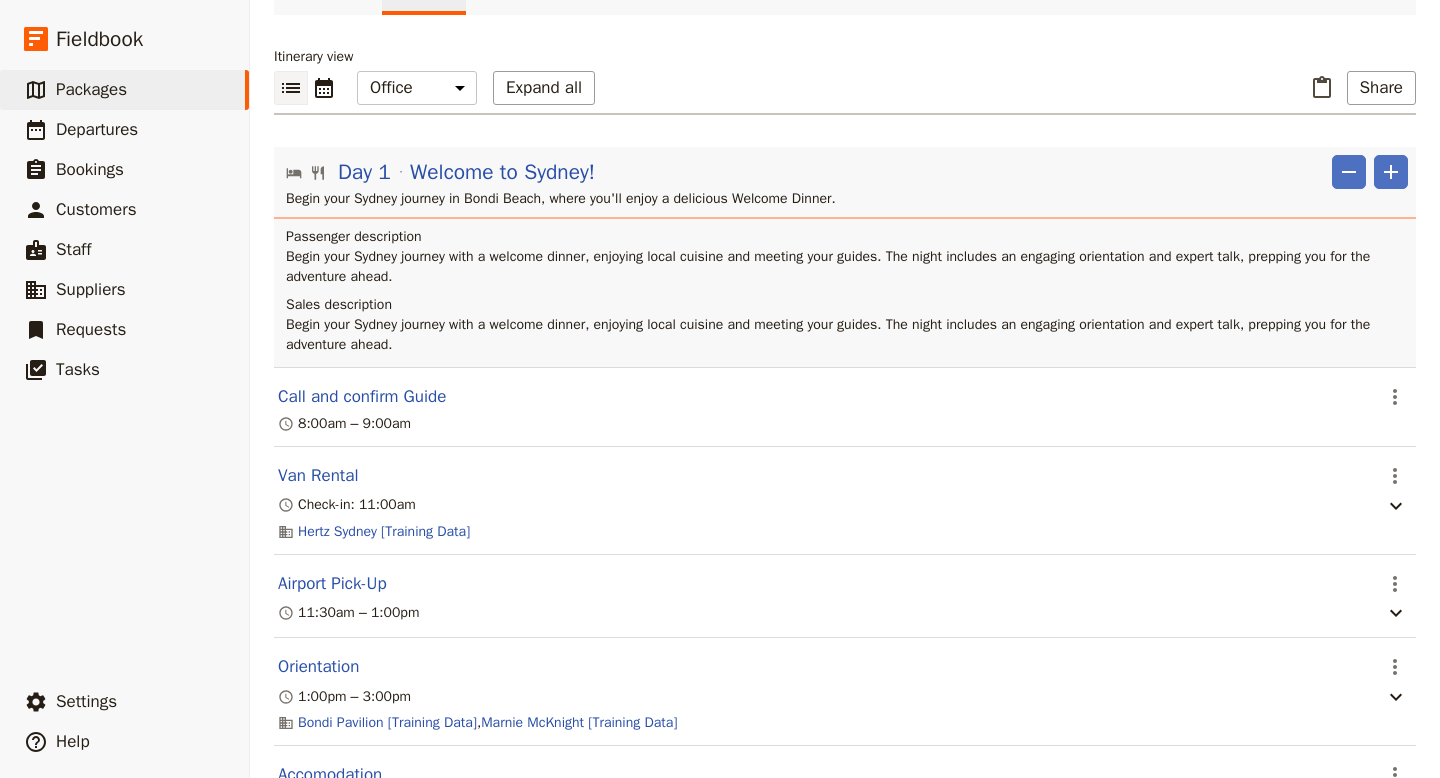 scroll, scrollTop: 0, scrollLeft: 0, axis: both 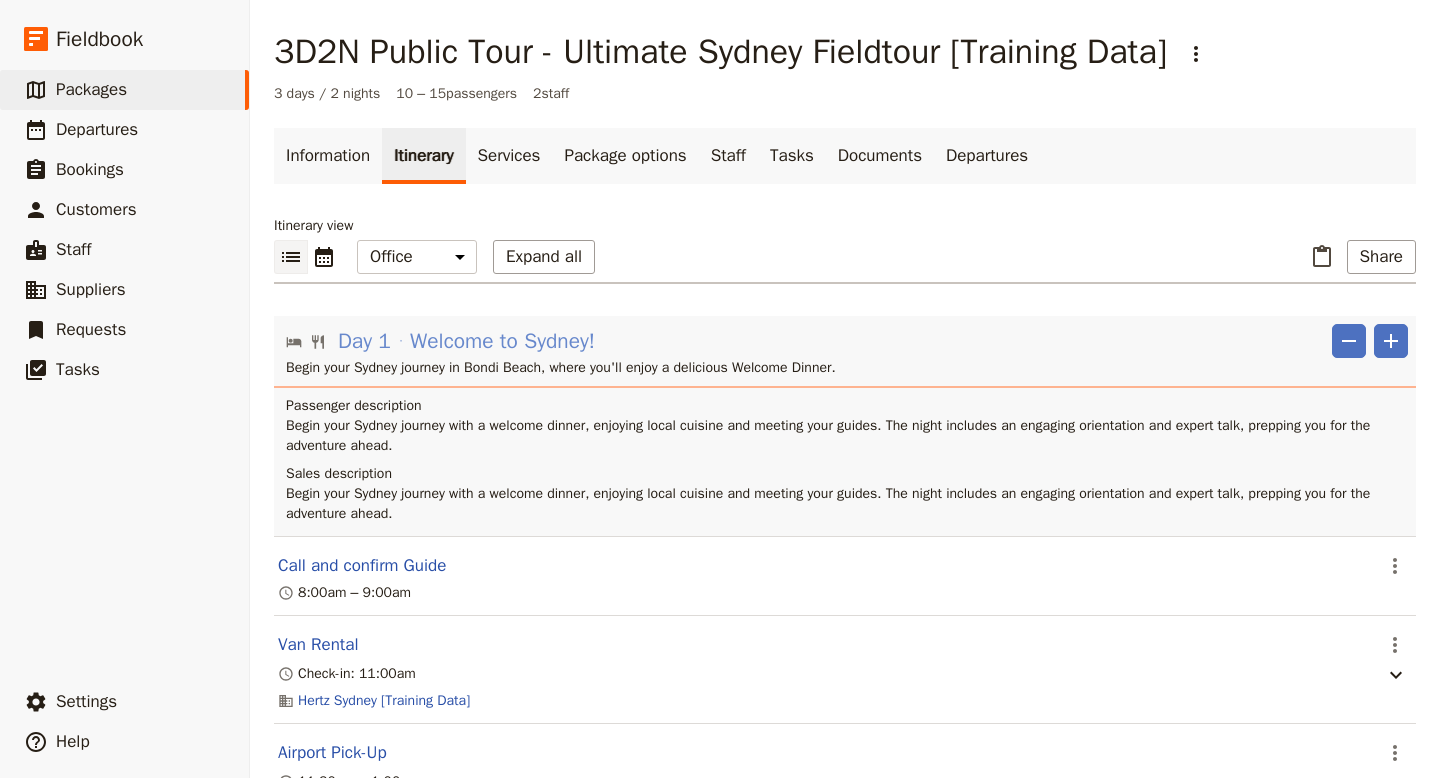 click on "Welcome to Sydney!" at bounding box center [502, 341] 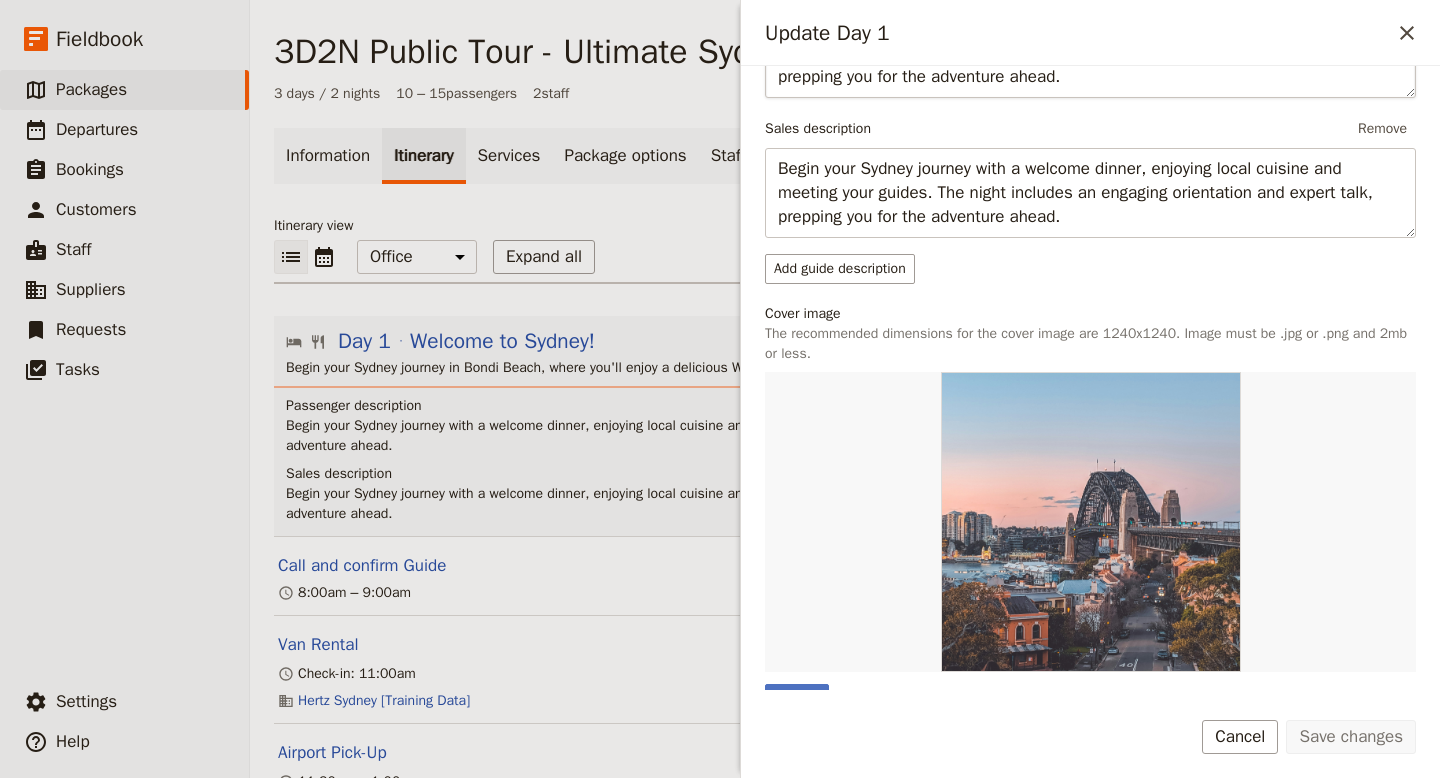 scroll, scrollTop: 706, scrollLeft: 0, axis: vertical 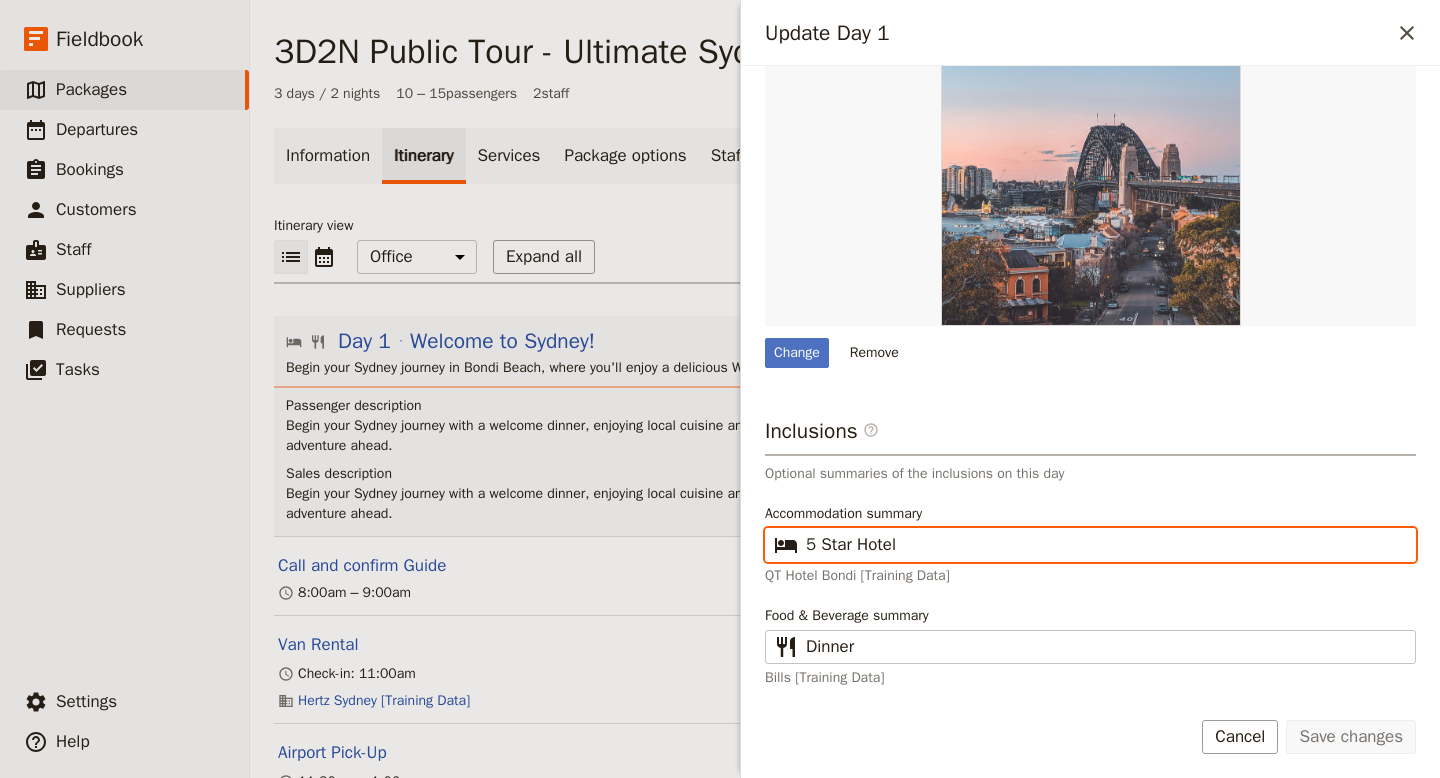 click on "5 Star Hotel" at bounding box center (1104, 545) 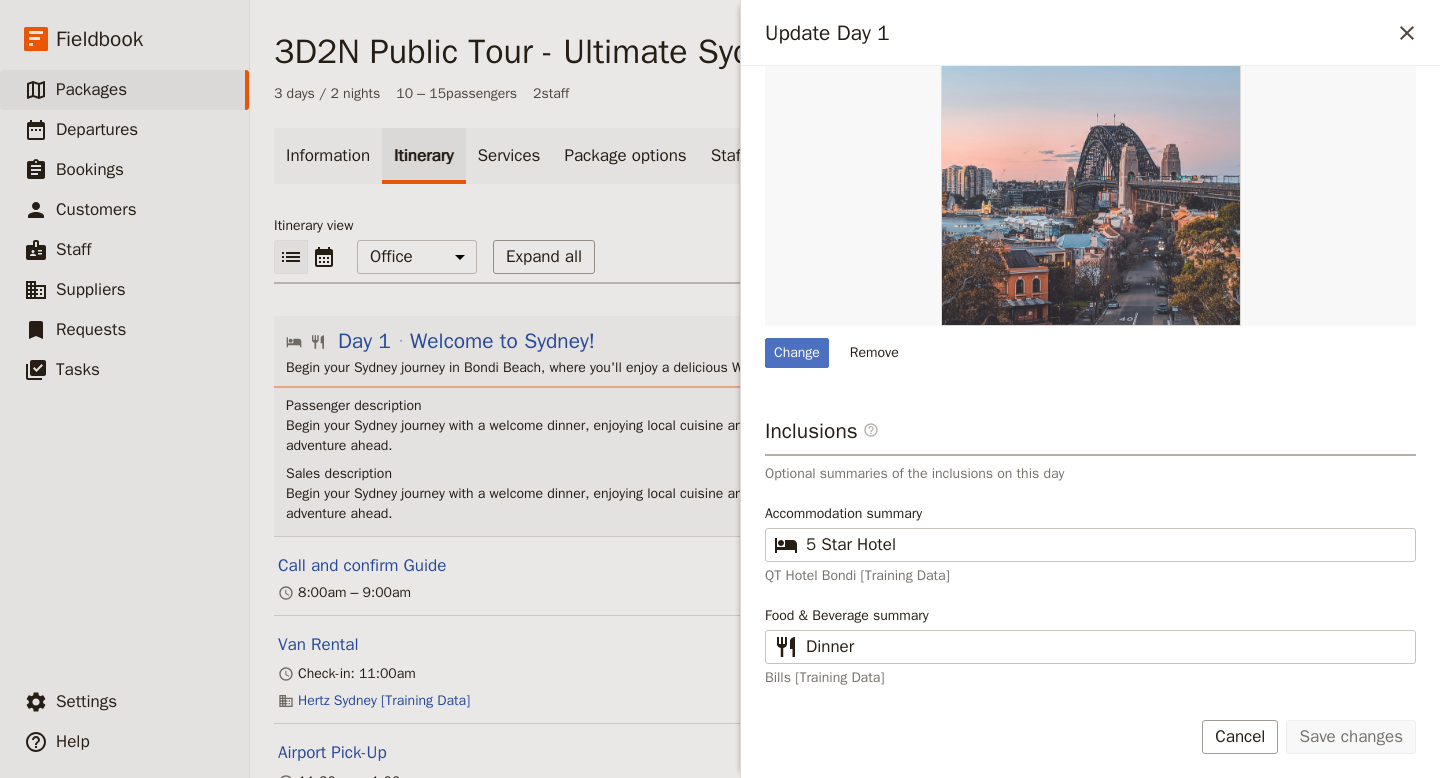 click on "QT Hotel Bondi [Training Data]" at bounding box center [1090, 576] 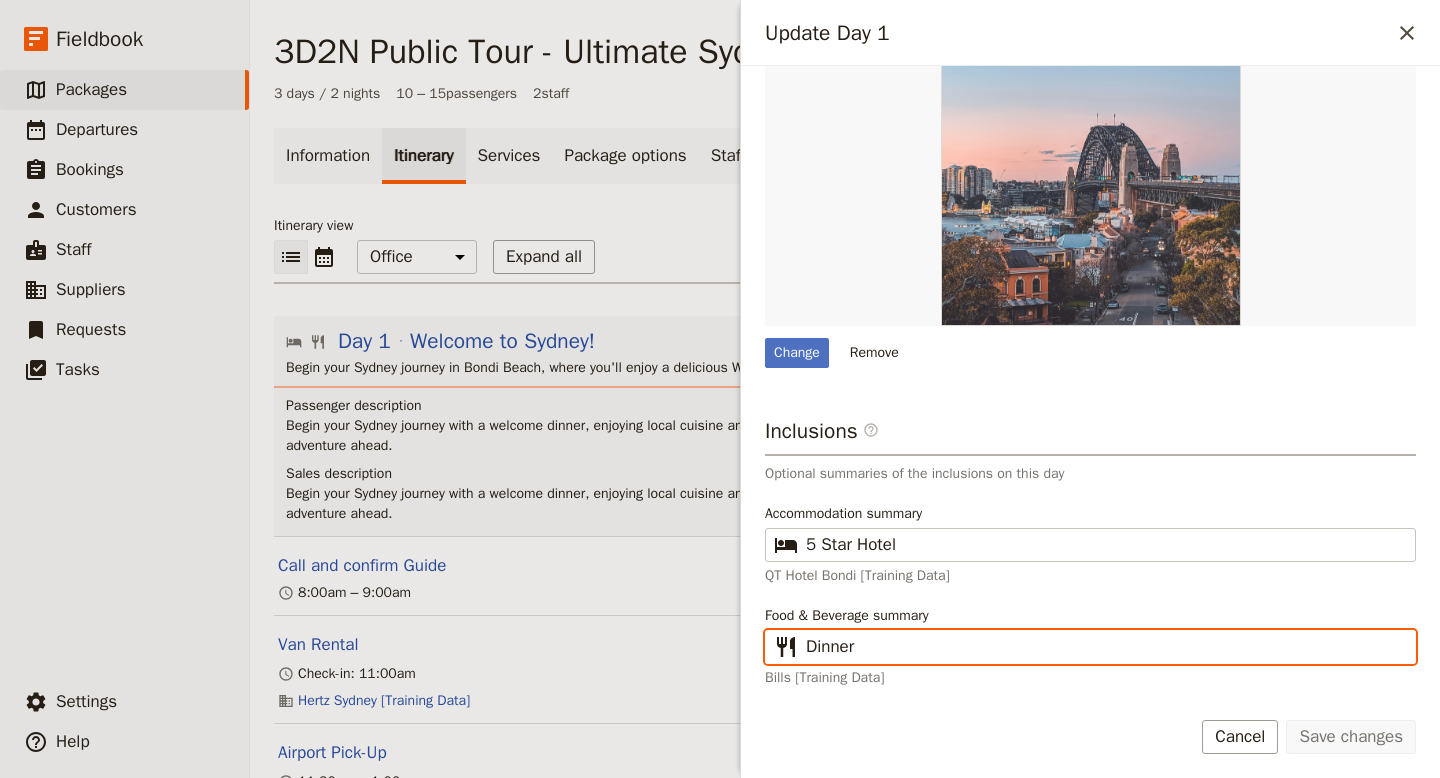 click on "Dinner" at bounding box center [1104, 647] 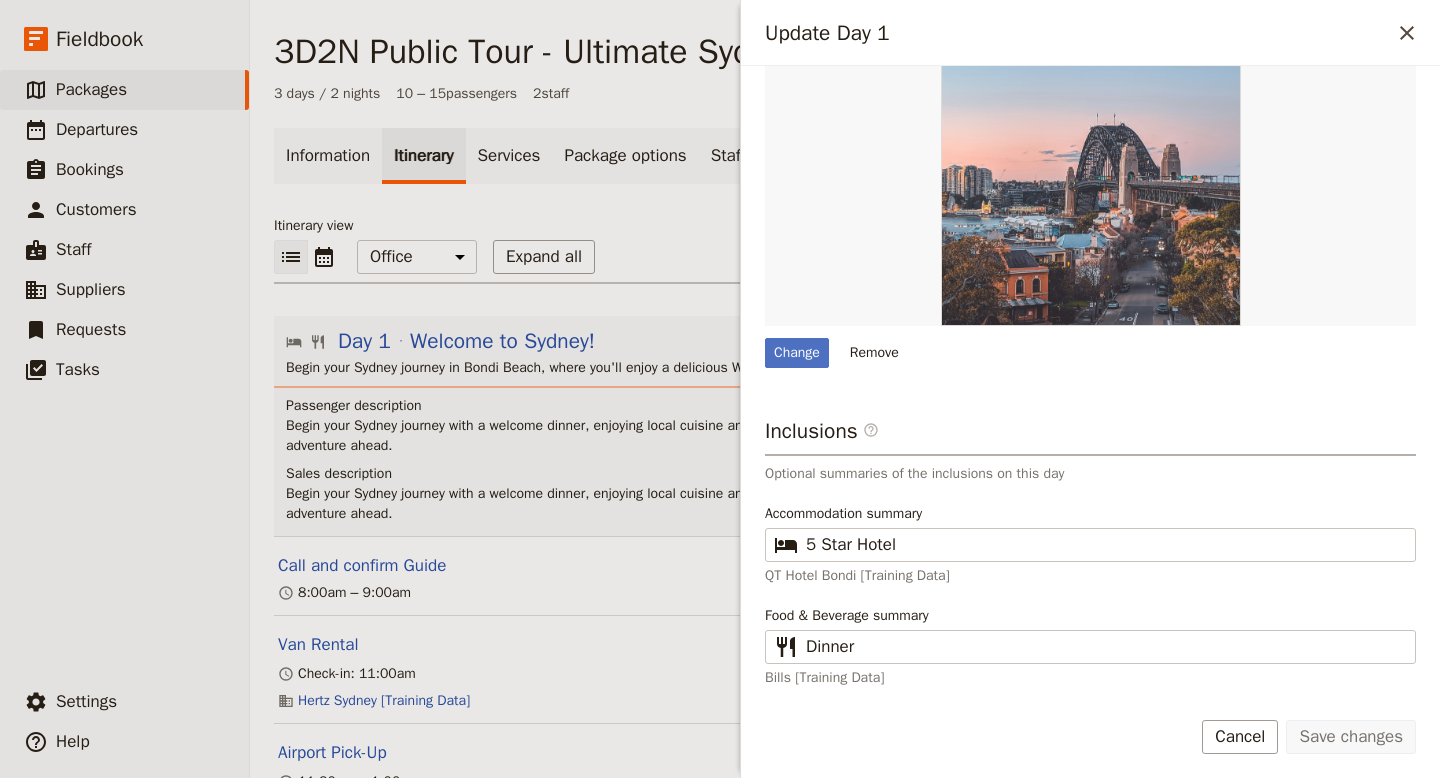 click on "Bills [Training Data]" at bounding box center (1090, 678) 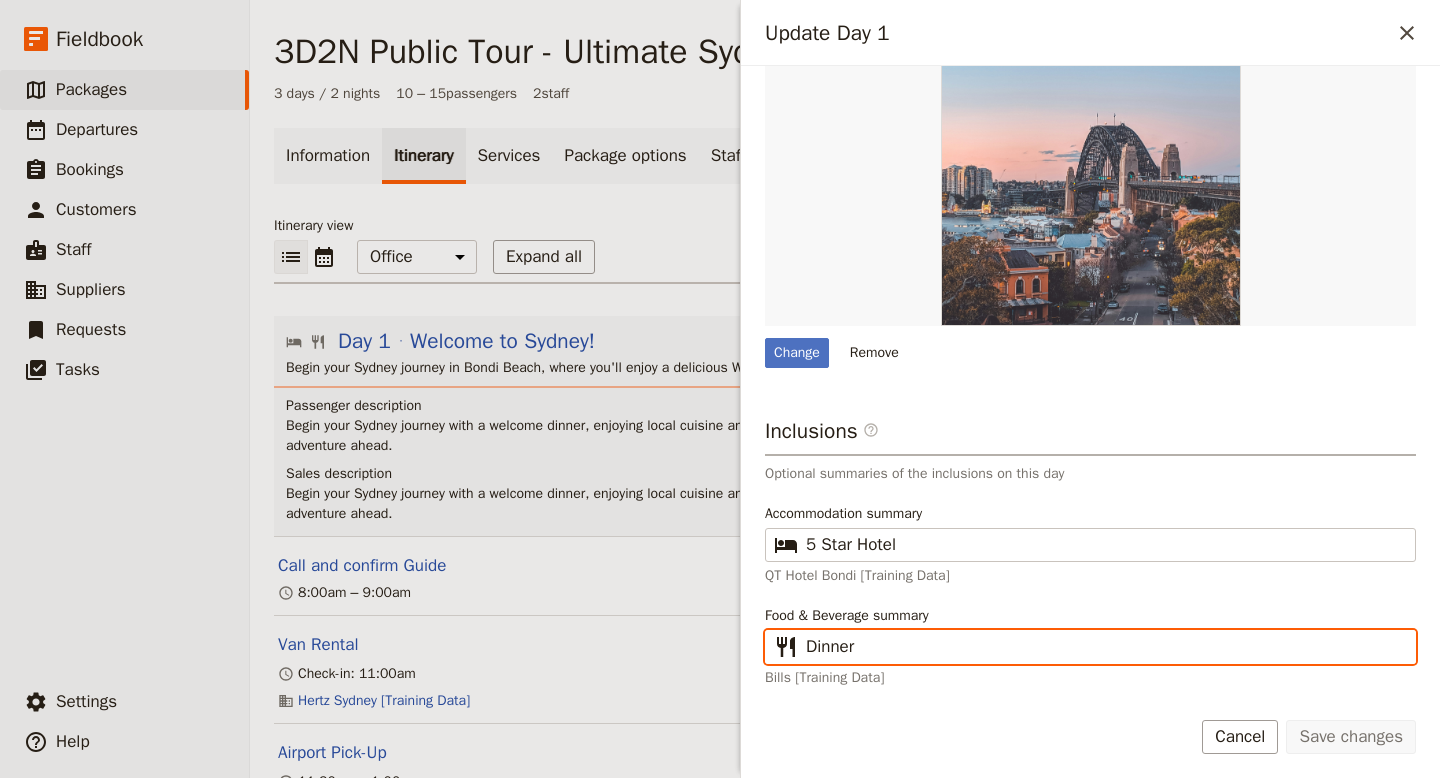 click on "Dinner" at bounding box center (1104, 647) 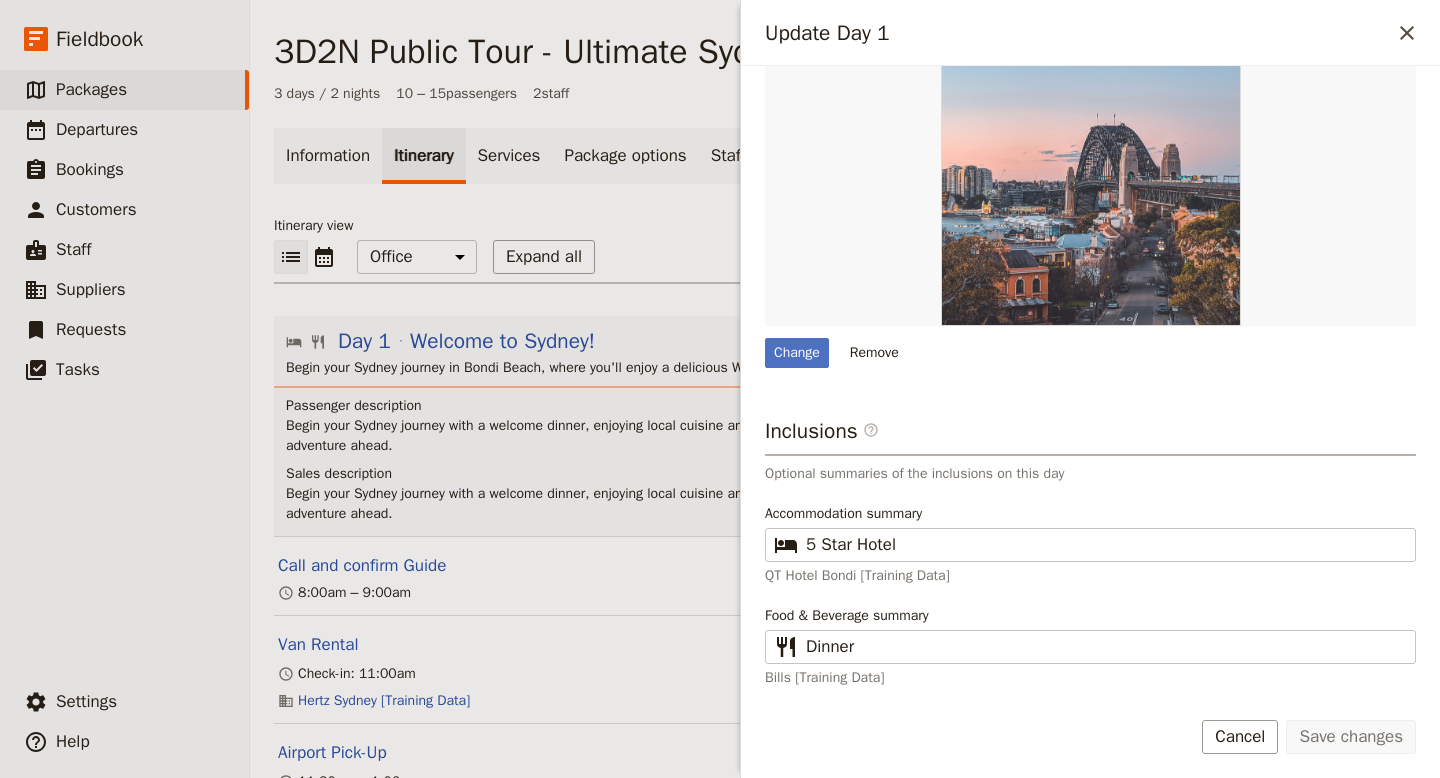 click on "Bills [Training Data]" at bounding box center (1090, 678) 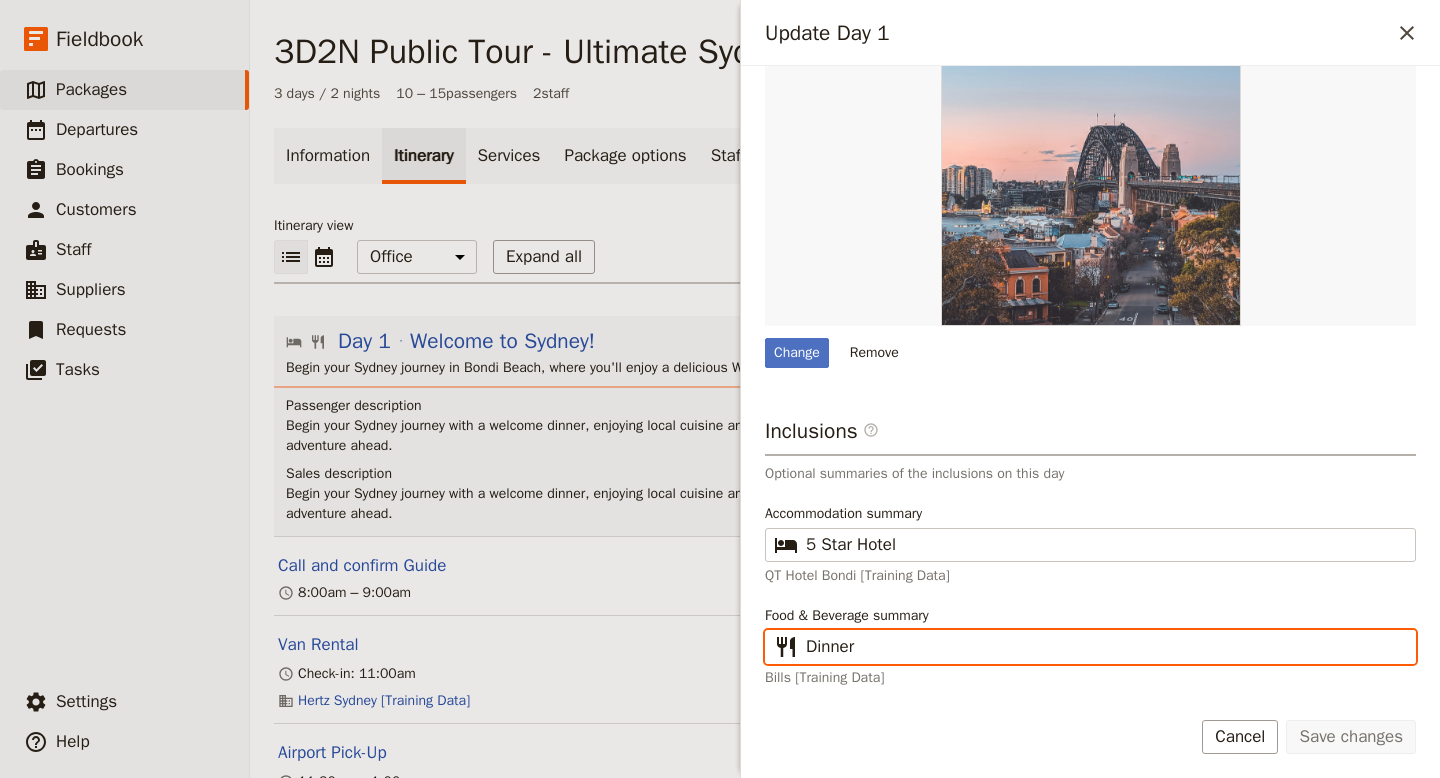 click on "Dinner" at bounding box center [1104, 647] 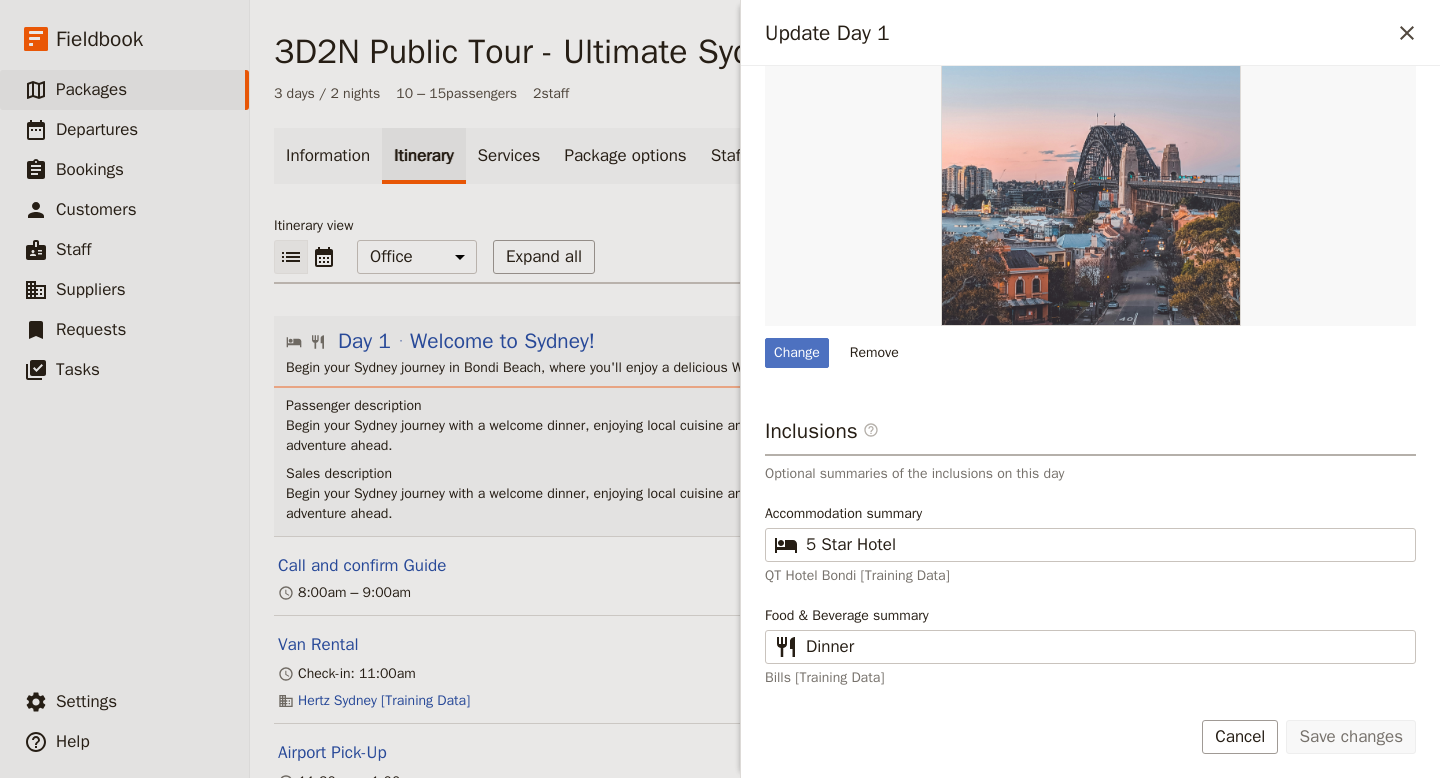 click on "QT Hotel Bondi [Training Data]" at bounding box center (1090, 576) 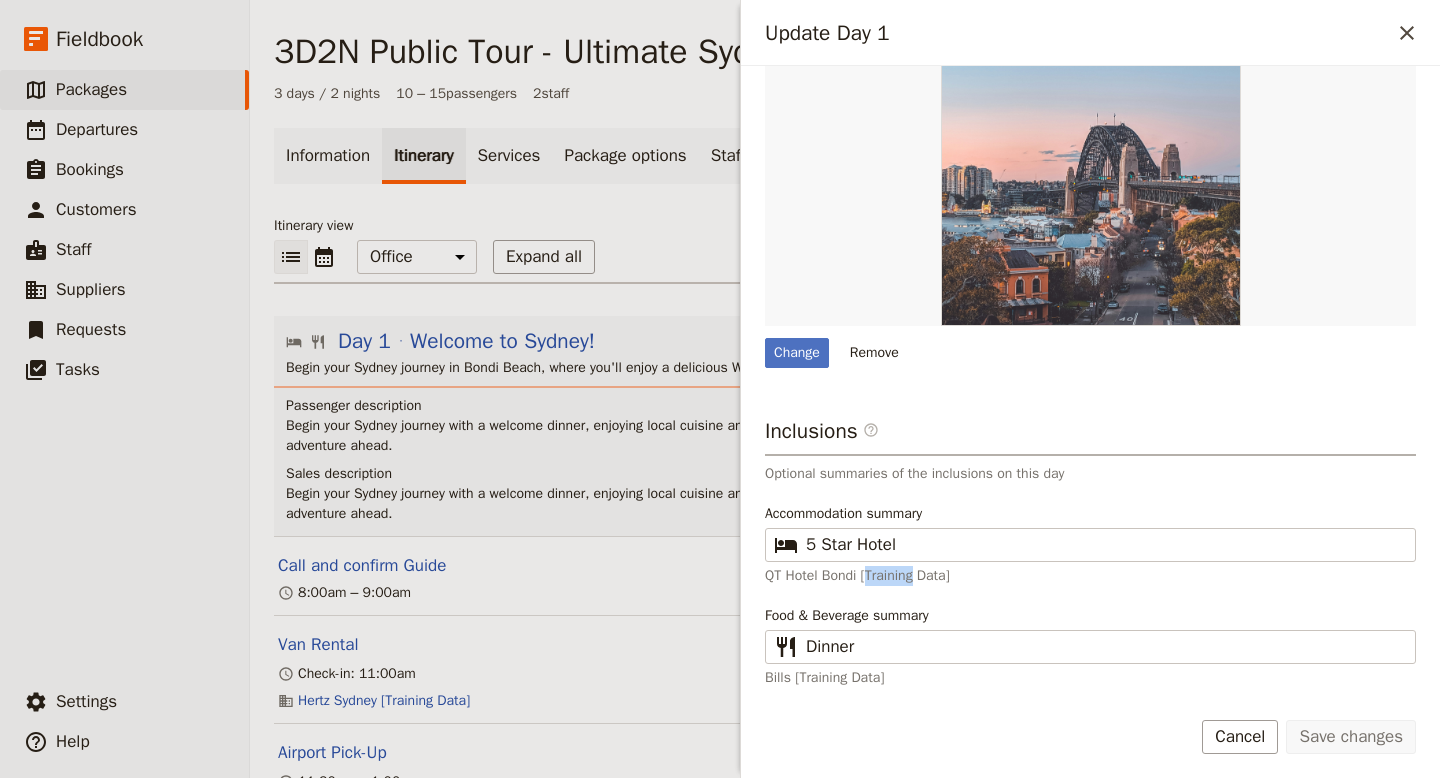 click on "QT Hotel Bondi [Training Data]" at bounding box center [1090, 576] 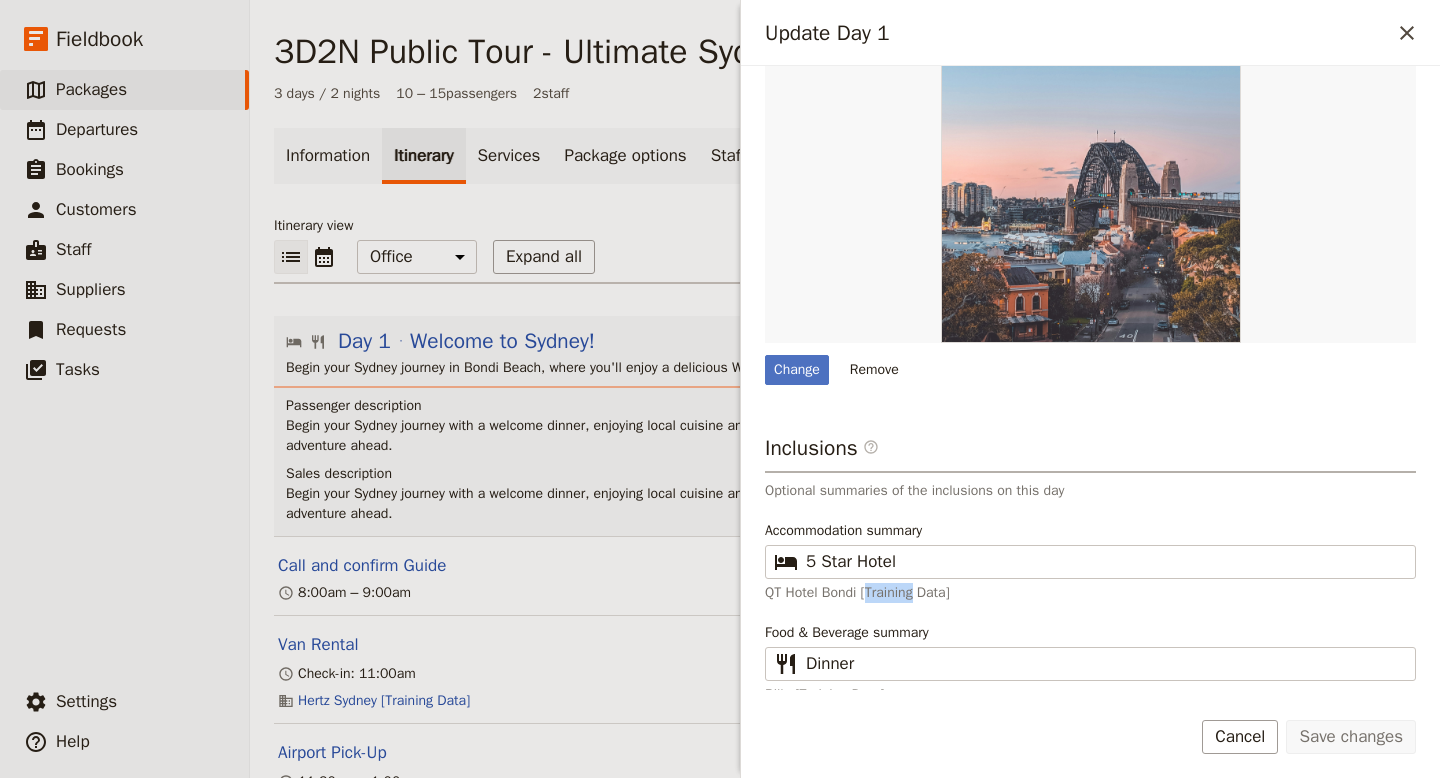 scroll, scrollTop: 706, scrollLeft: 0, axis: vertical 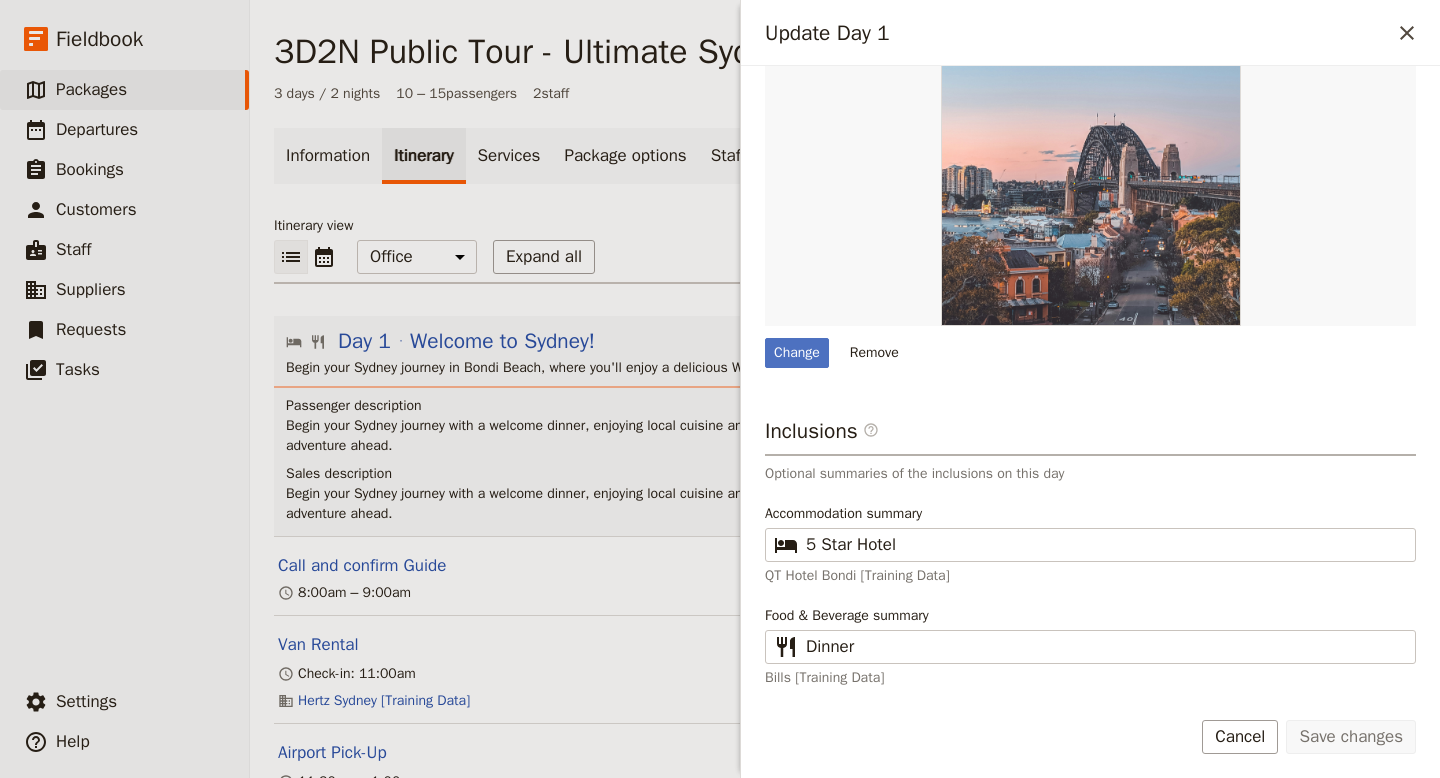 click on "QT Hotel Bondi [Training Data]" at bounding box center (1090, 576) 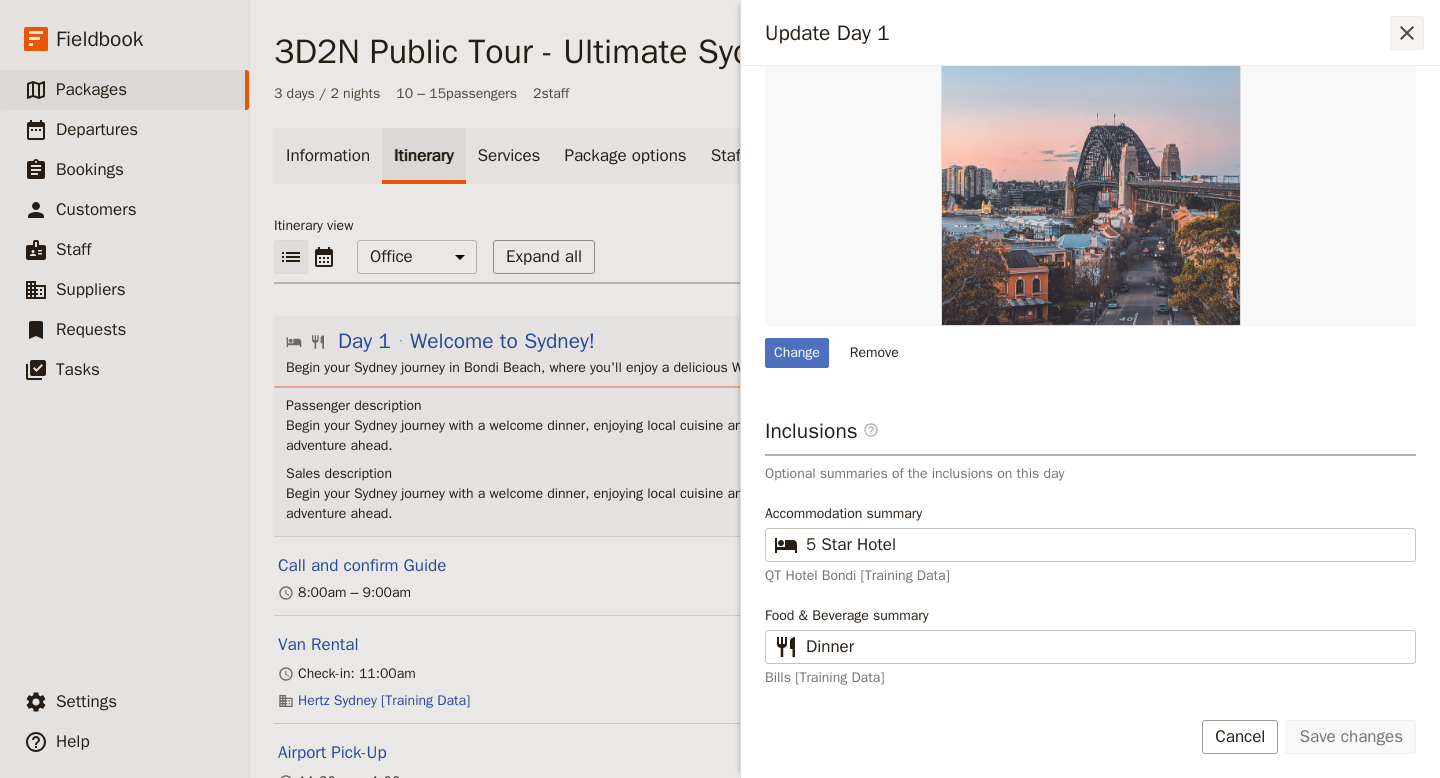 click 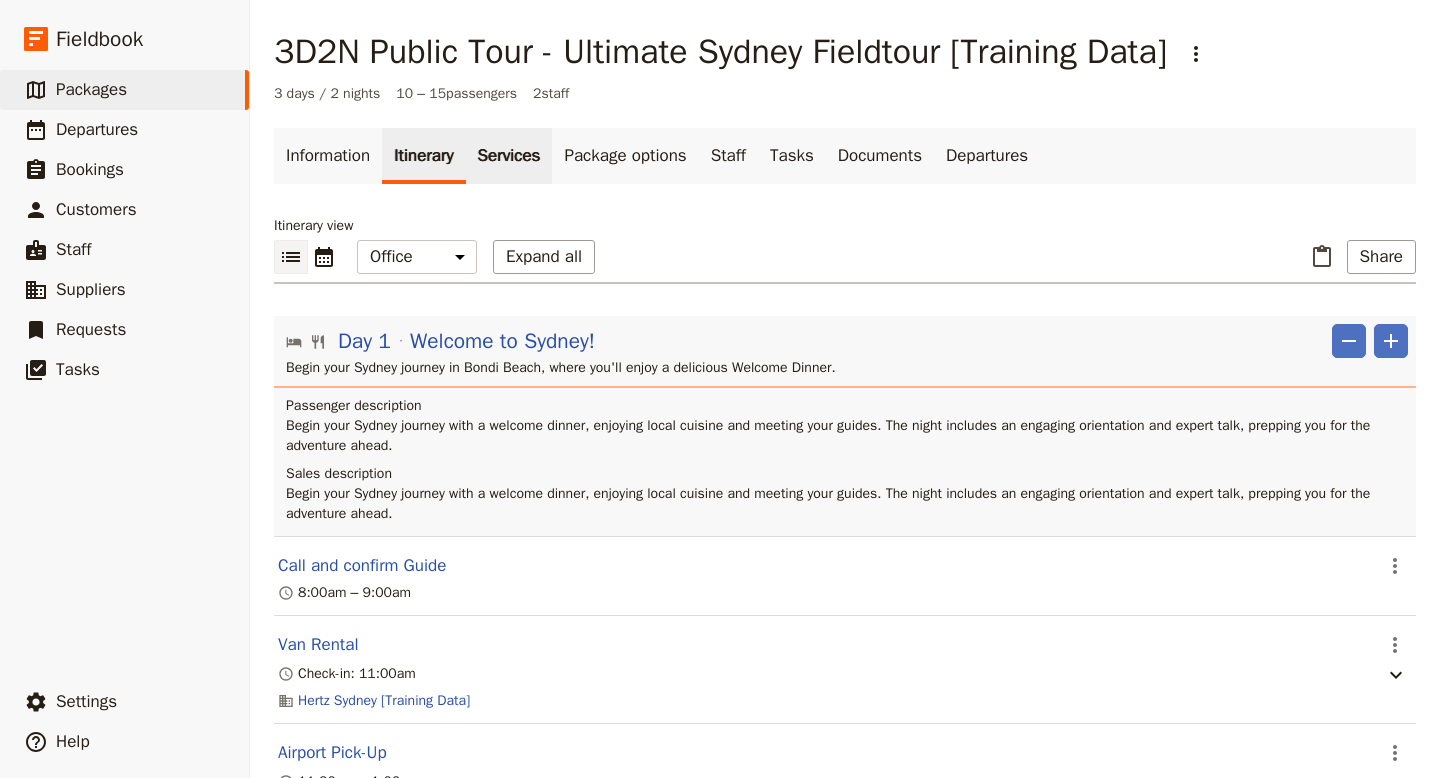 click on "Services" at bounding box center [509, 156] 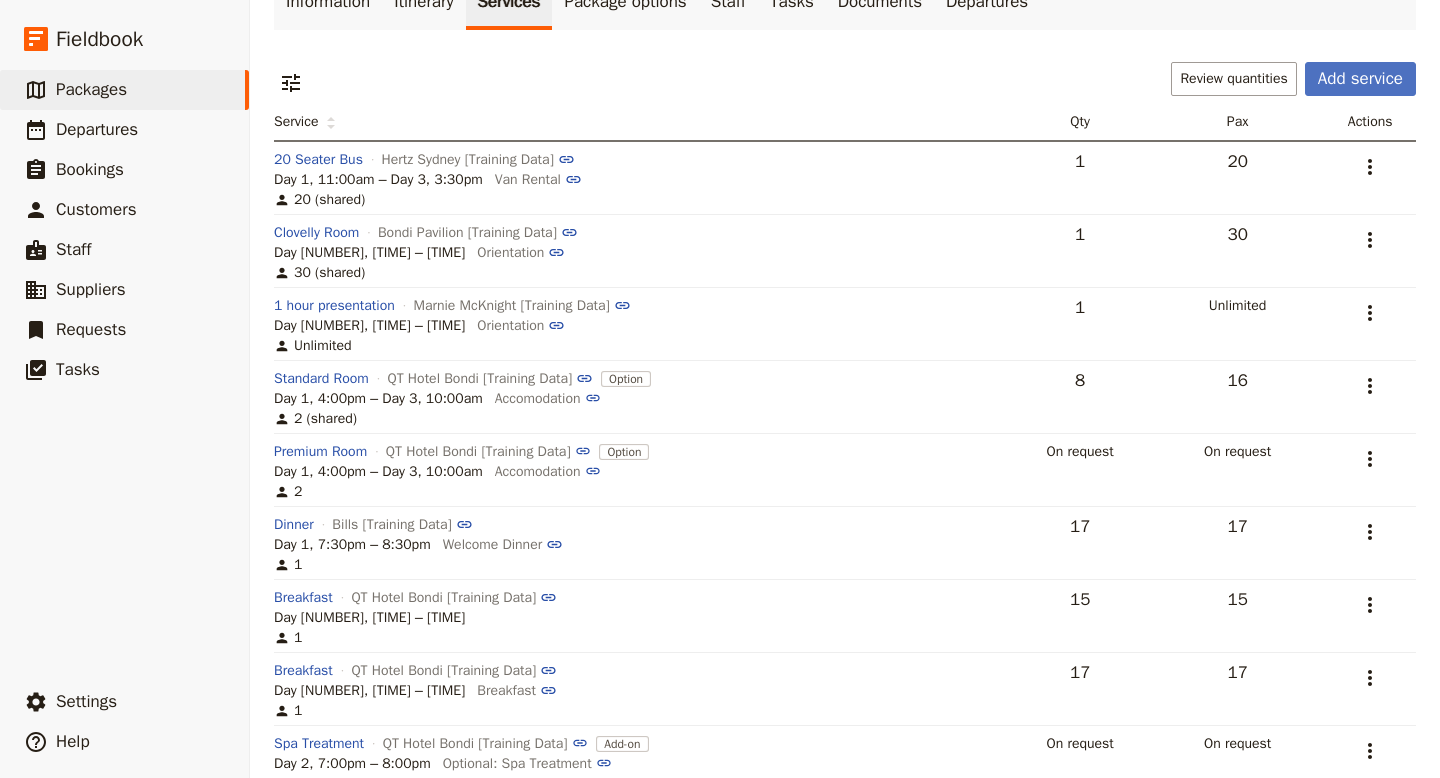 scroll, scrollTop: 0, scrollLeft: 0, axis: both 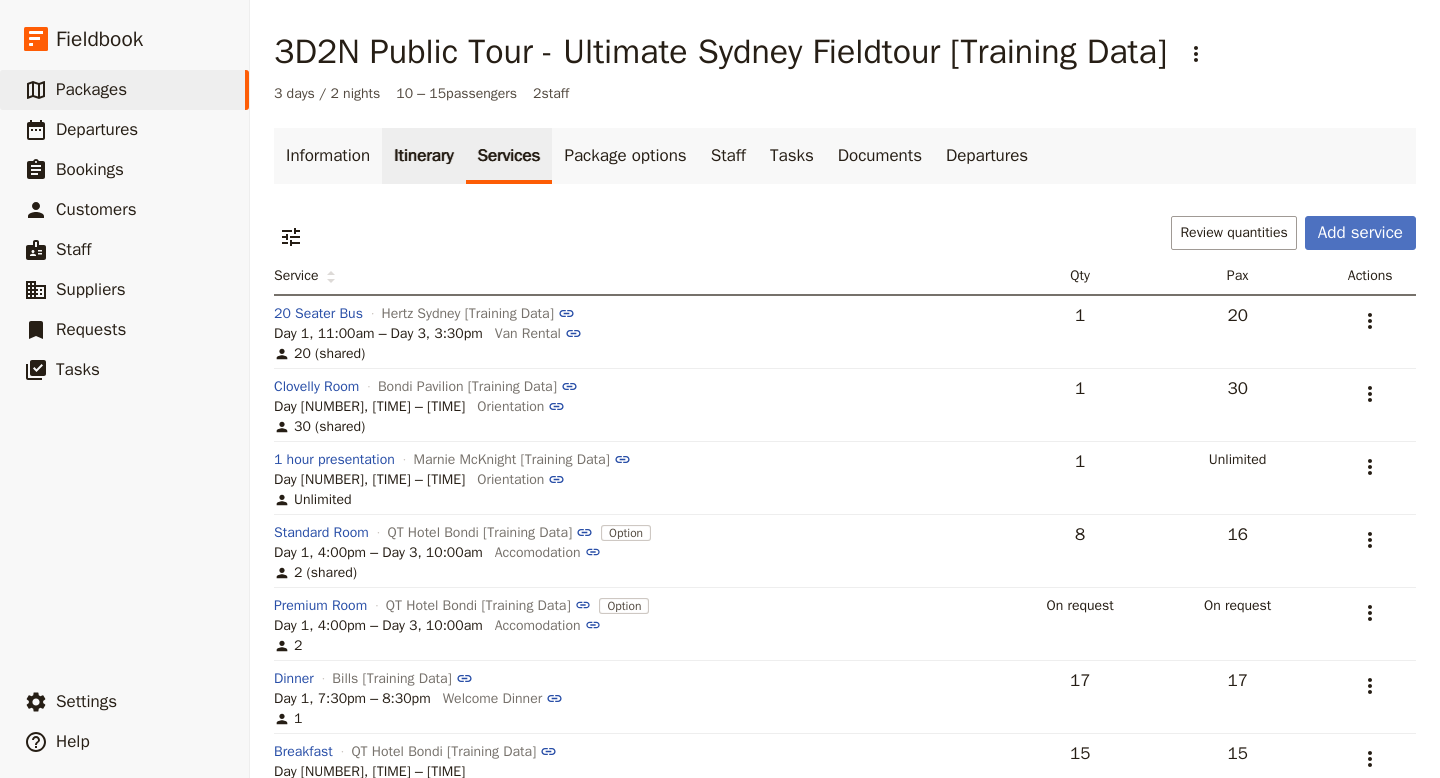 click on "Itinerary" at bounding box center [423, 156] 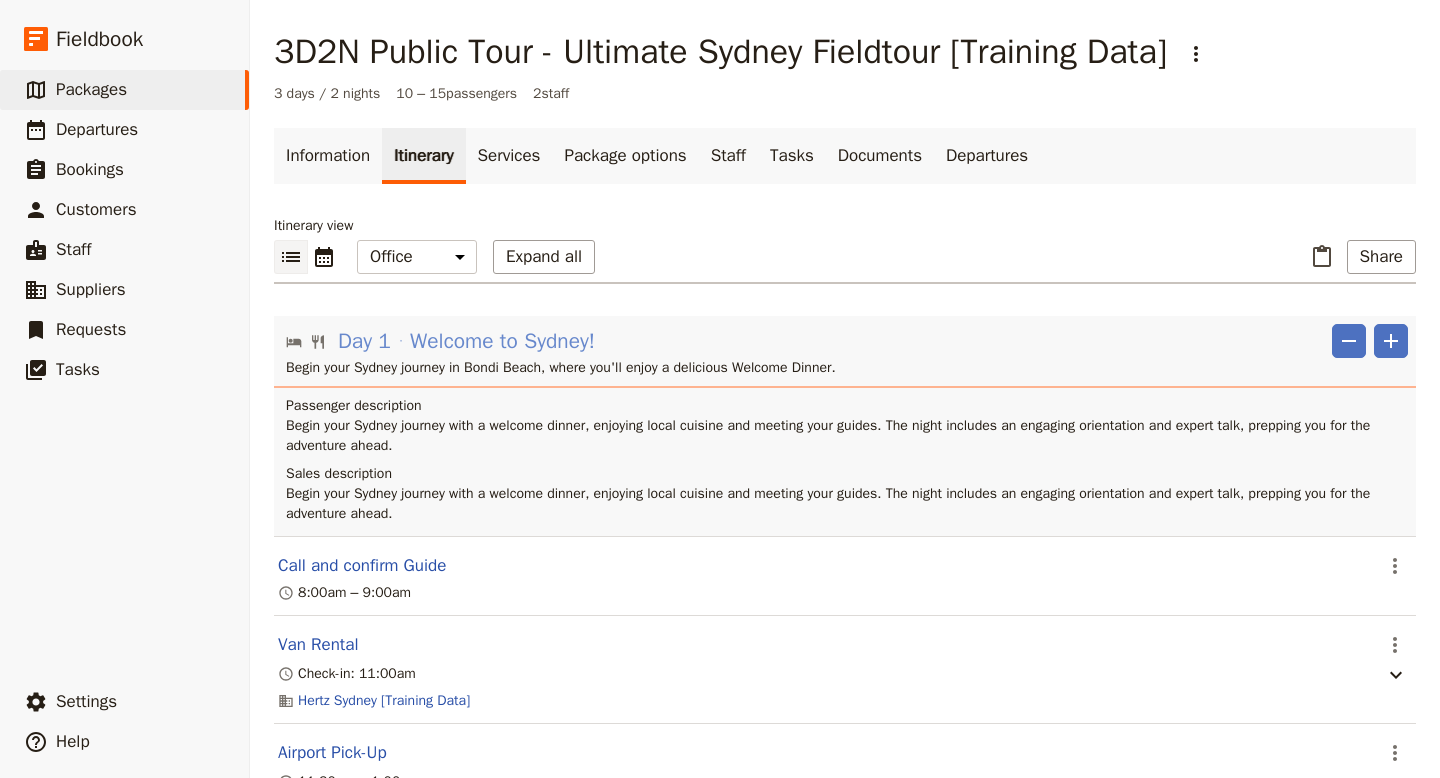 click on "Welcome to Sydney!" at bounding box center [502, 341] 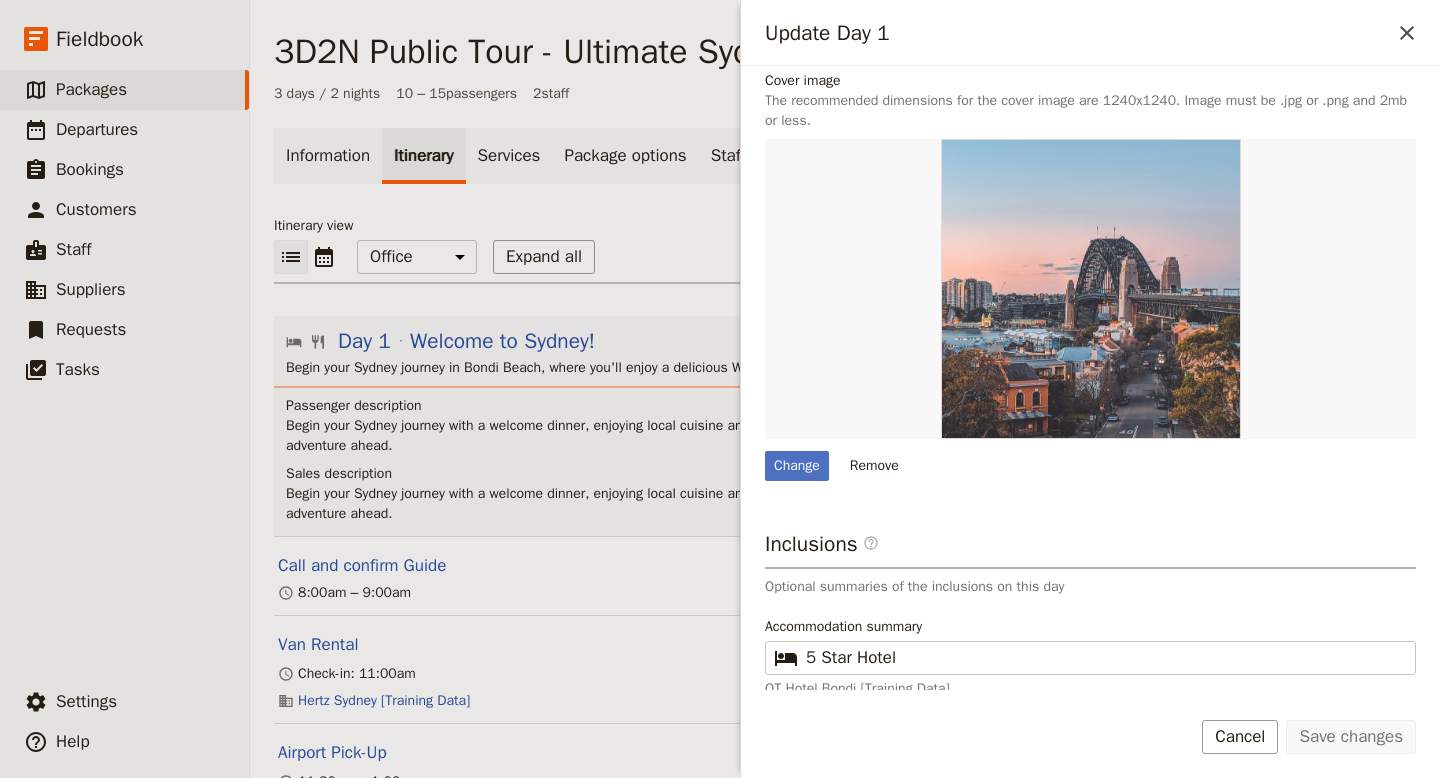 scroll, scrollTop: 706, scrollLeft: 0, axis: vertical 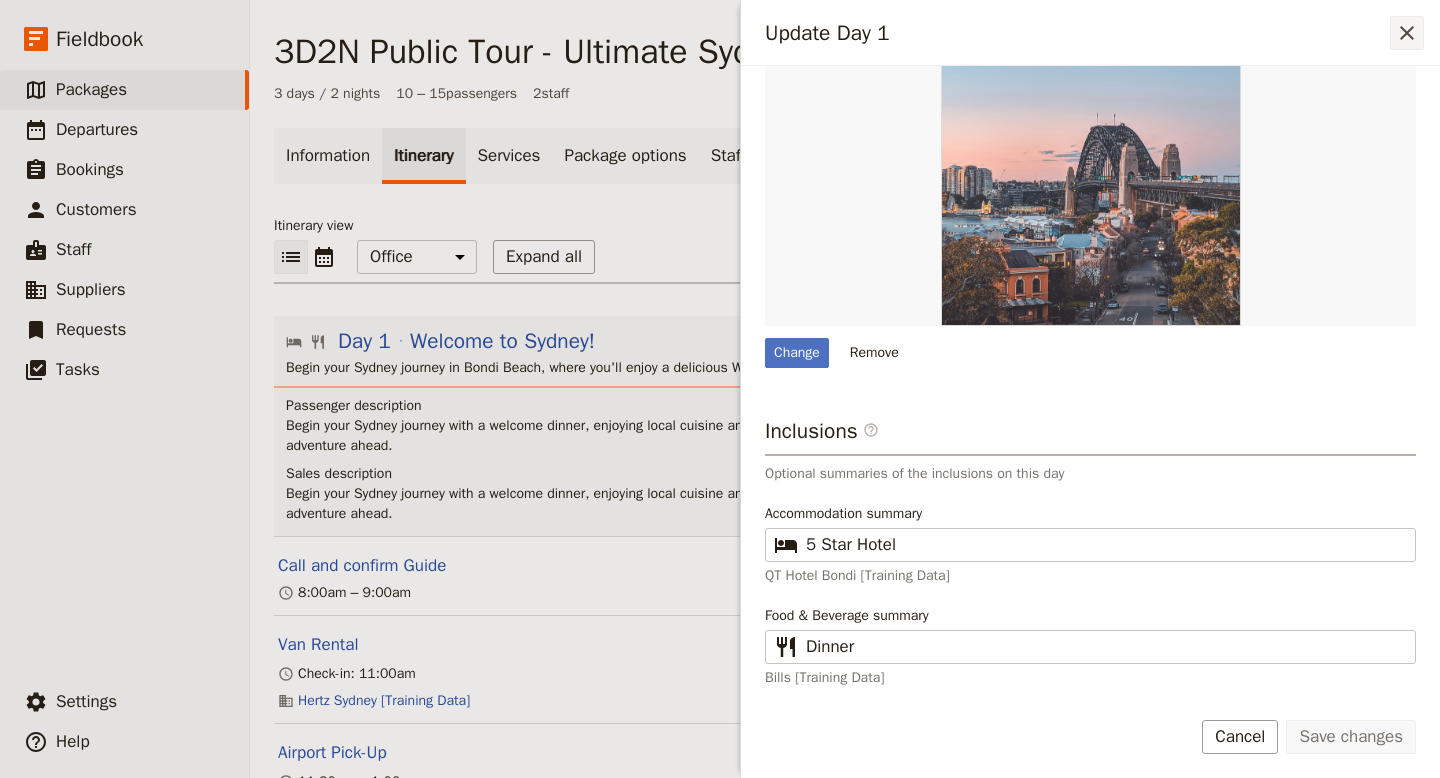 click 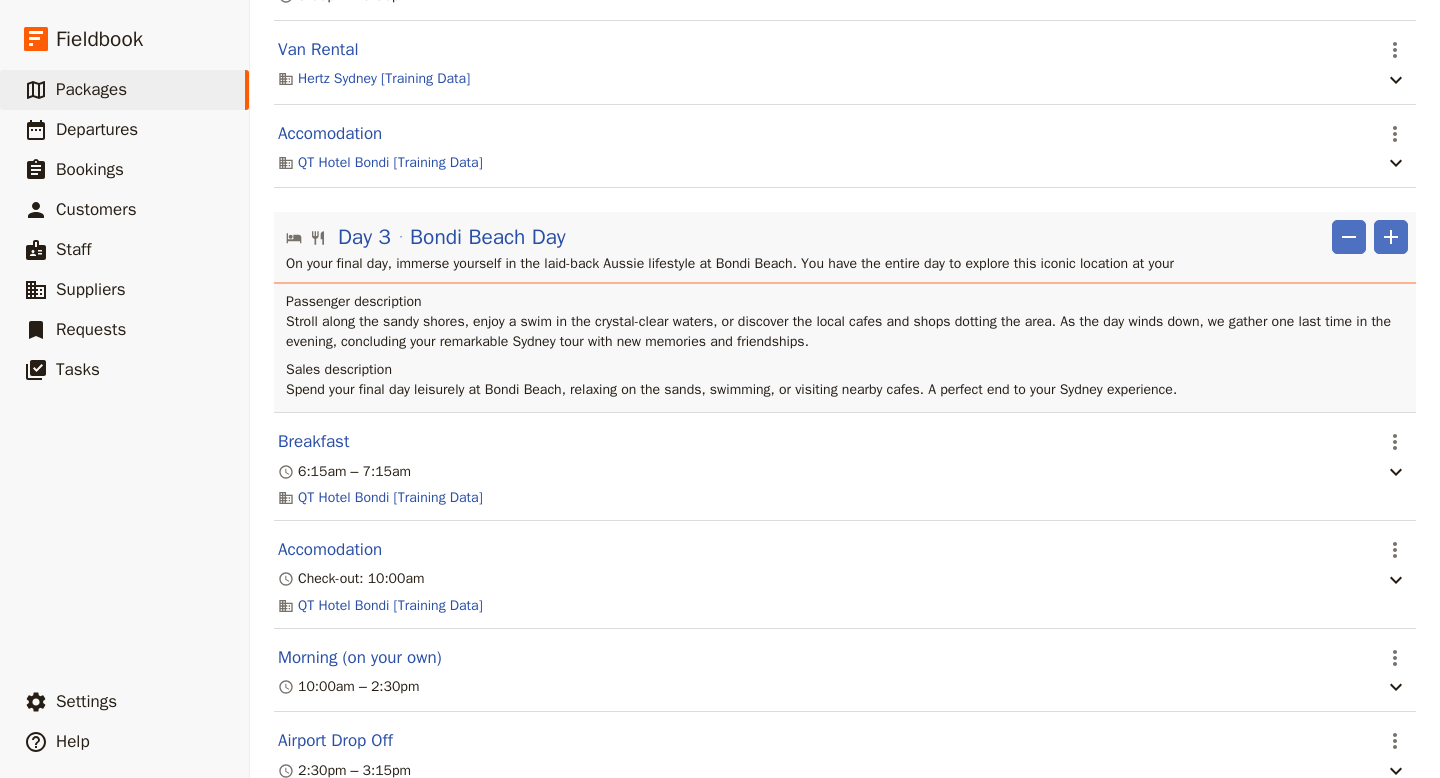 scroll, scrollTop: 2256, scrollLeft: 0, axis: vertical 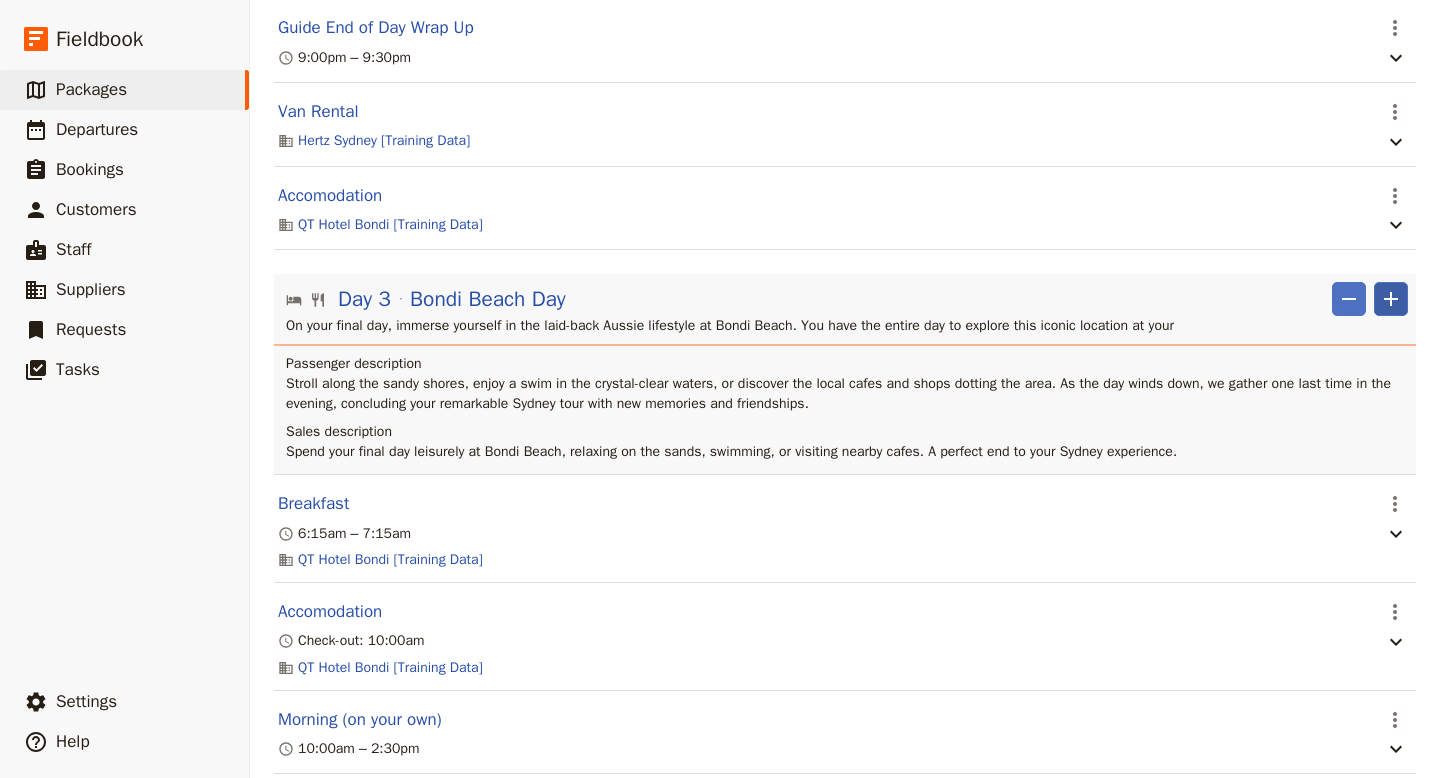 click 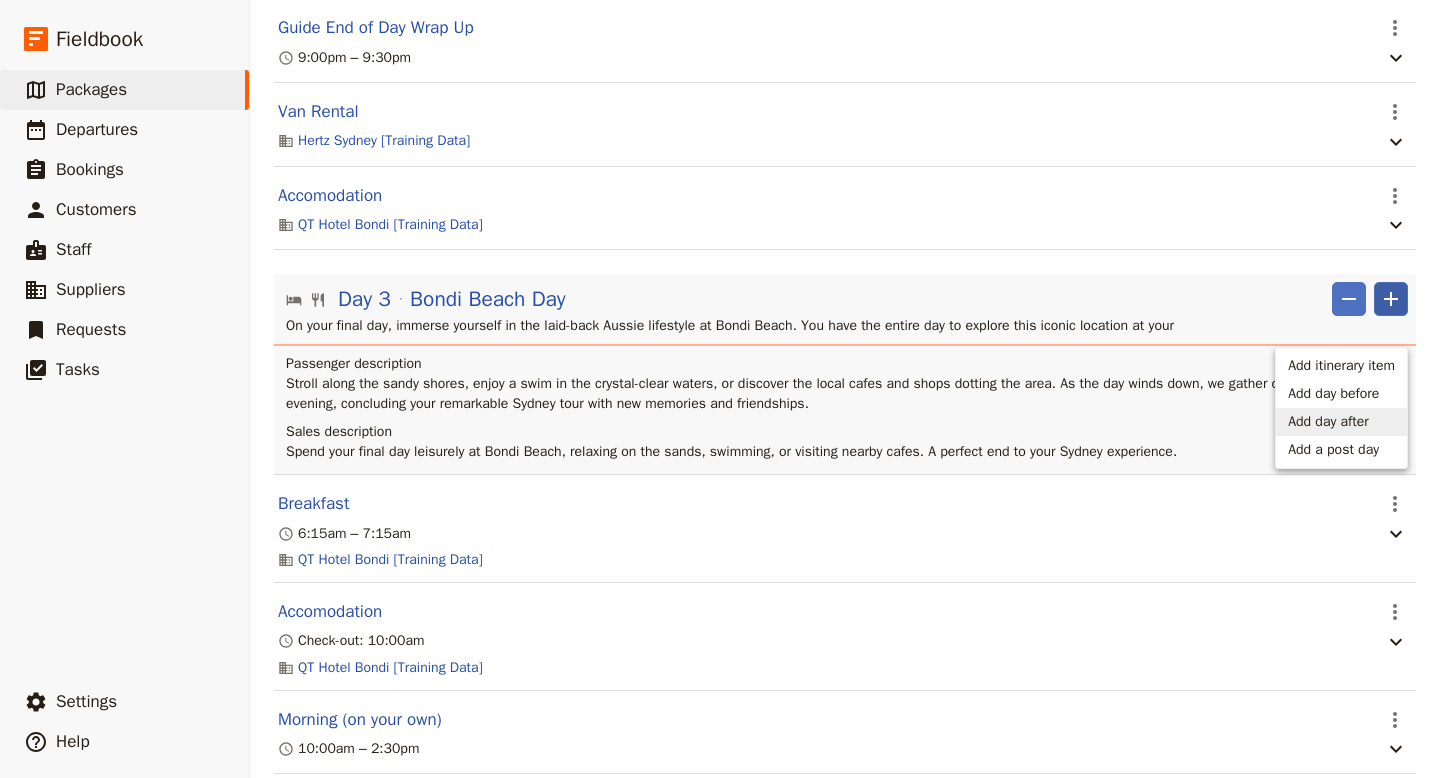 click on "Add day after" at bounding box center (1328, 422) 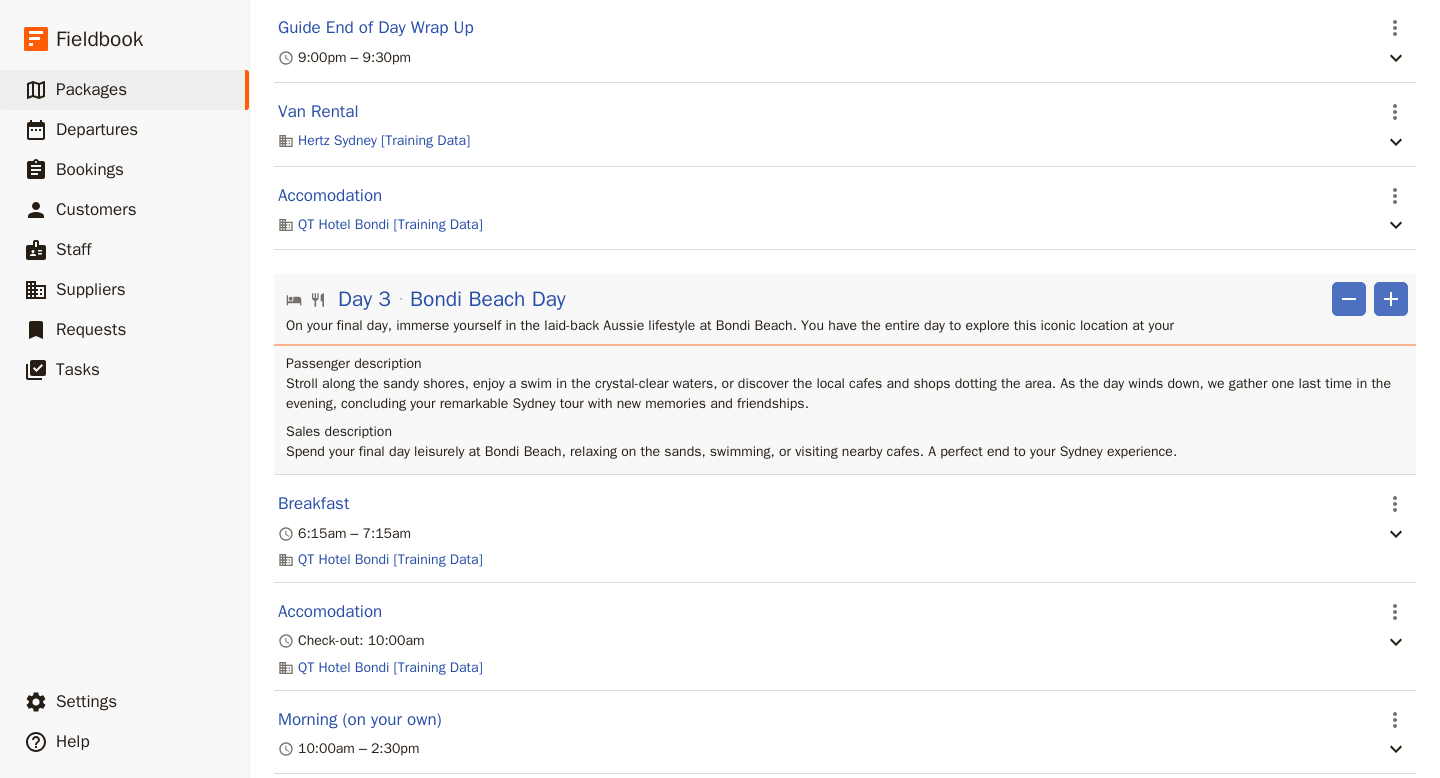 scroll, scrollTop: 2732, scrollLeft: 0, axis: vertical 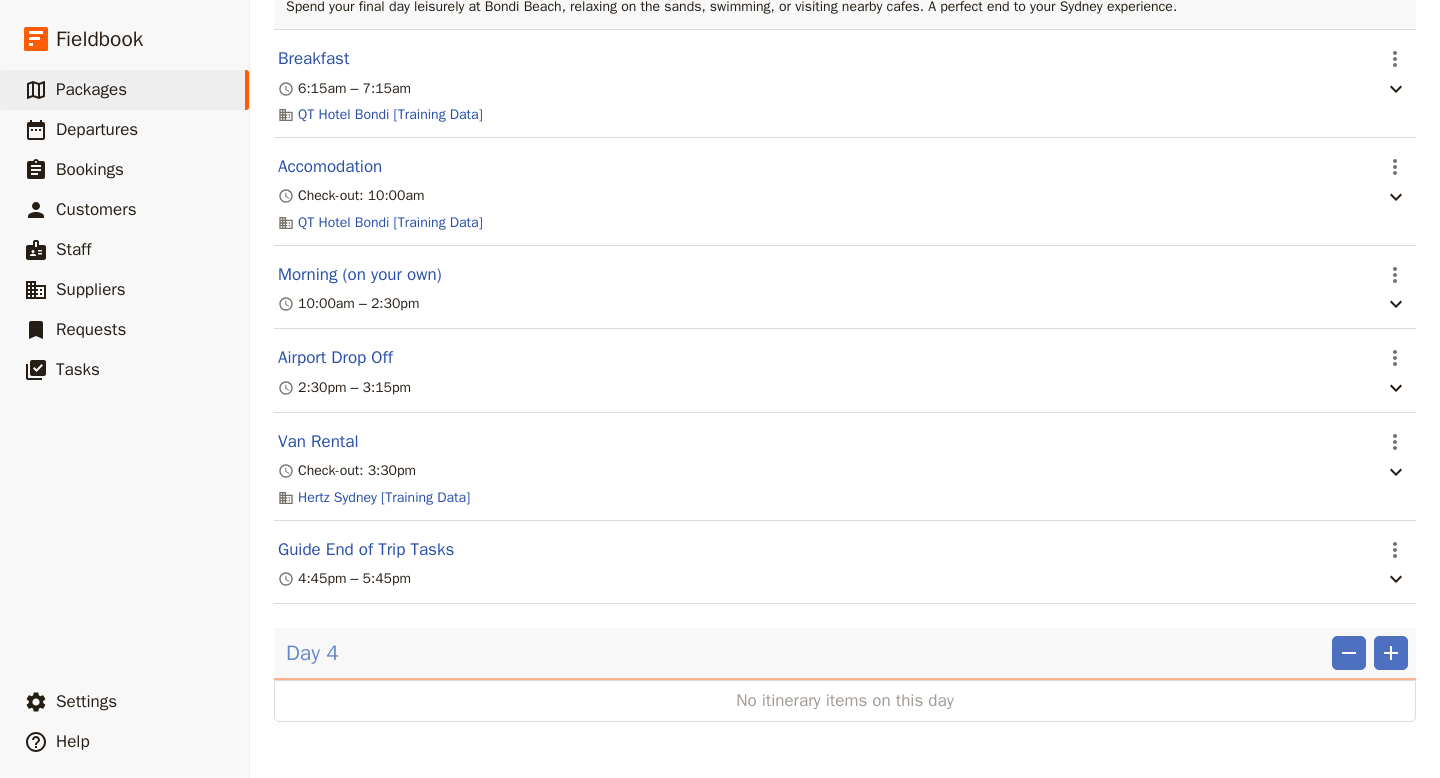 click on "Day 4" at bounding box center (312, 653) 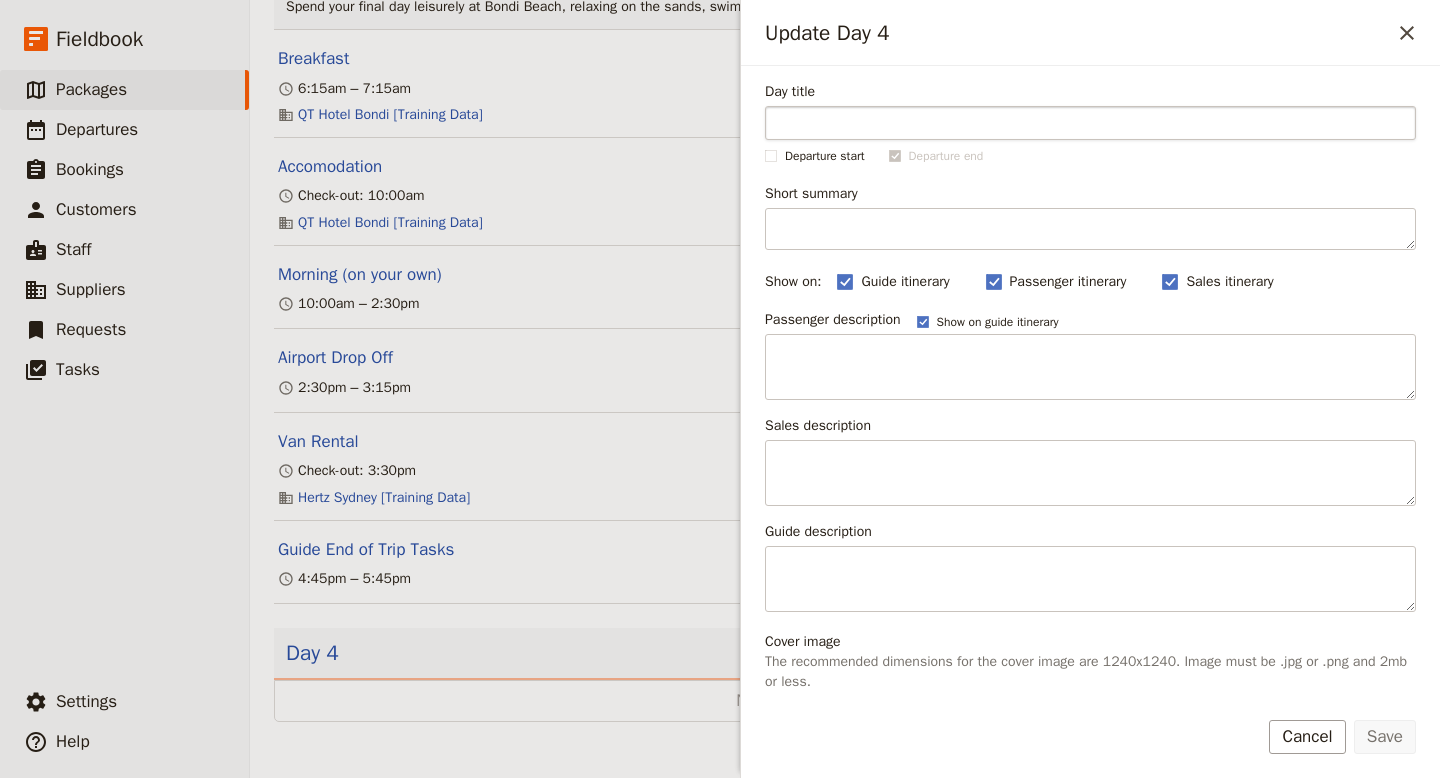 click on "Day title" at bounding box center [1090, 123] 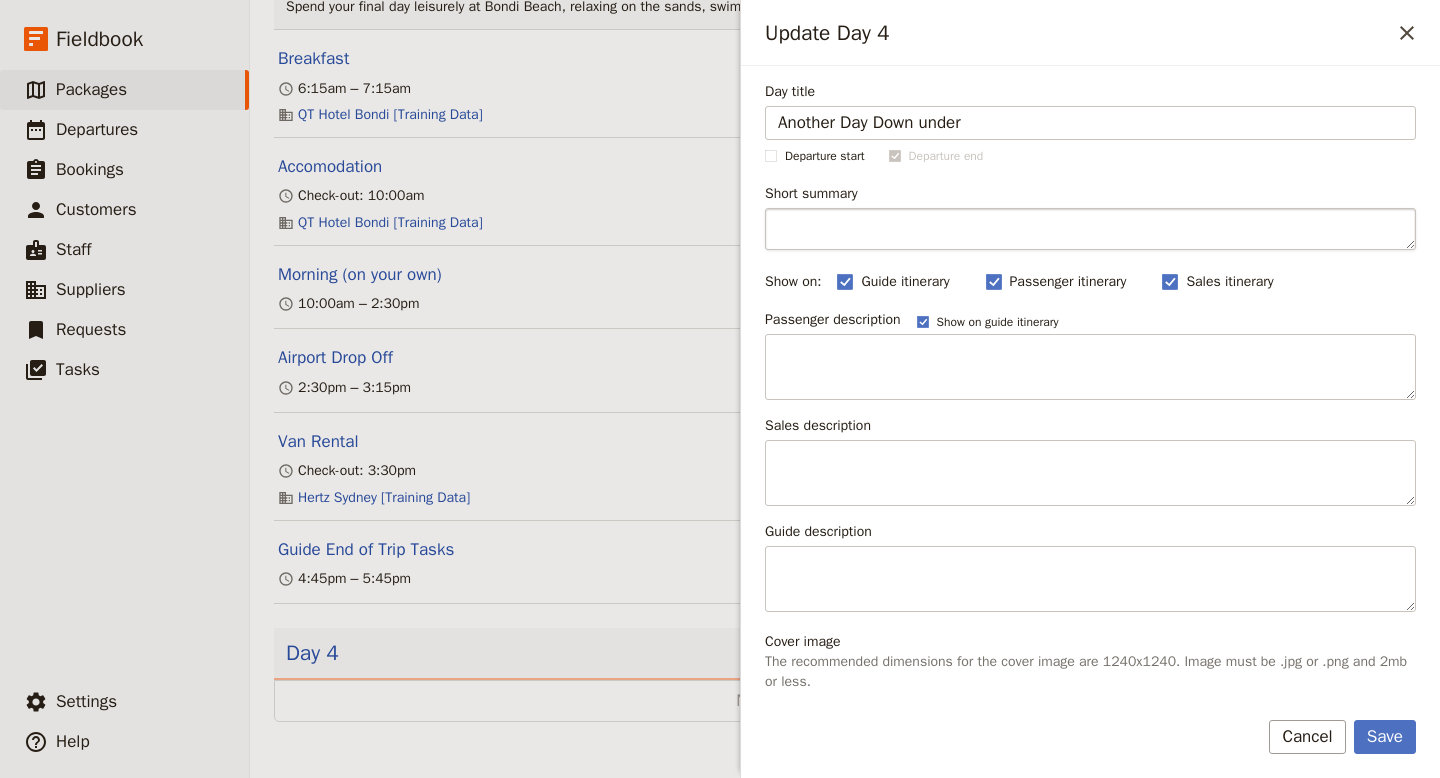 type on "Another Day Down under" 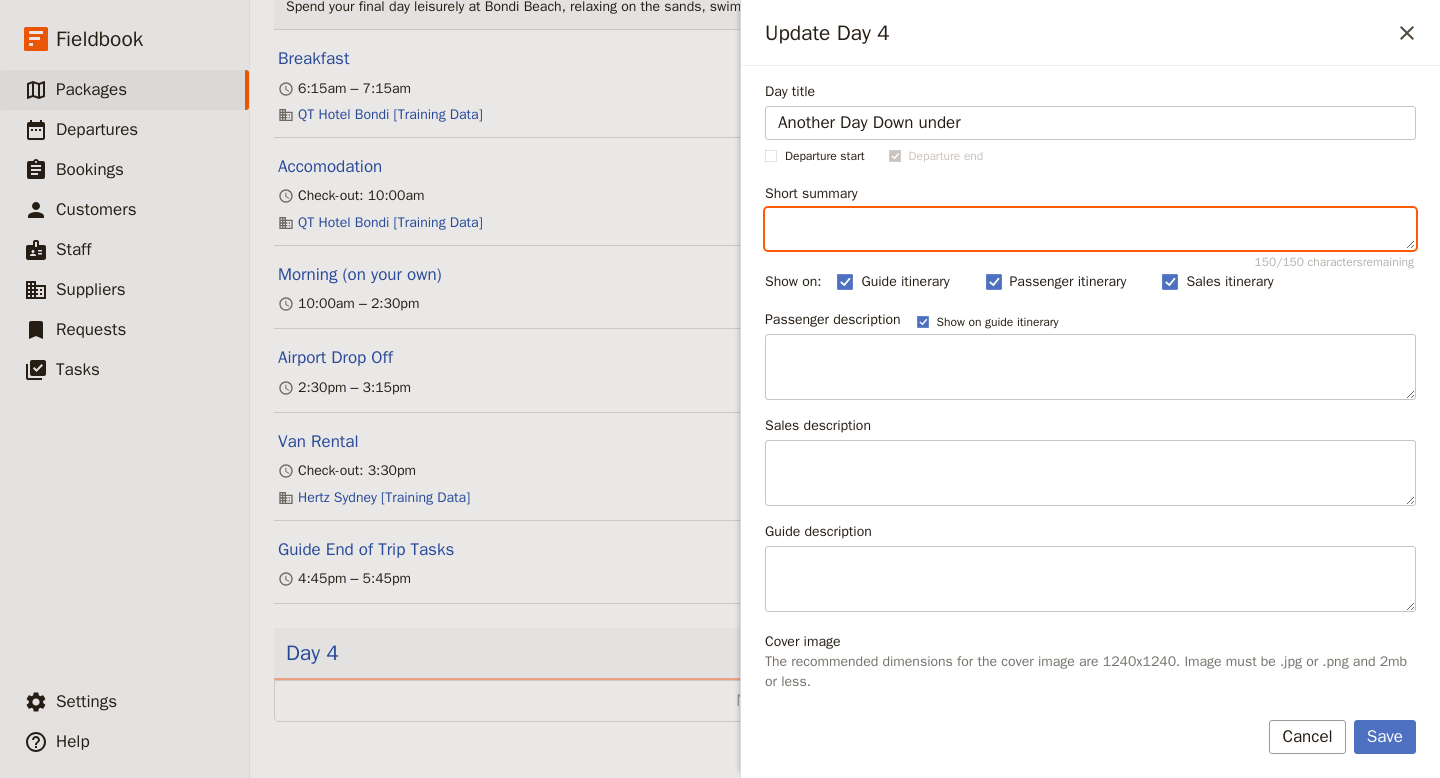 click on "Short summary 150 / 150   characters  remaining" at bounding box center [1090, 229] 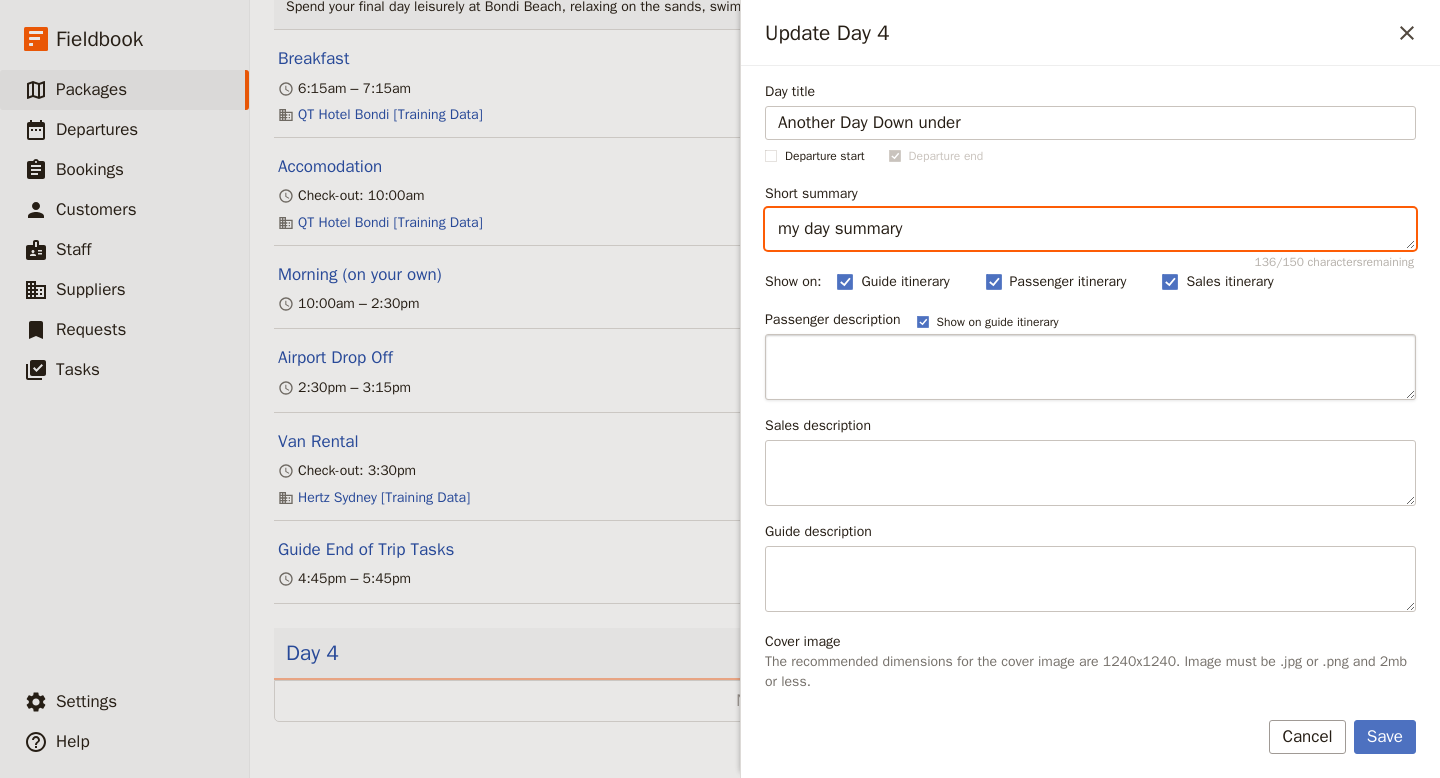 type on "my day summary" 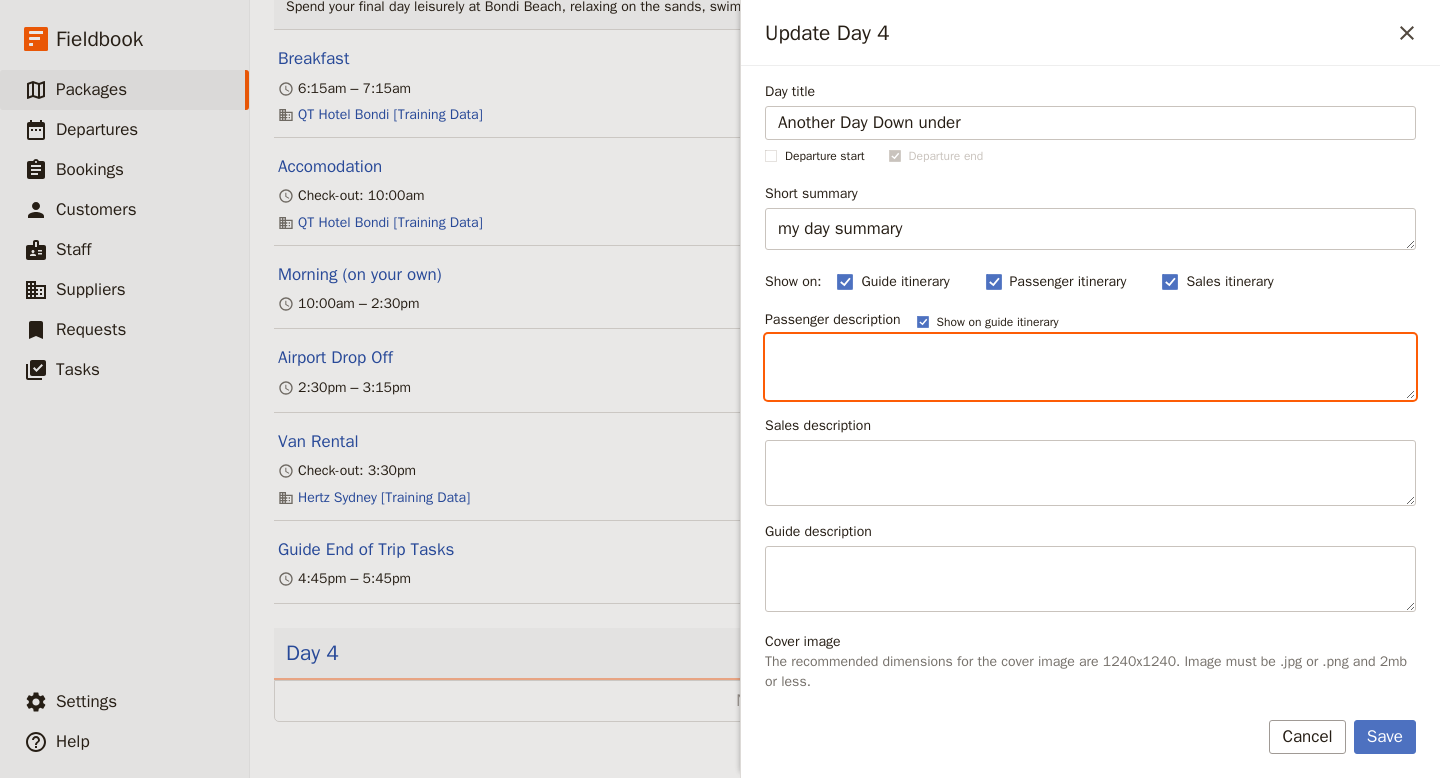 click at bounding box center (1090, 367) 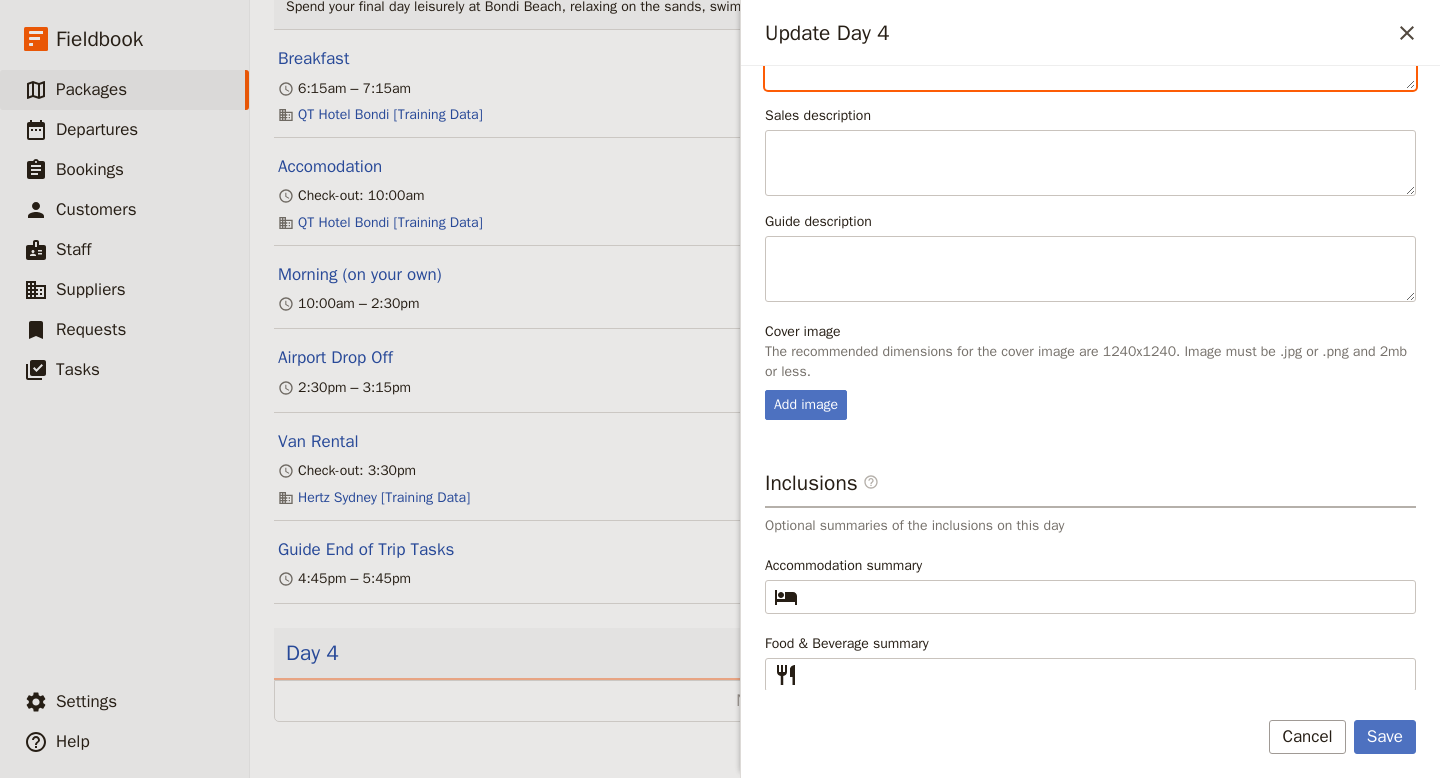 scroll, scrollTop: 314, scrollLeft: 0, axis: vertical 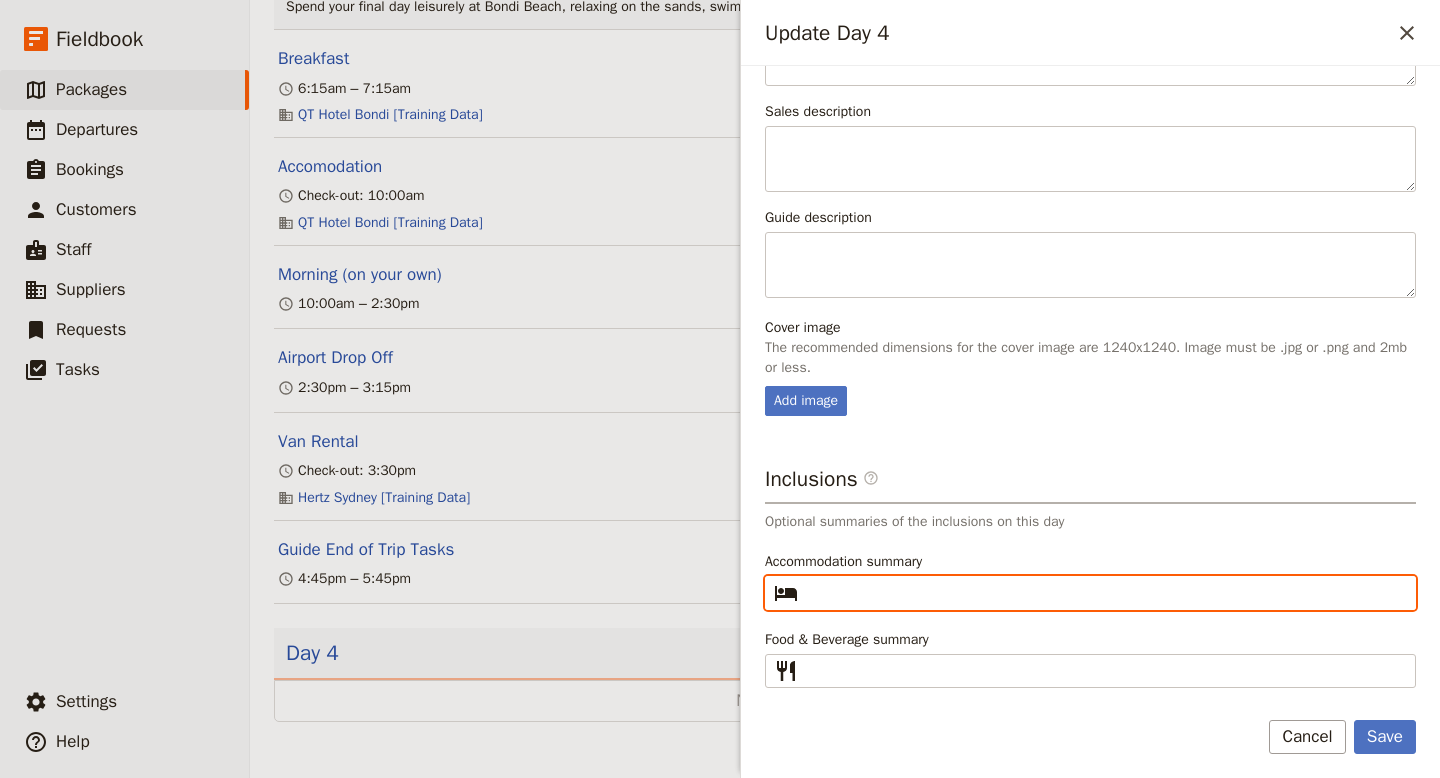click on "Accommodation summary ​" at bounding box center (1104, 593) 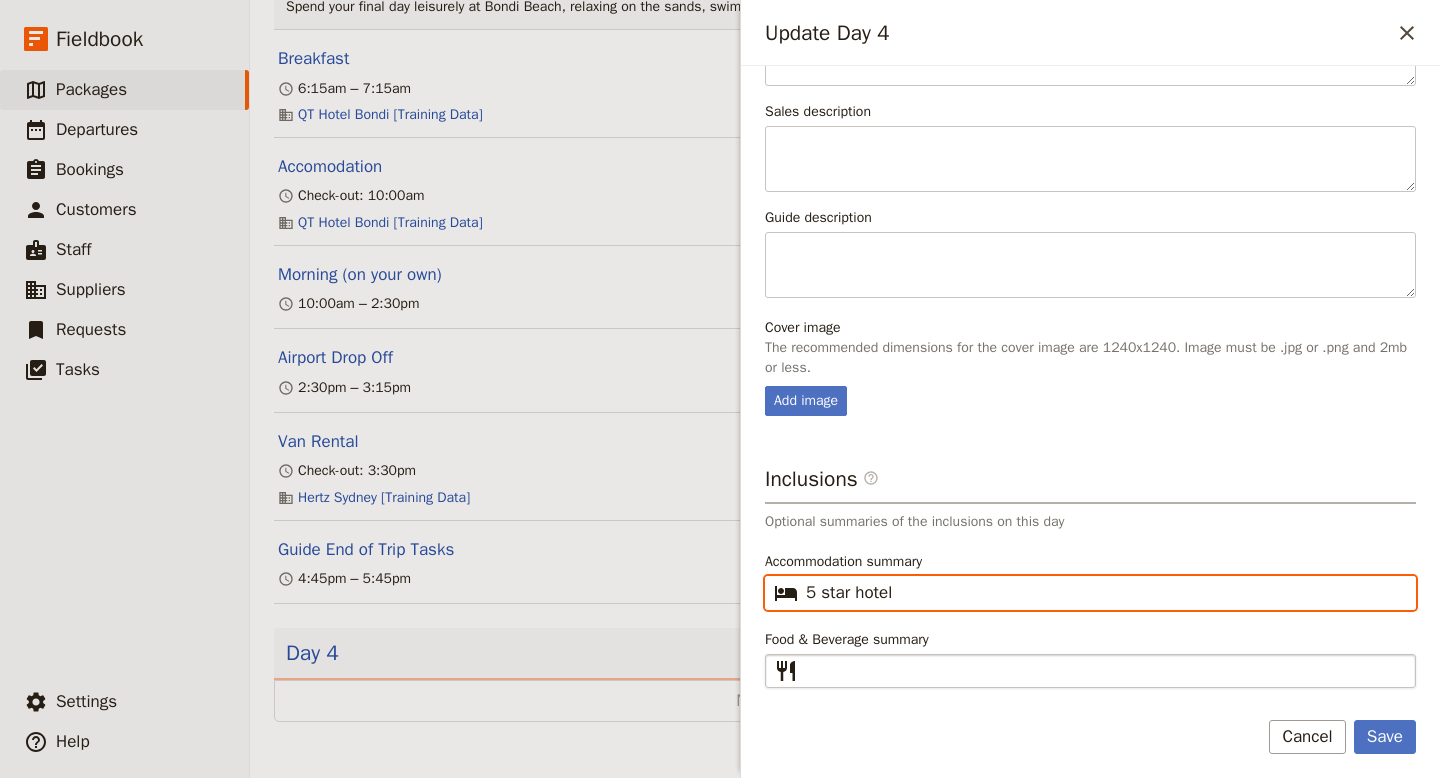 type on "5 star hotel" 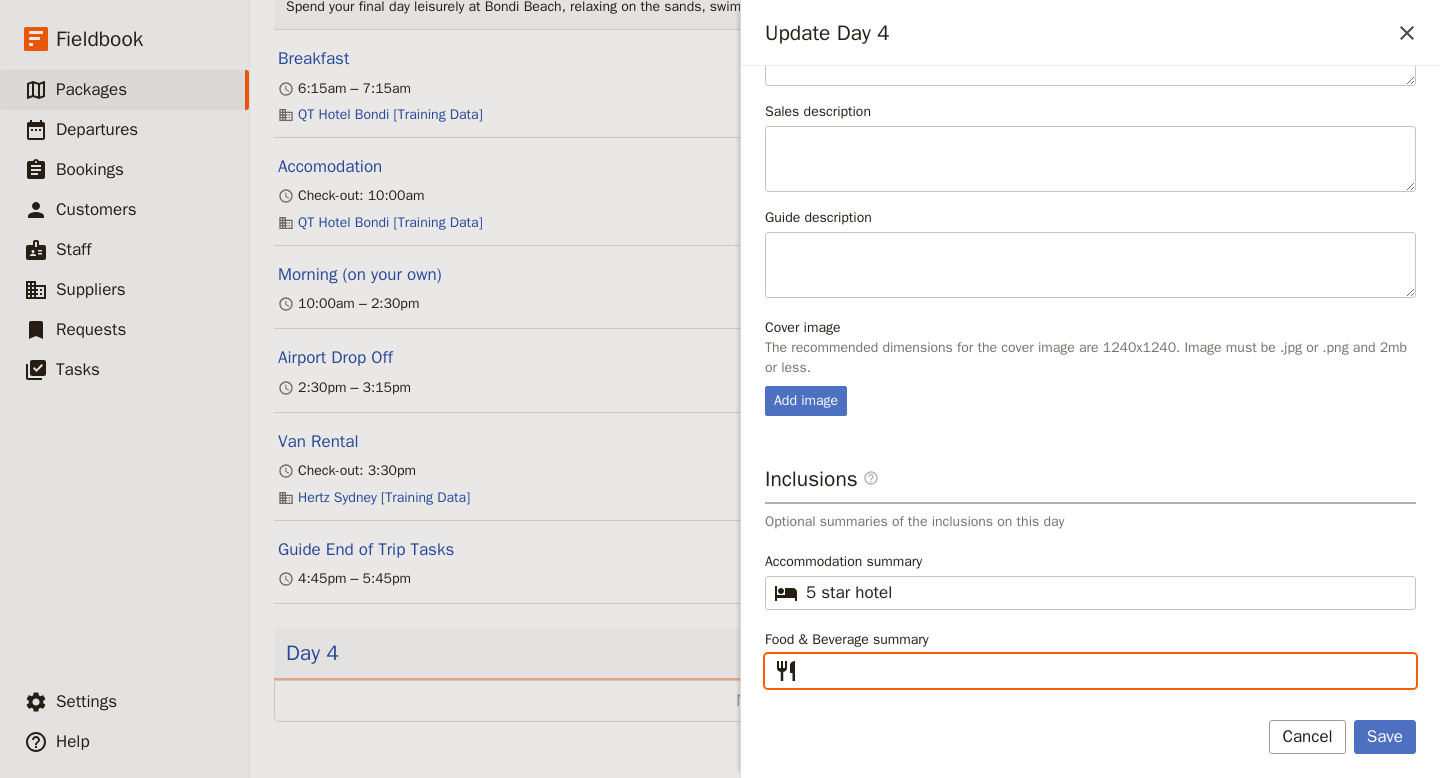click on "Food & Beverage summary ​" at bounding box center [1104, 671] 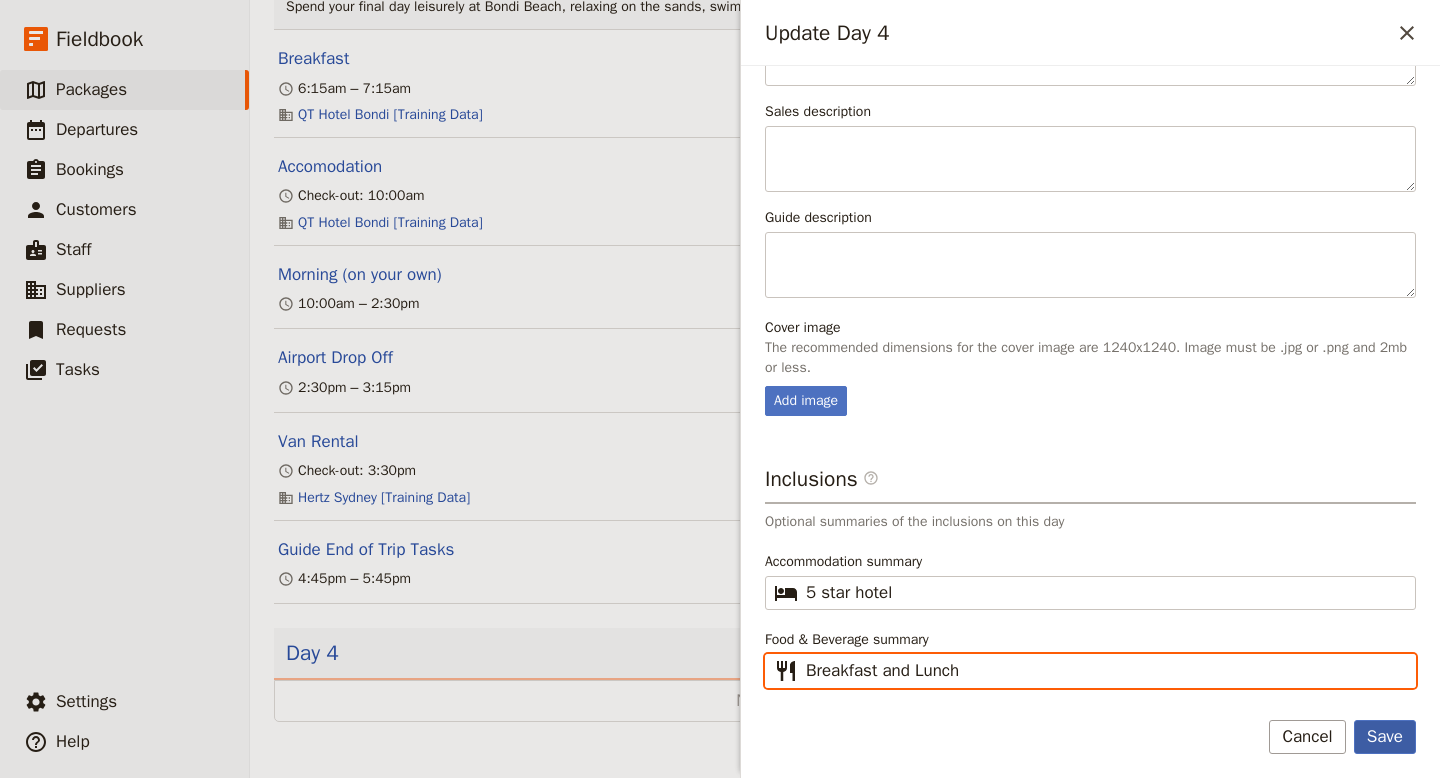 type on "Breakfast and Lunch" 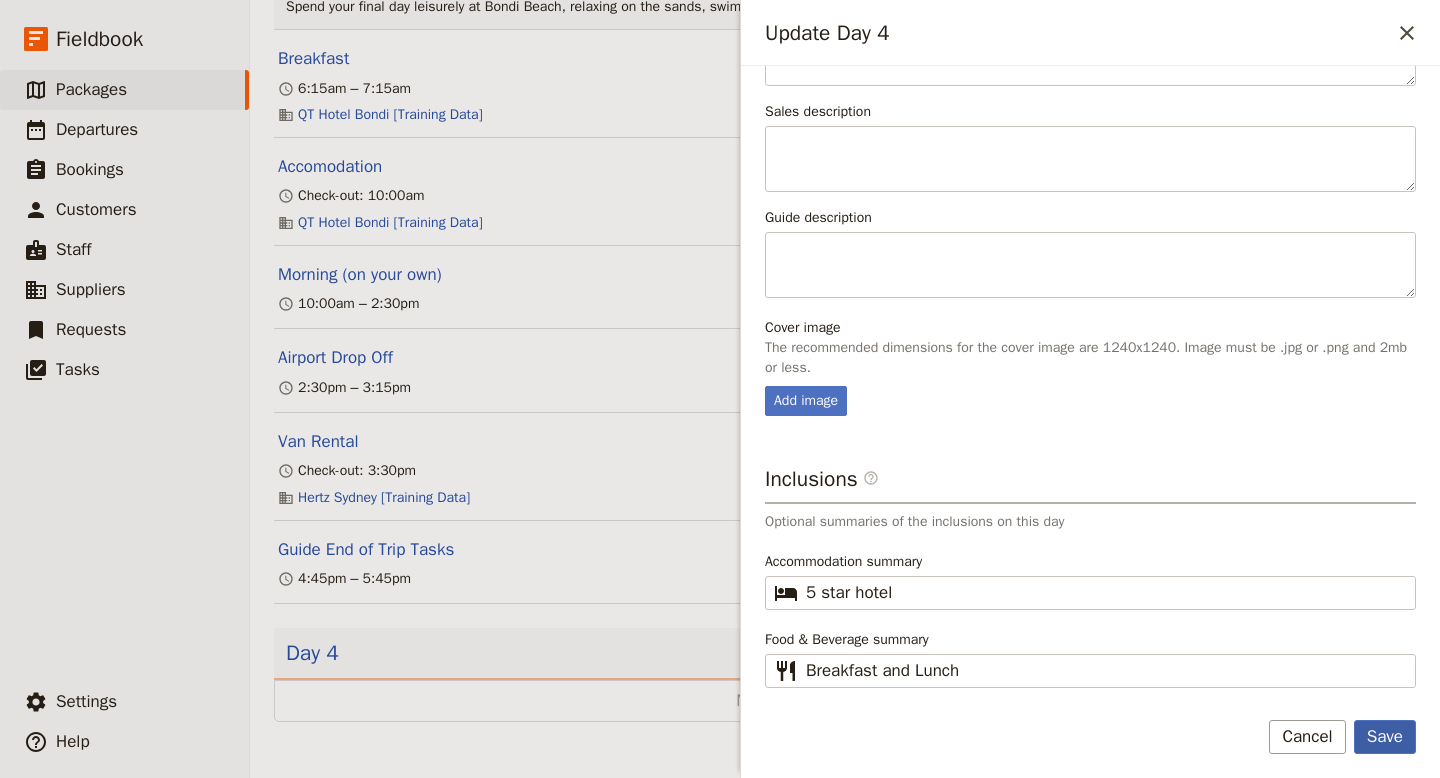 click on "Save" at bounding box center (1385, 737) 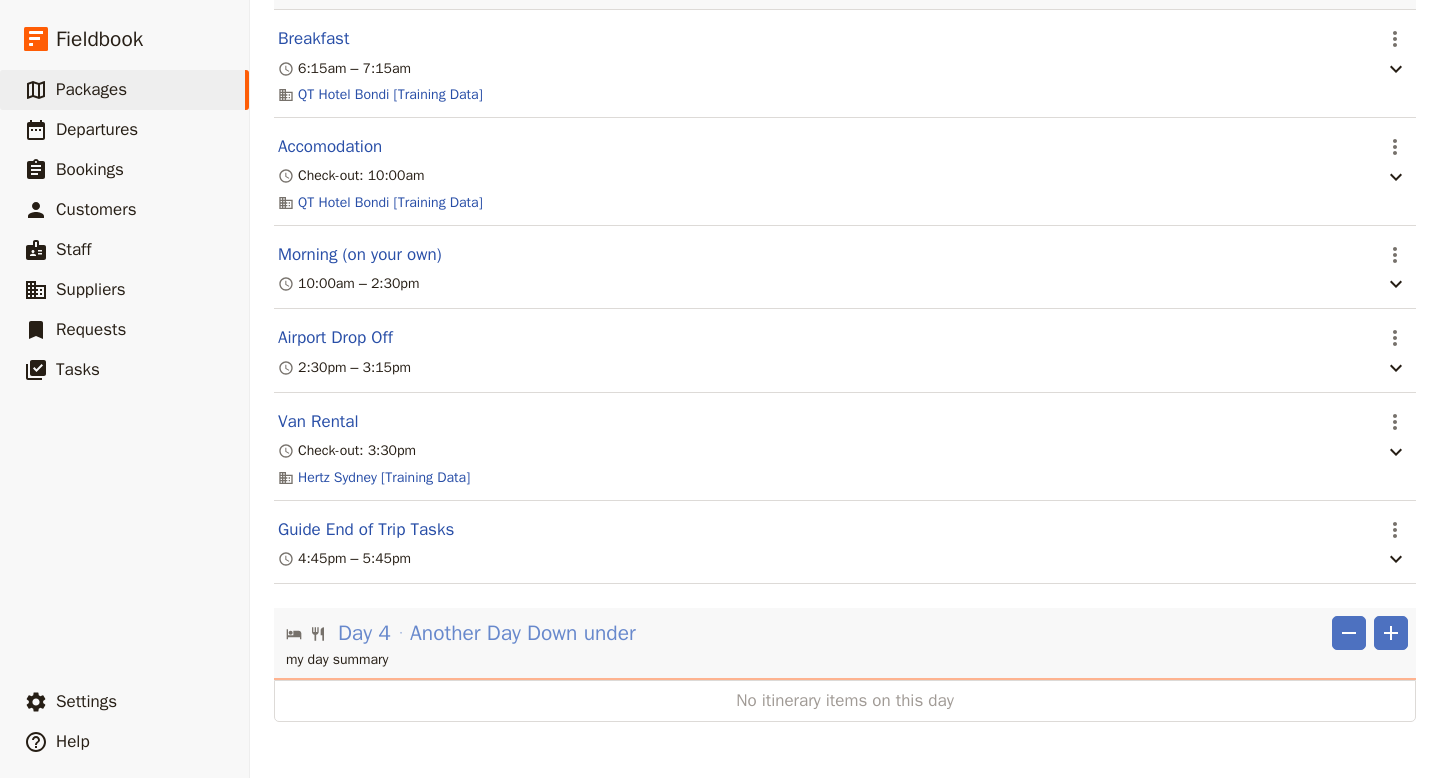 scroll, scrollTop: 2752, scrollLeft: 0, axis: vertical 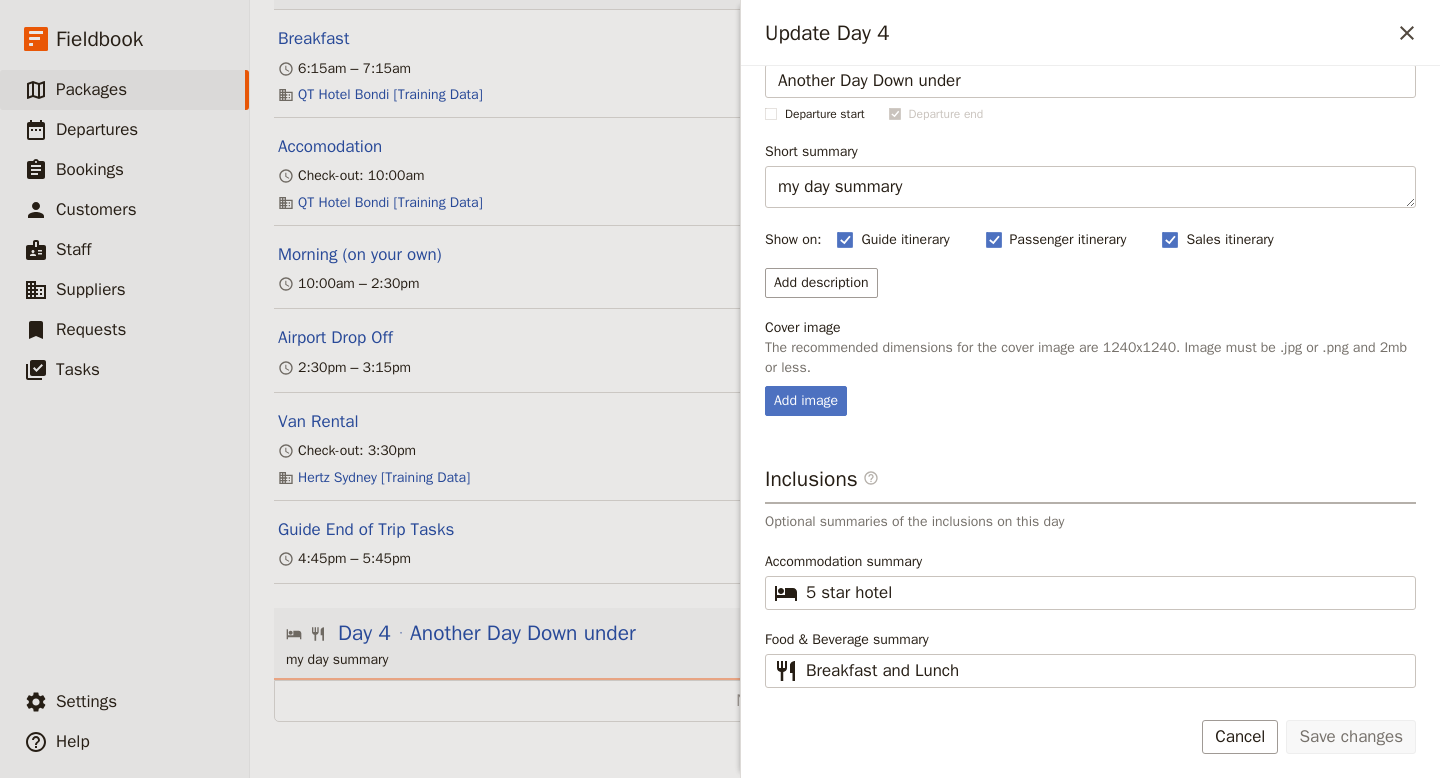 click on "Inclusions ​ Optional summaries of the inclusions on this day Accommodation summary ​ 5 star hotel Food & Beverage summary ​ Breakfast and Lunch" at bounding box center (1090, 576) 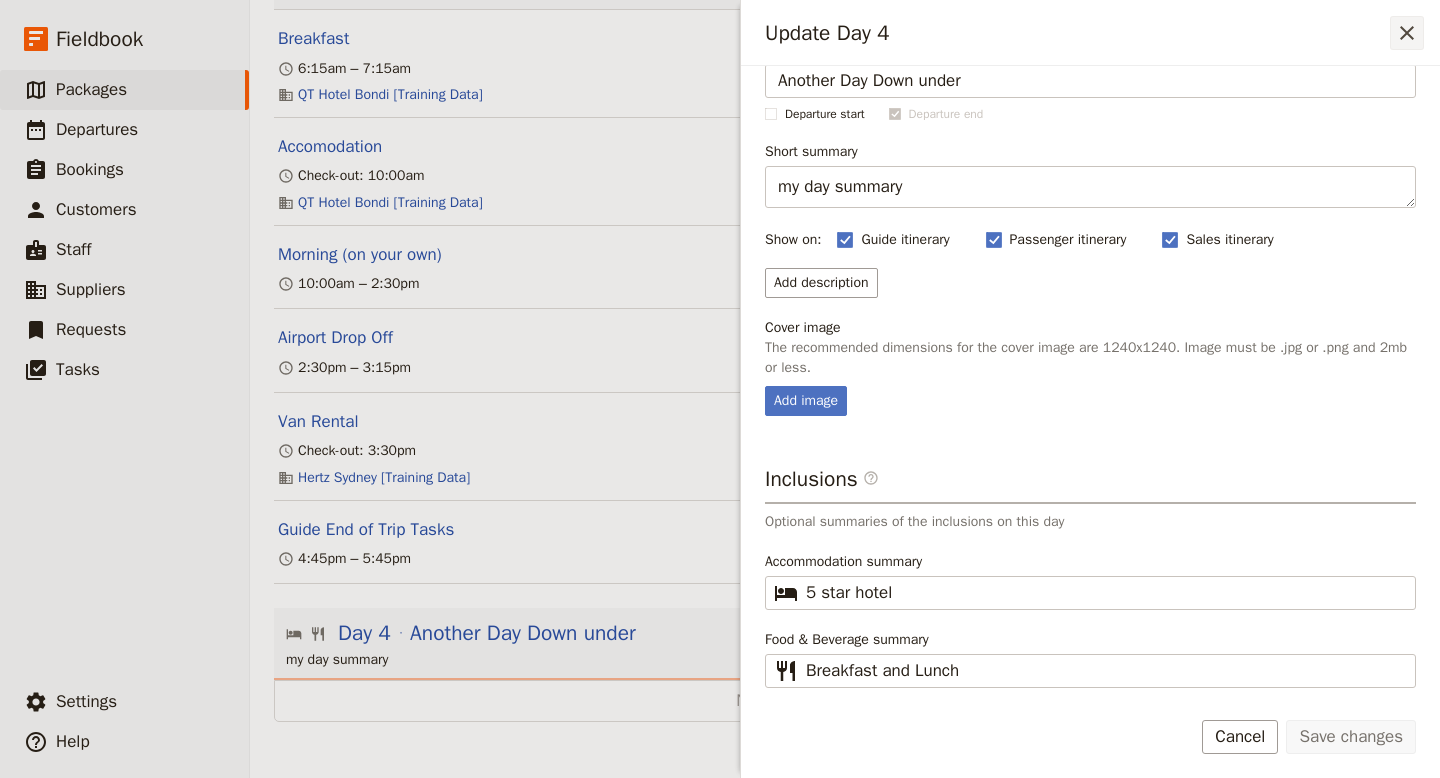 click 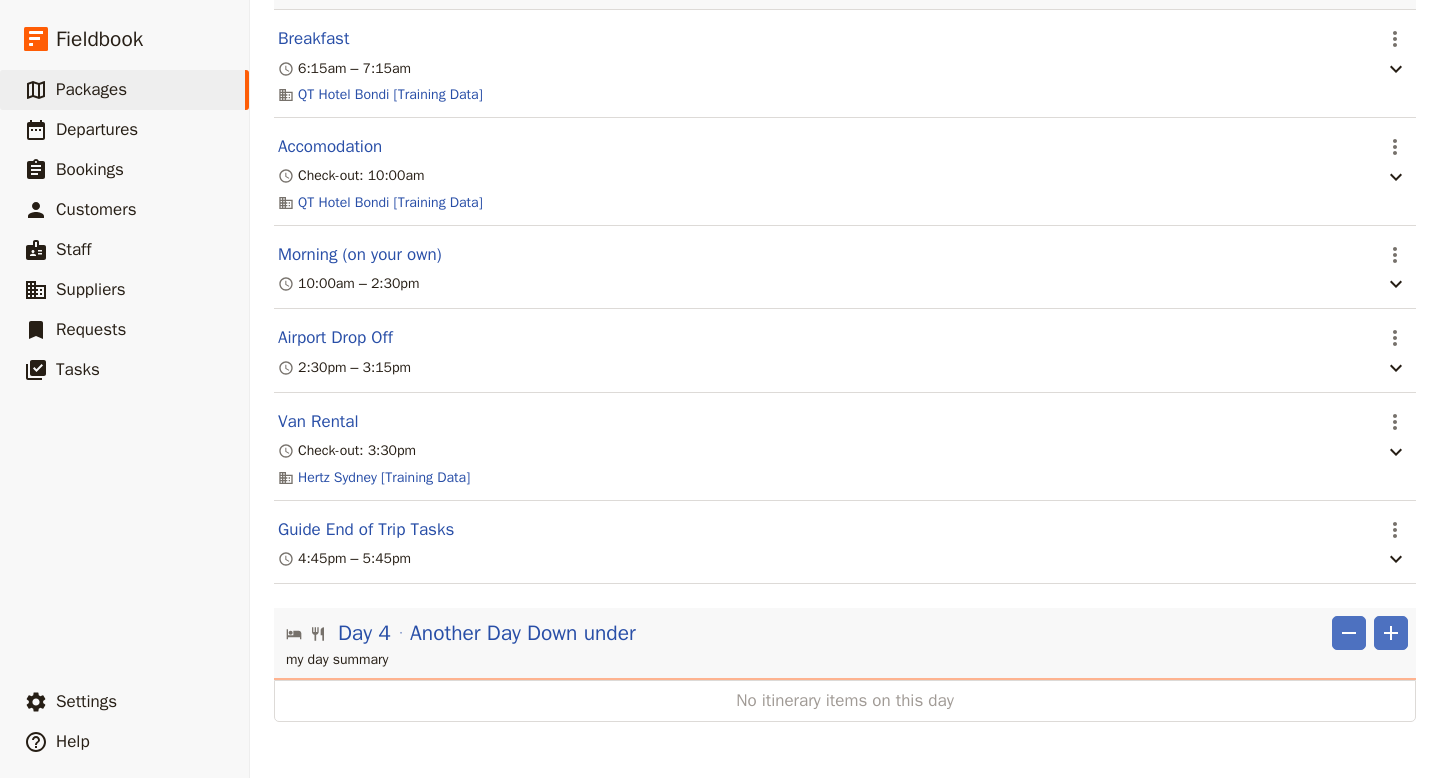 click on "No itinerary items on this day" at bounding box center [845, 701] 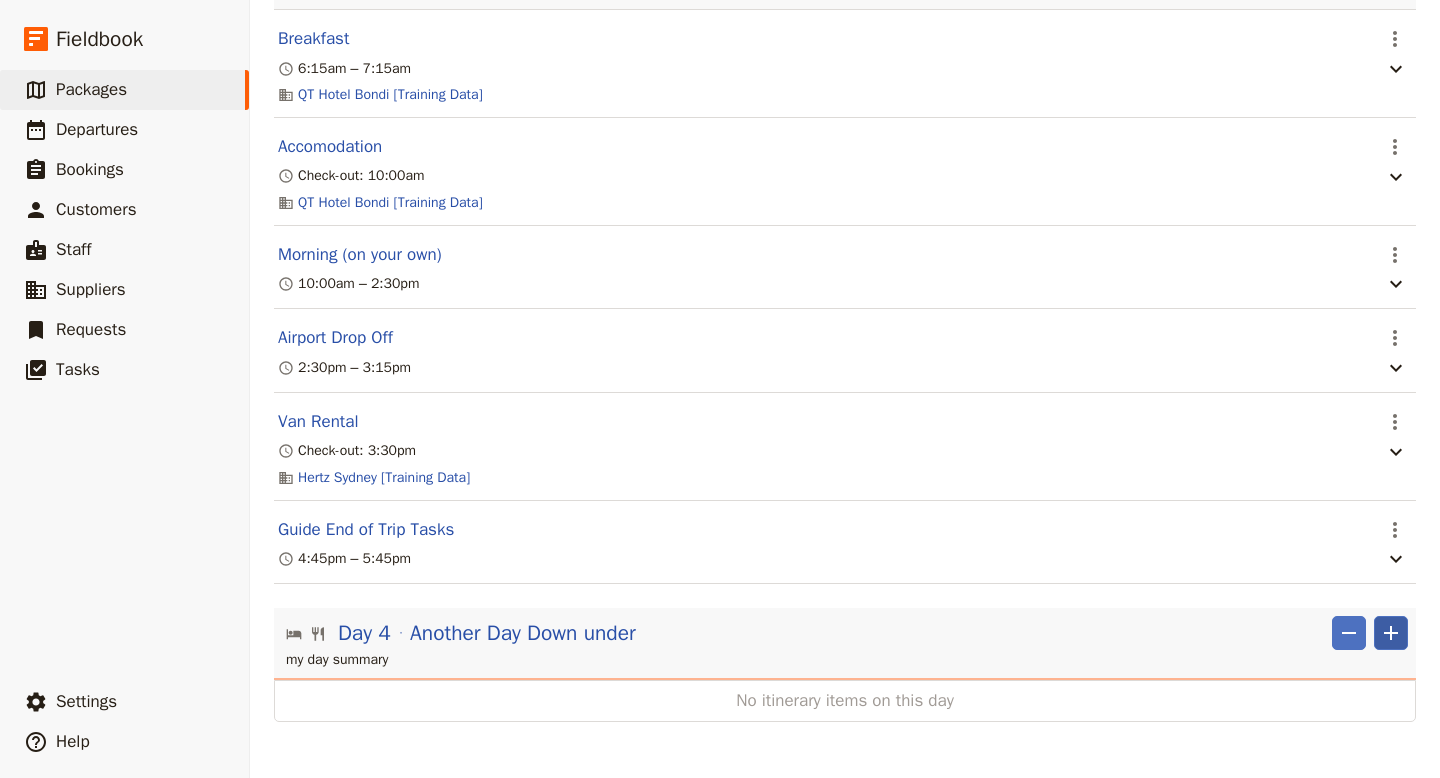 click 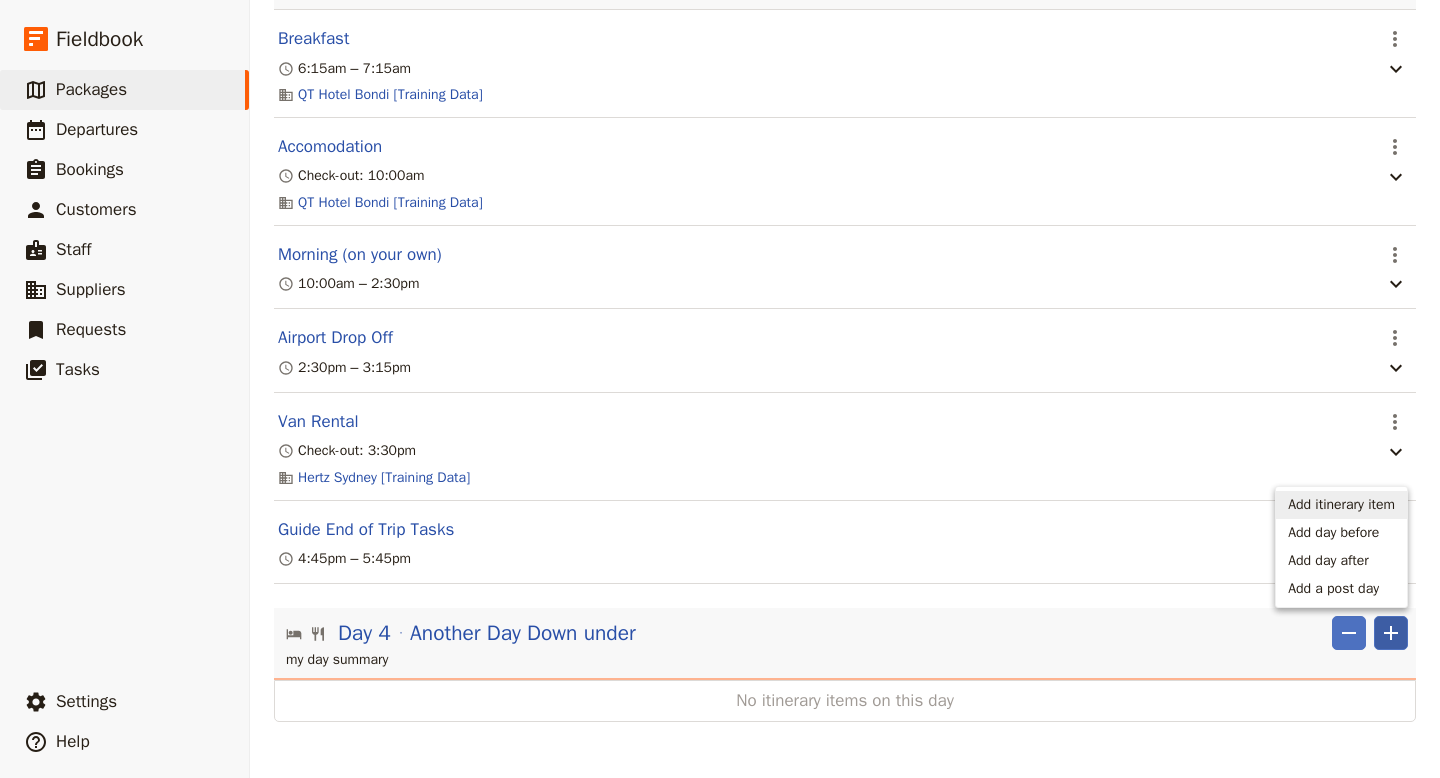 click on "Add itinerary item" at bounding box center (1341, 505) 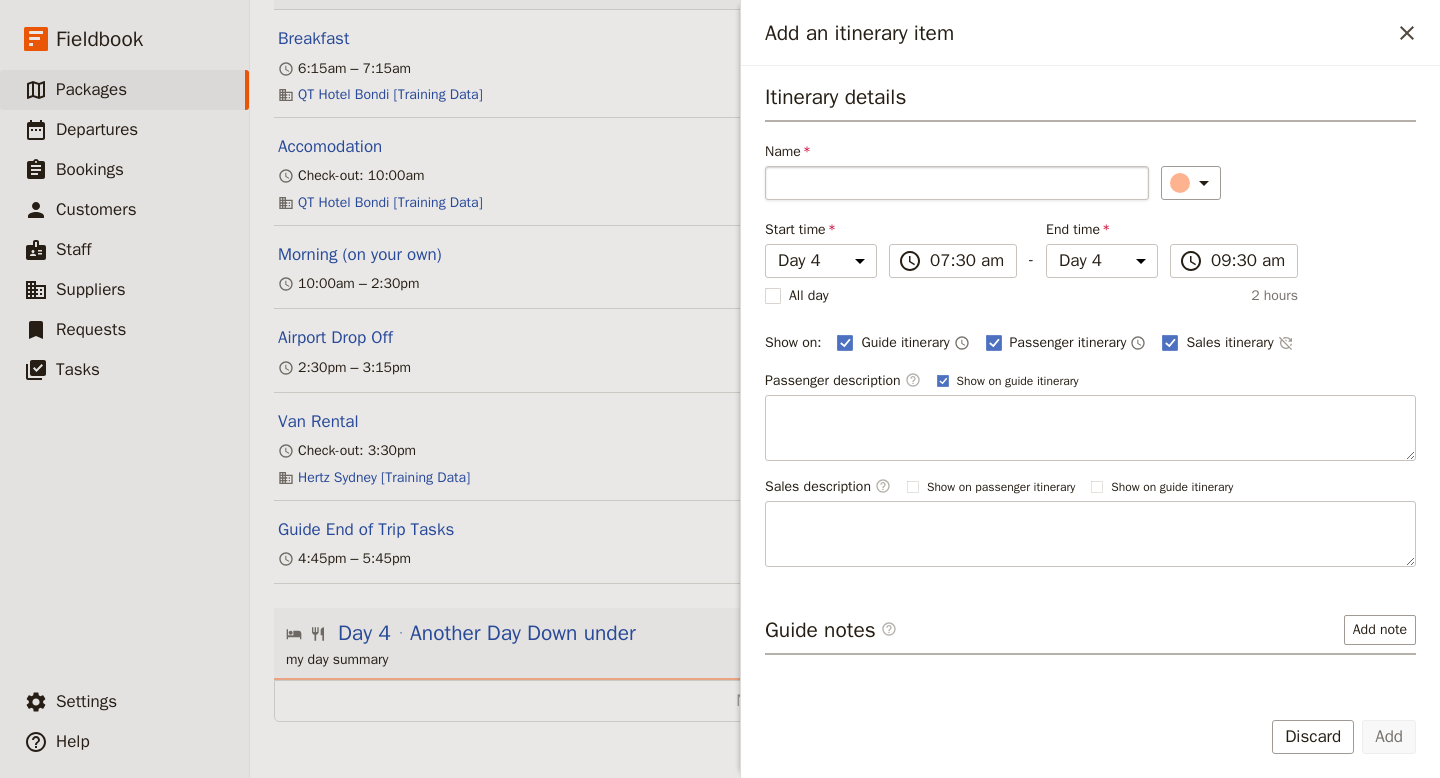 click on "Name" at bounding box center (957, 183) 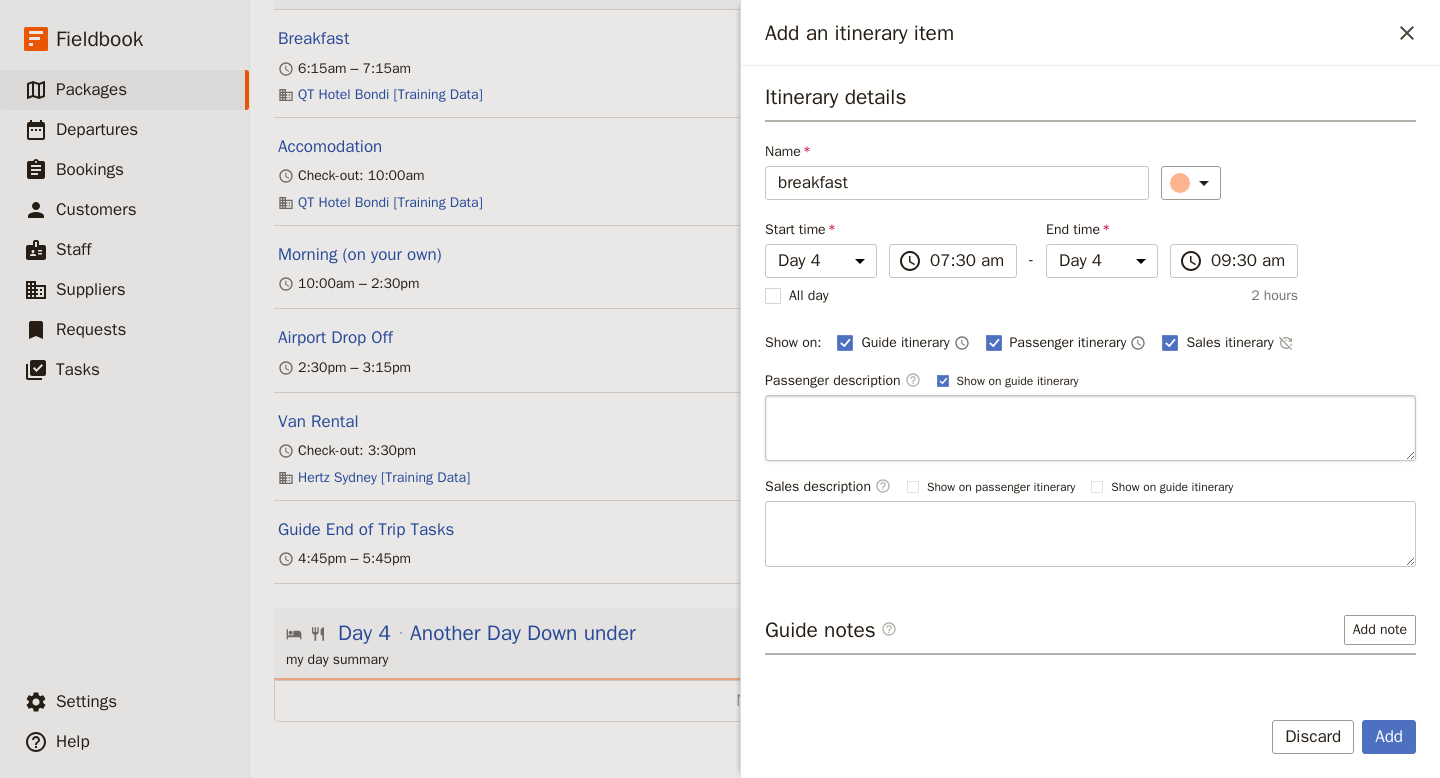 scroll, scrollTop: 51, scrollLeft: 0, axis: vertical 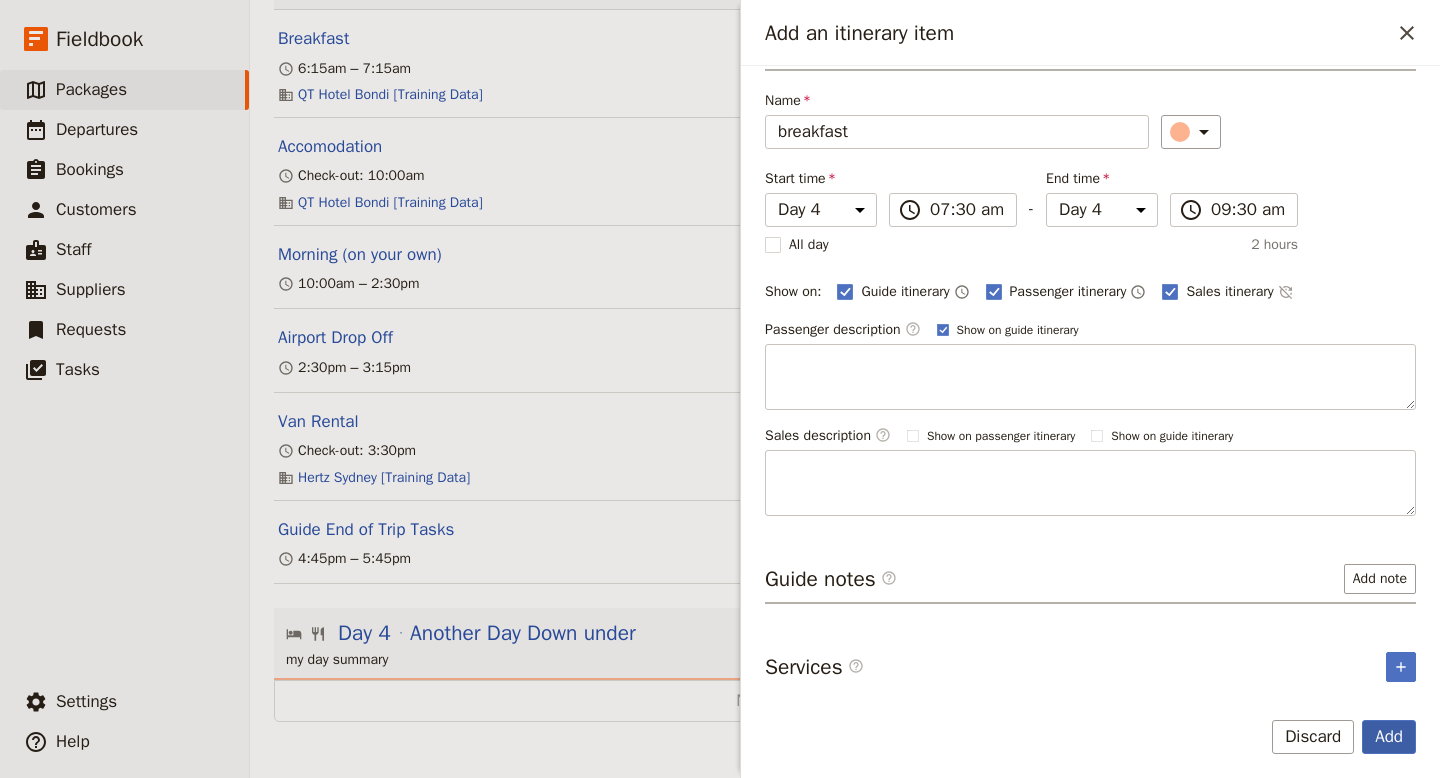 type on "breakfast" 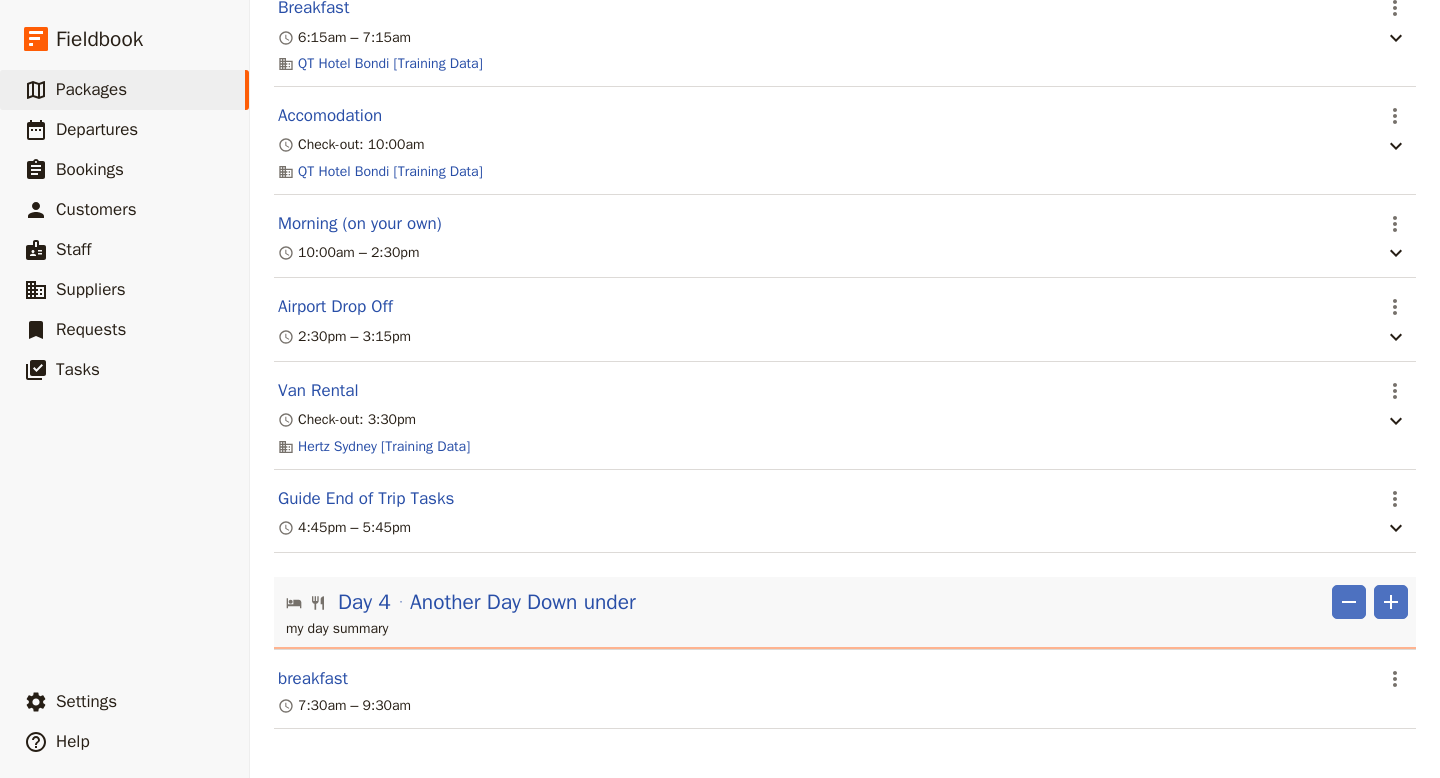 scroll, scrollTop: 2790, scrollLeft: 0, axis: vertical 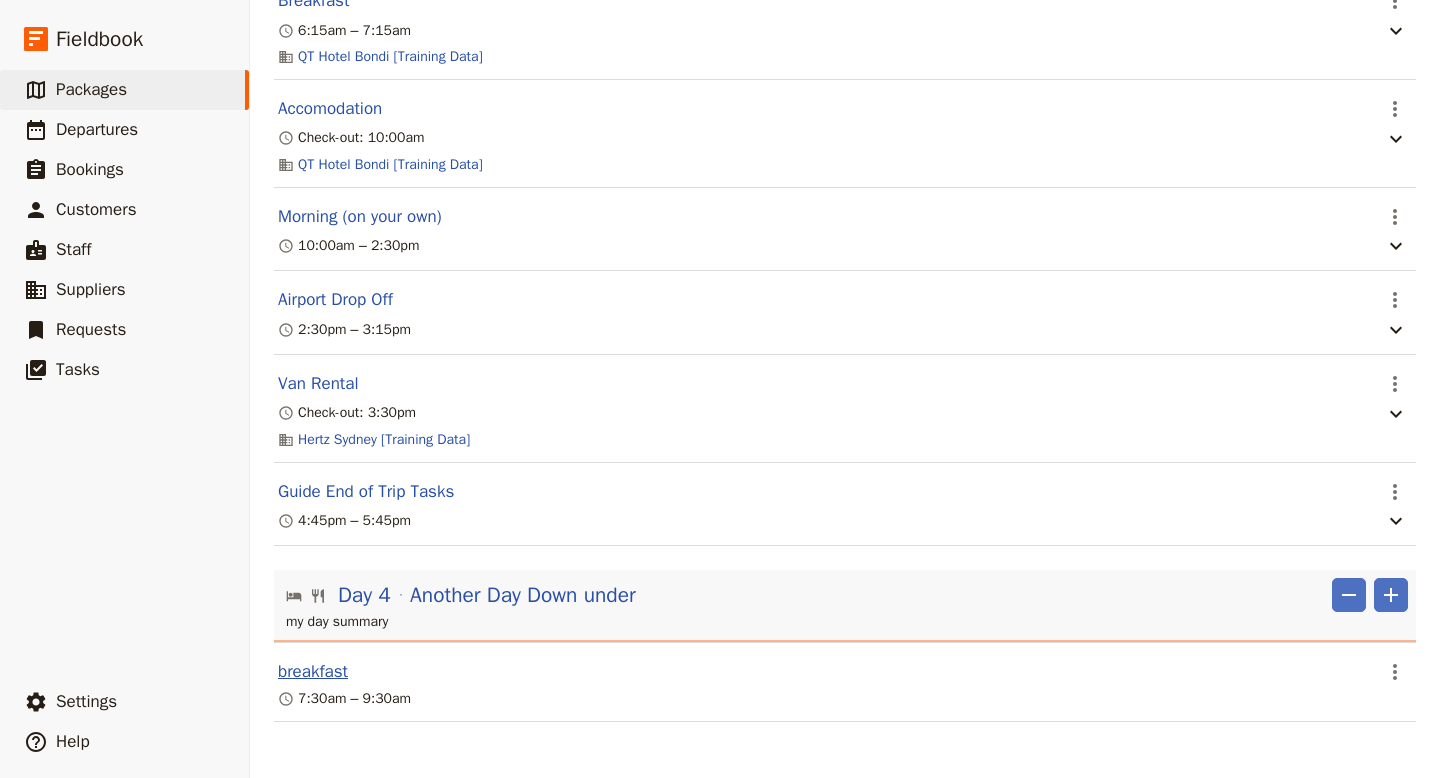click on "breakfast" at bounding box center [313, 672] 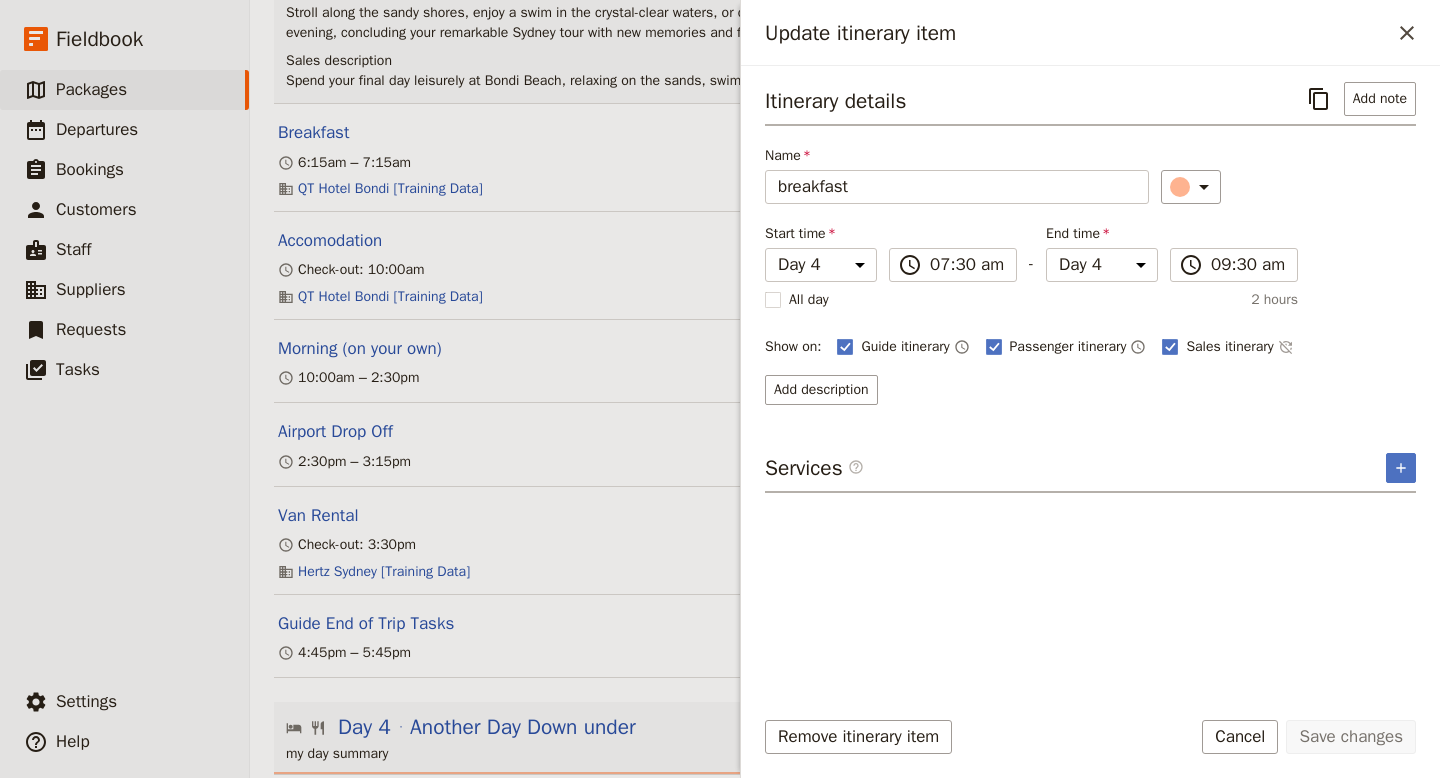 scroll, scrollTop: 2541, scrollLeft: 0, axis: vertical 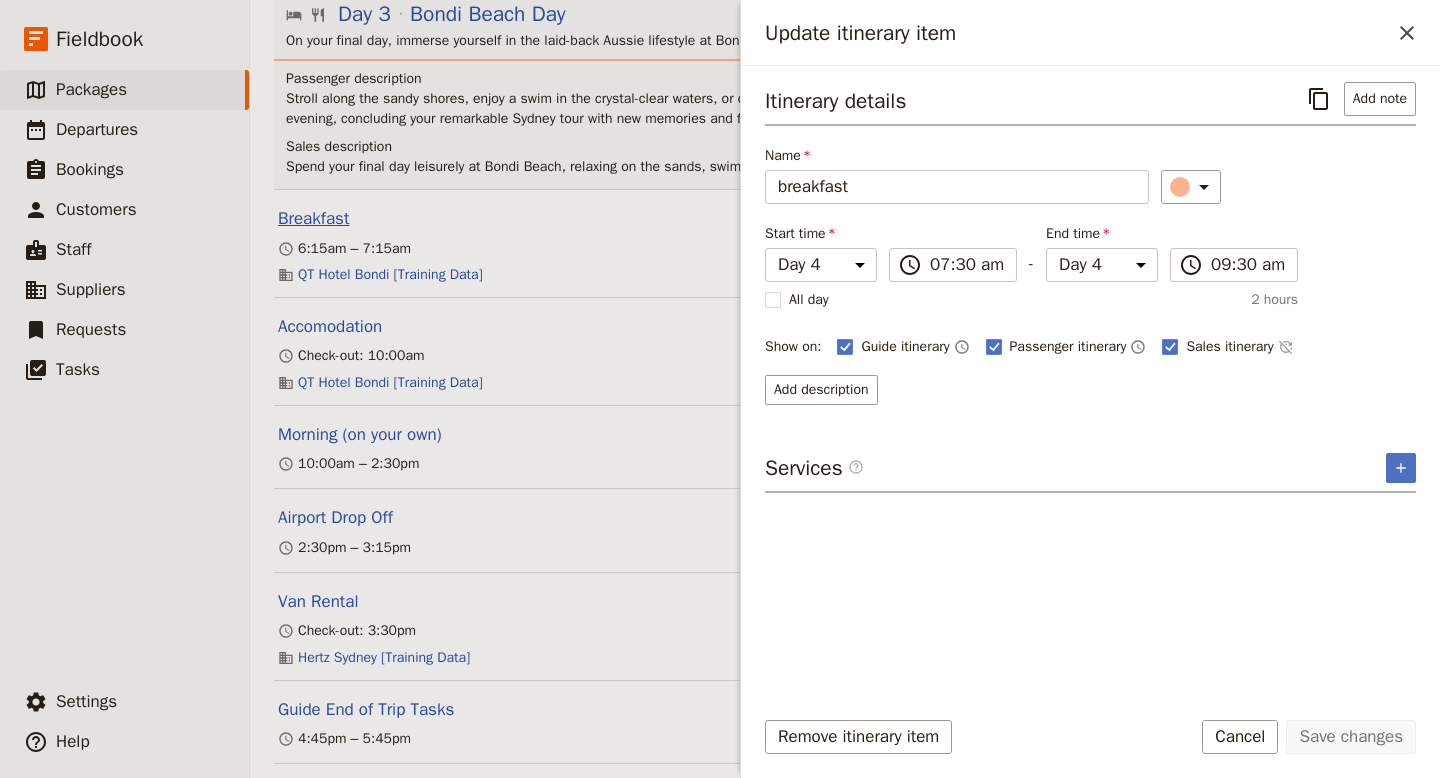 click on "Breakfast" at bounding box center [313, 219] 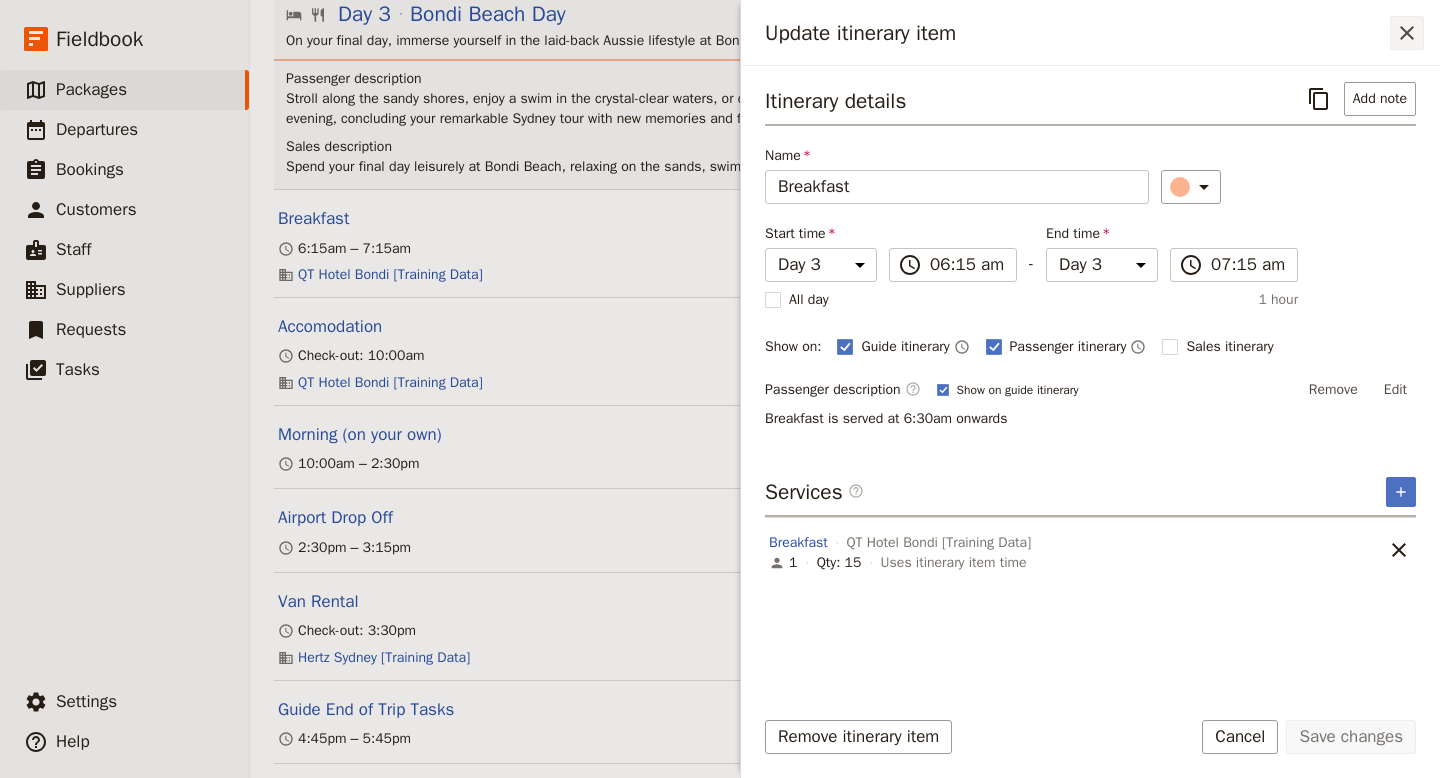 click 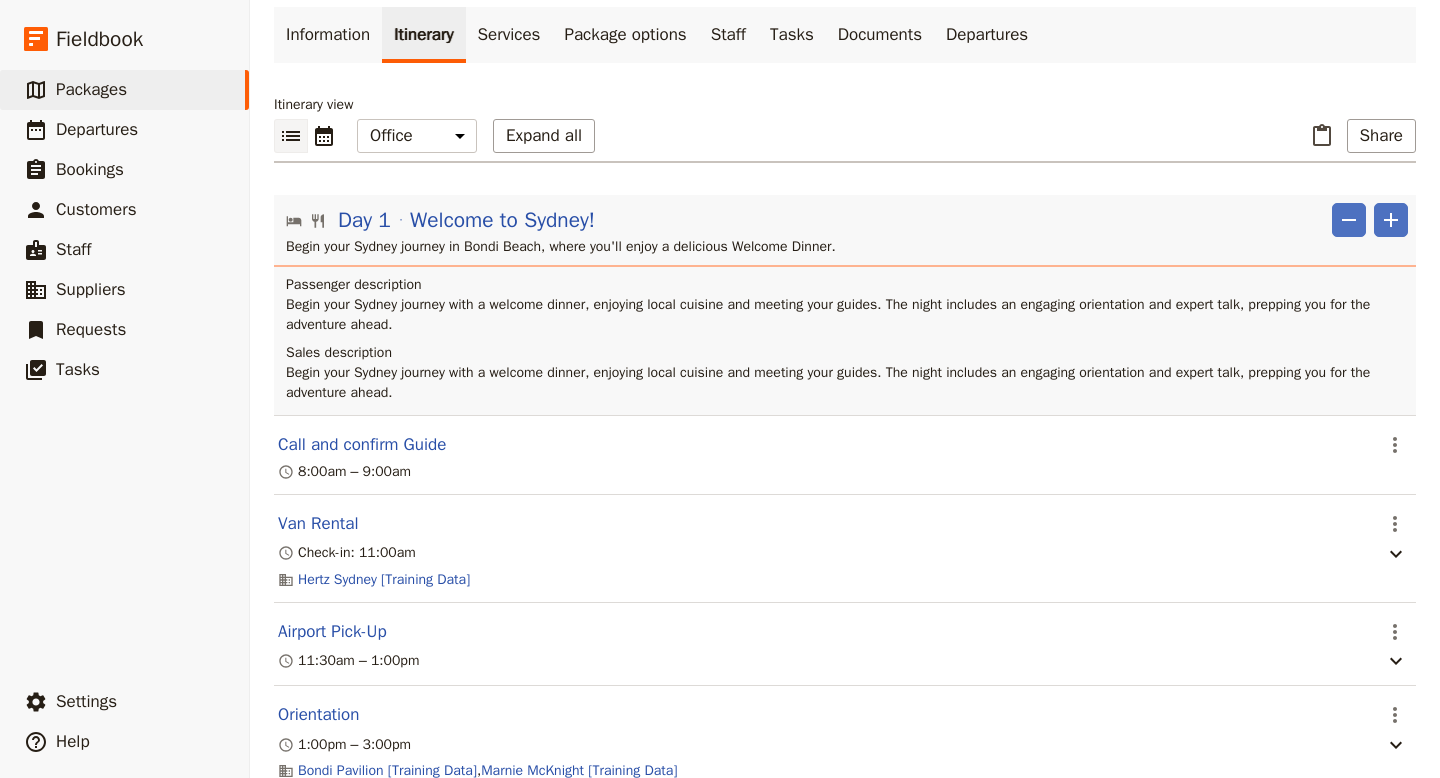 scroll, scrollTop: 0, scrollLeft: 0, axis: both 